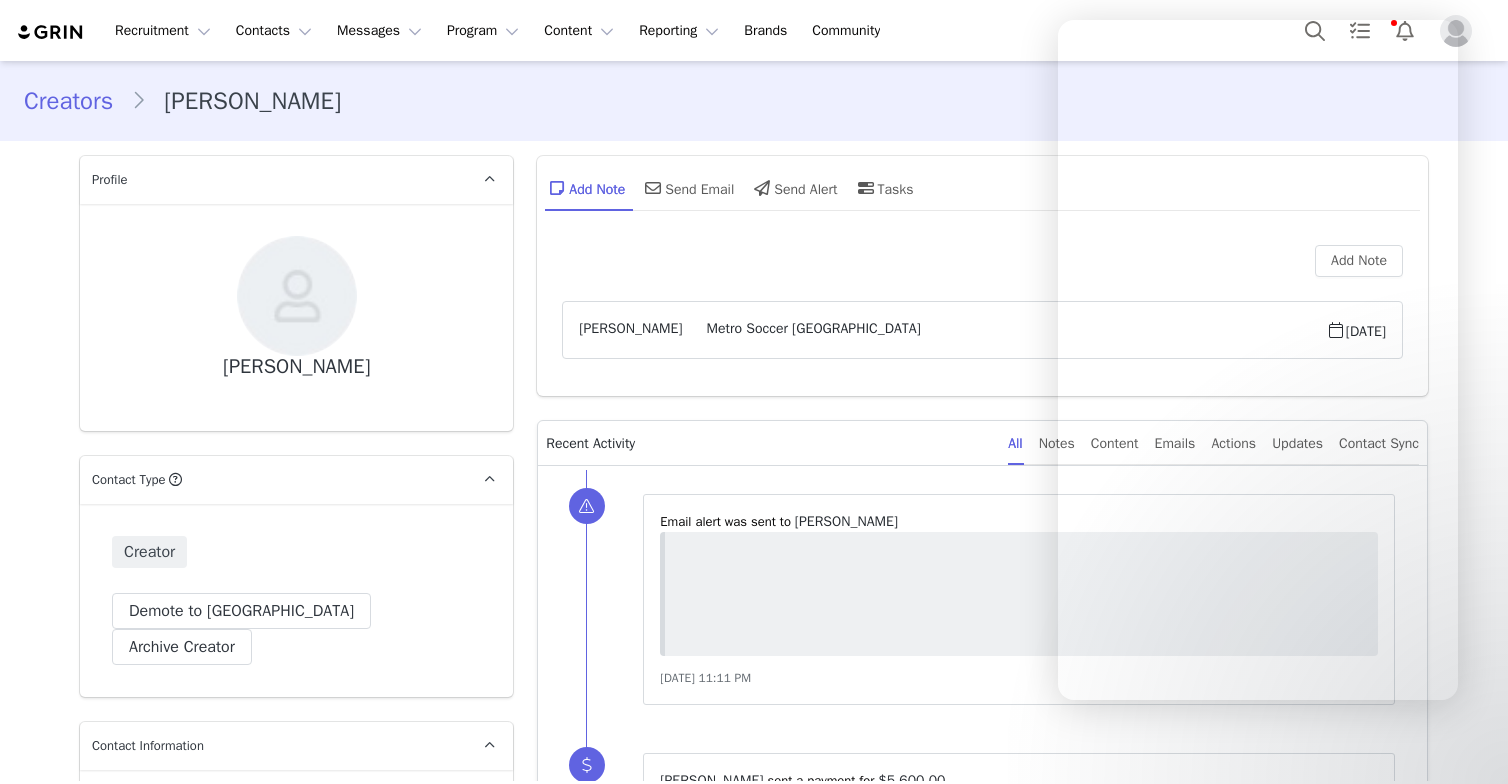 scroll, scrollTop: 0, scrollLeft: 0, axis: both 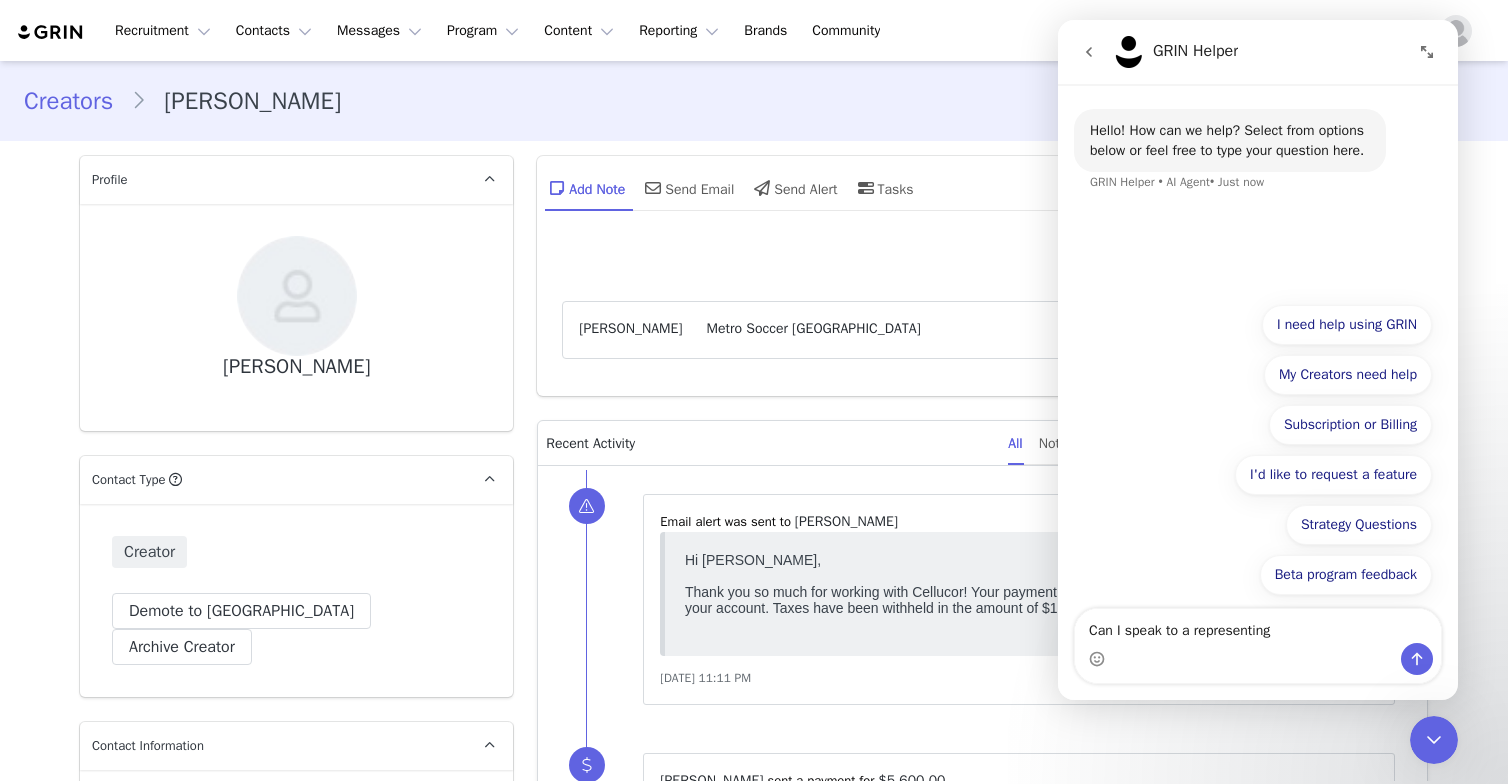 click on "Add Note [PERSON_NAME]  Metro Soccer NY   [DATE]" at bounding box center [982, 308] 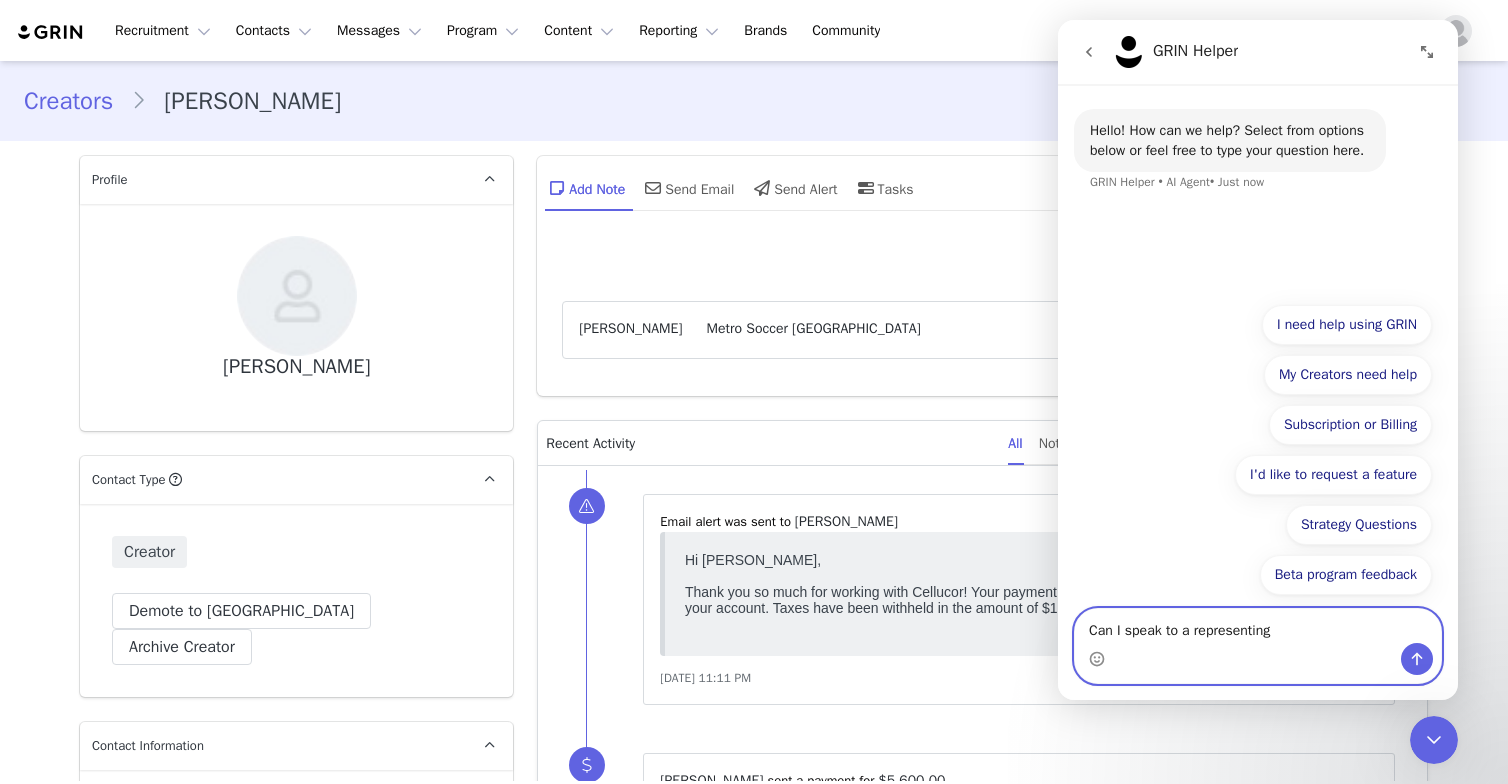 click on "Can I speak to a representing" at bounding box center (1258, 626) 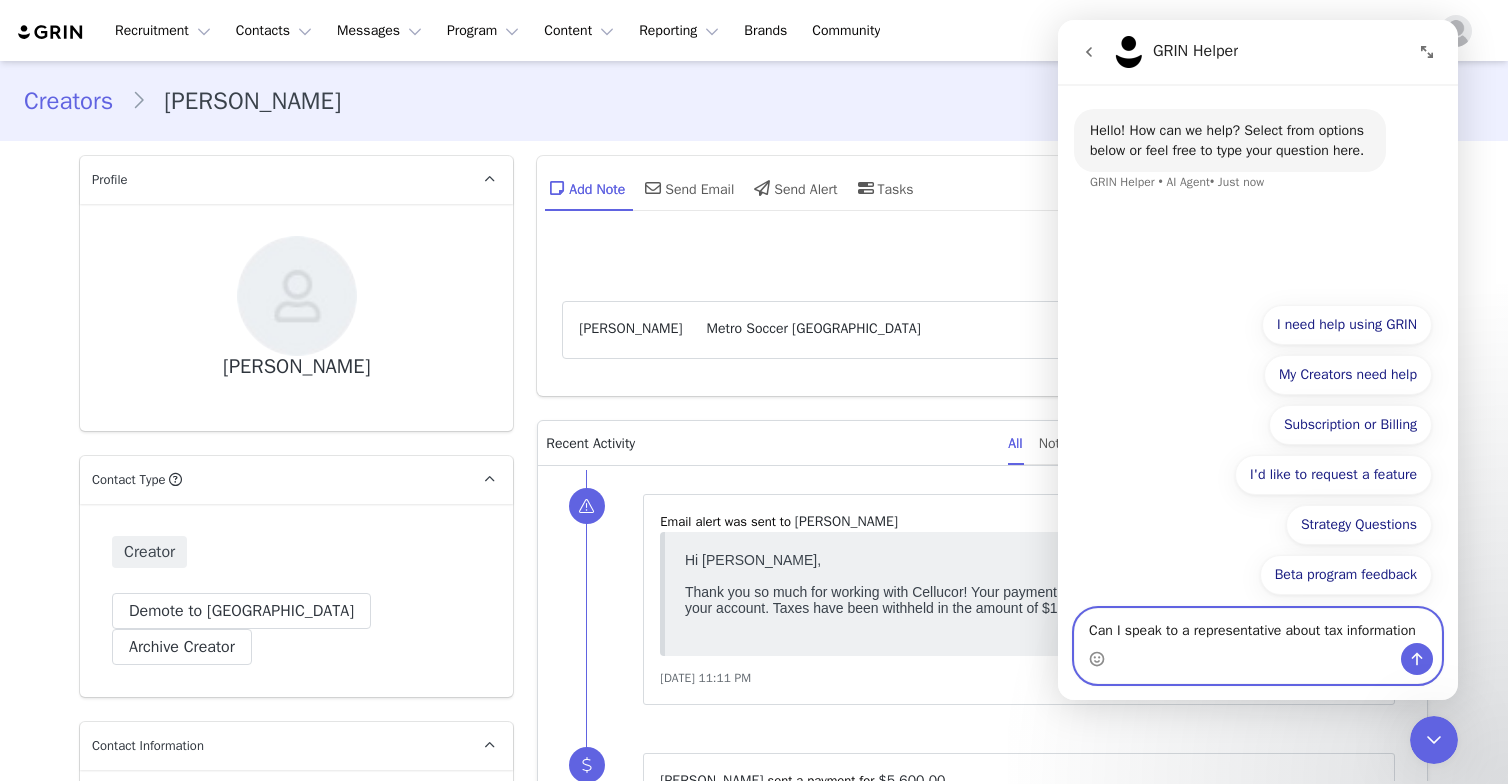 type on "Can I speak to a representative about tax information?" 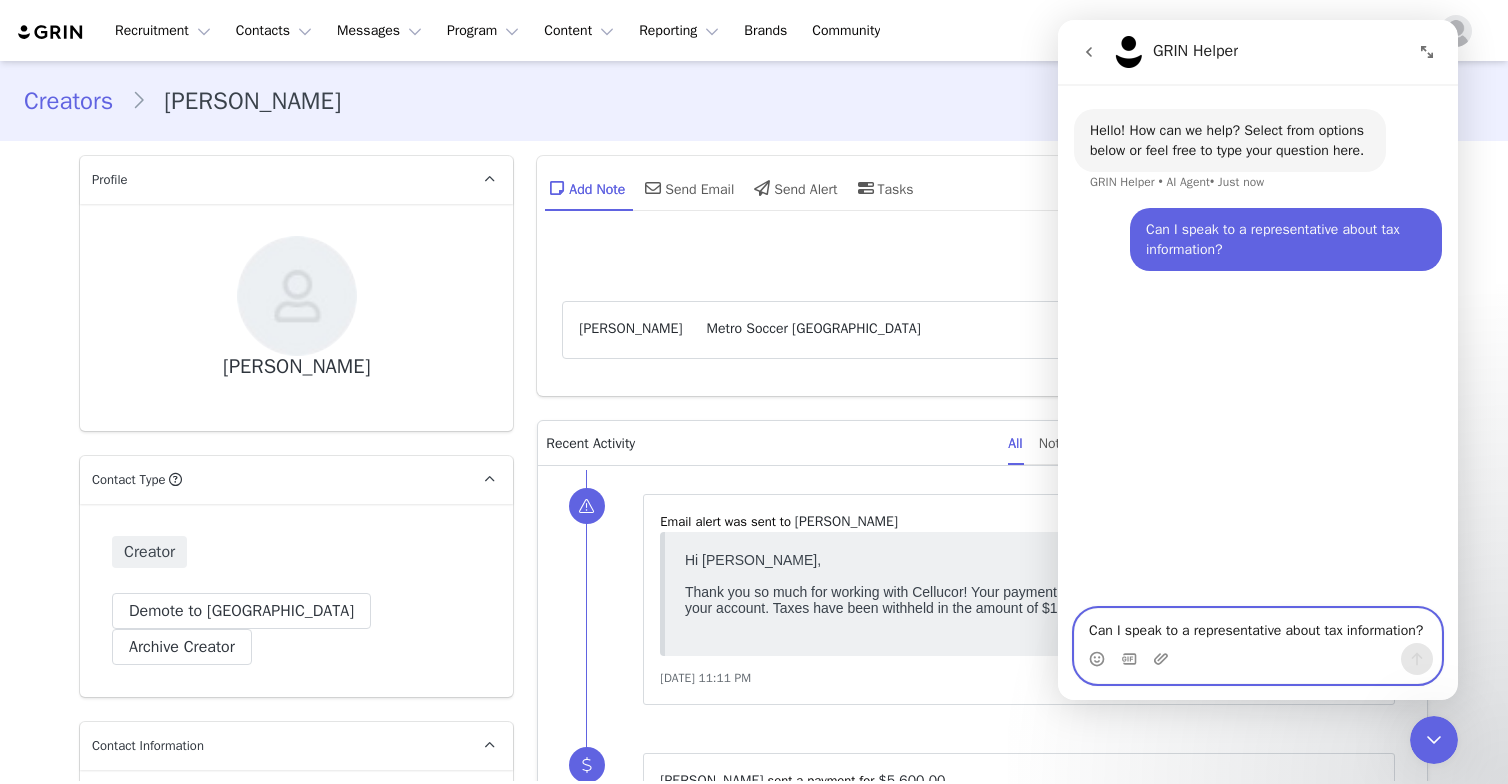 type 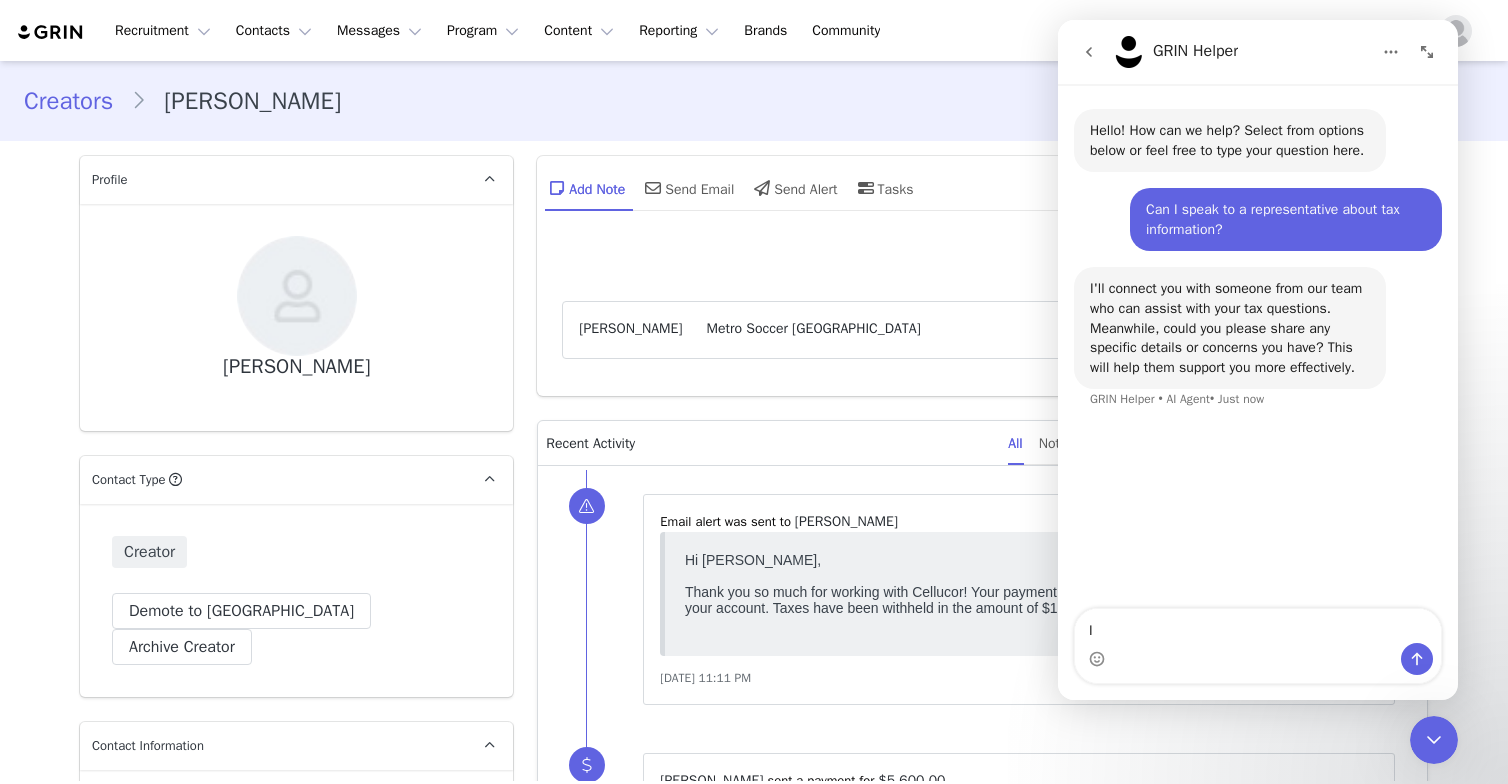 type on "I" 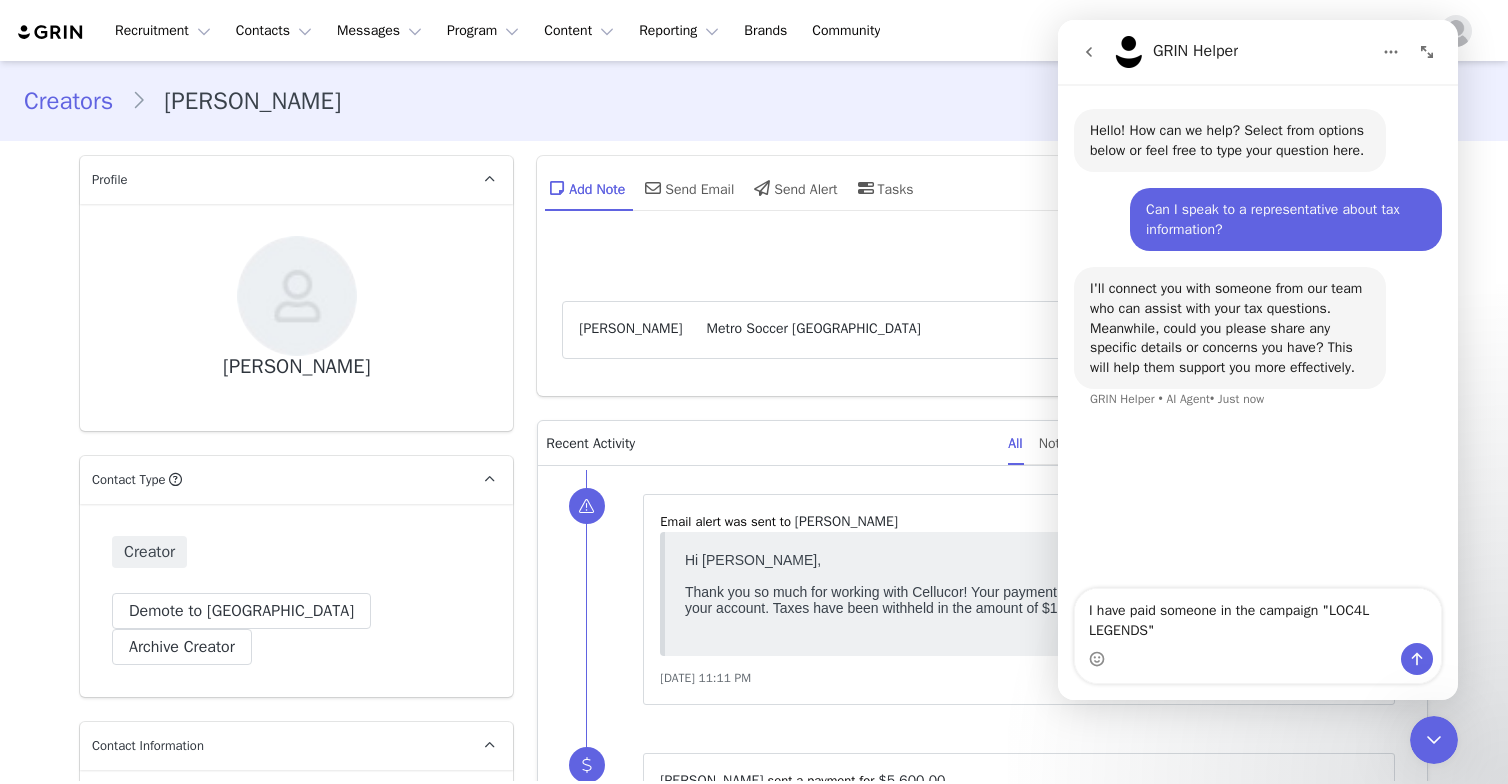 click on "I have paid someone in the campaign "LOC4L LEGENDS"" at bounding box center [1258, 616] 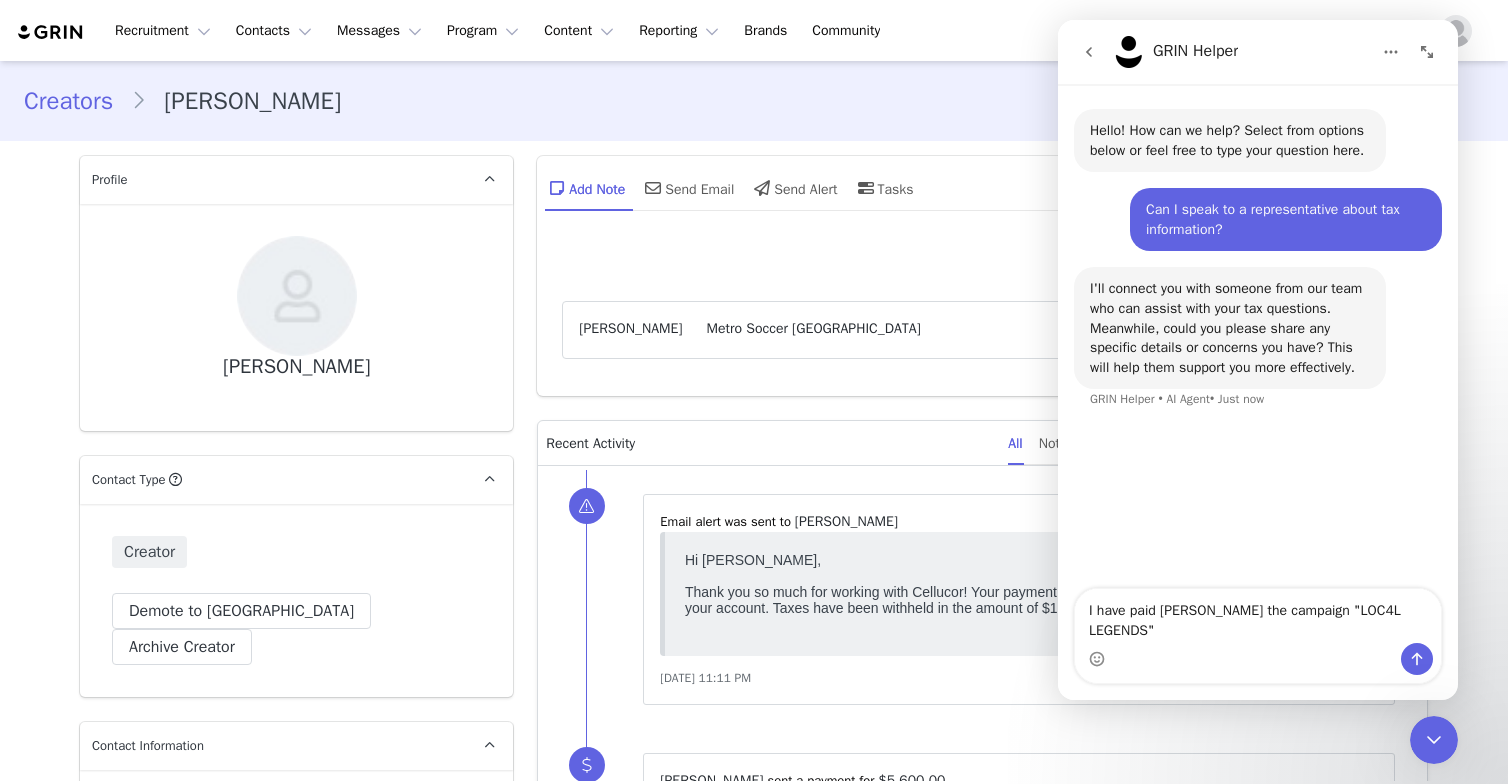 click on "I have paid [PERSON_NAME] the campaign "LOC4L LEGENDS"" at bounding box center [1258, 616] 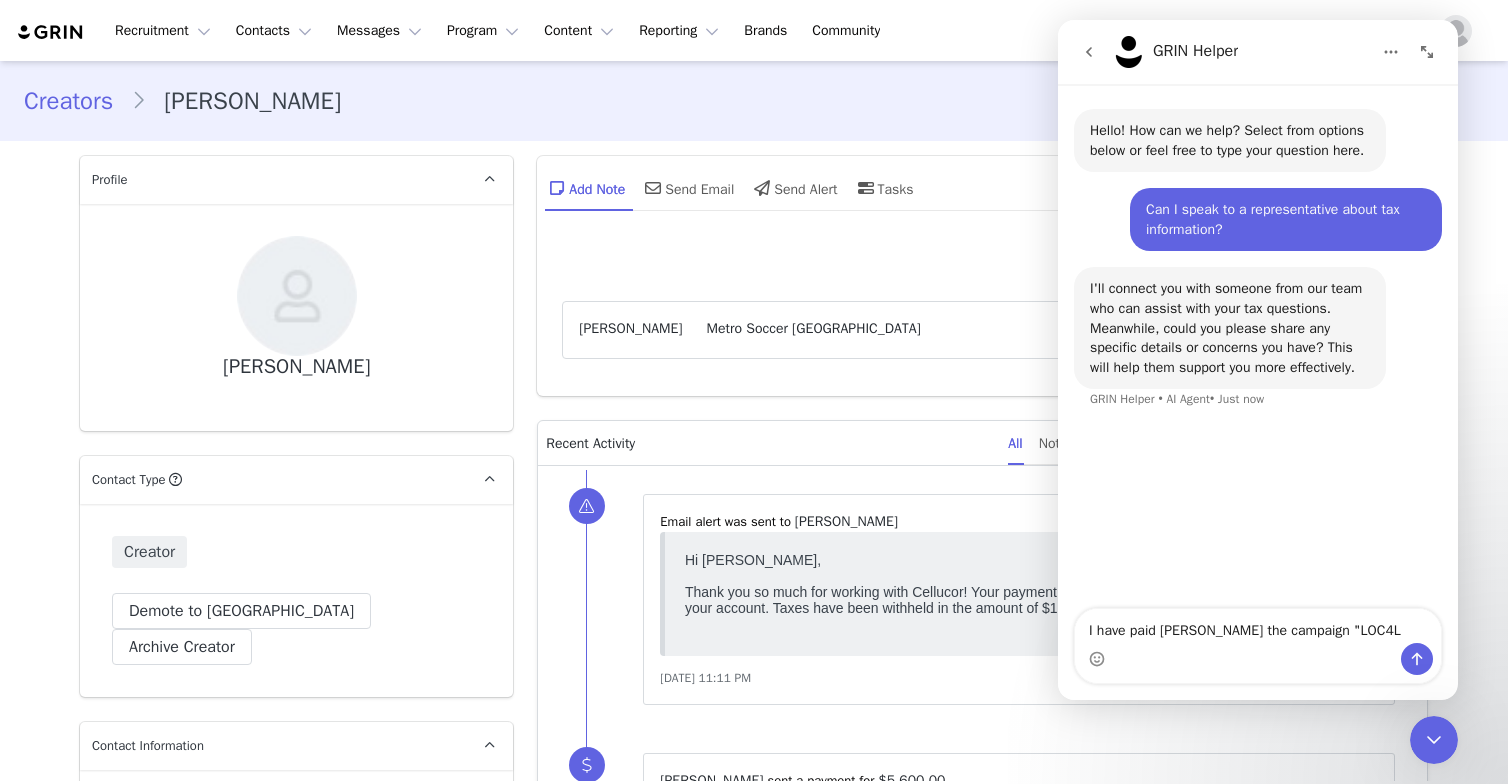 type on "I have paid [PERSON_NAME] the campaign "LOC4L LEGENDS"" 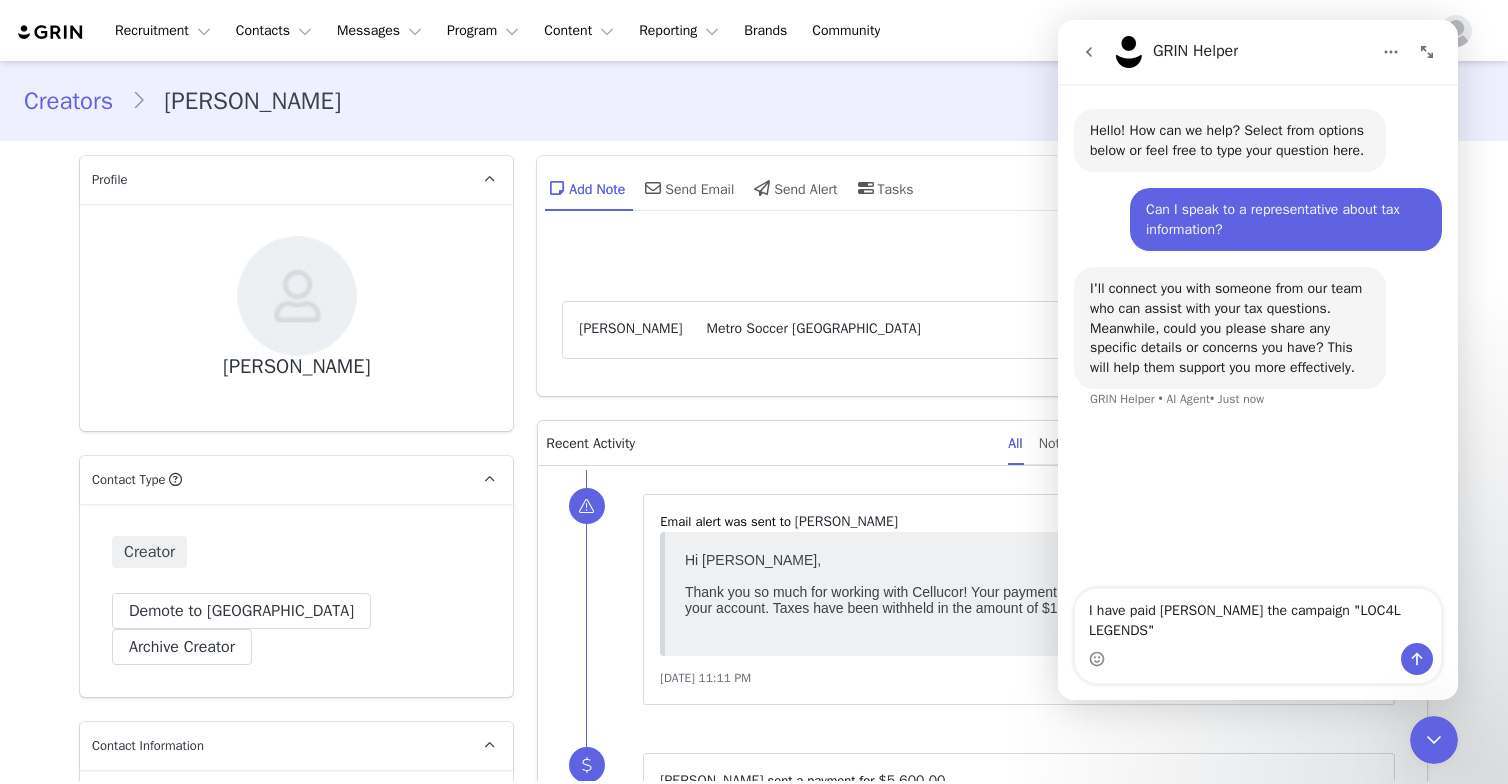 click on "I have paid [PERSON_NAME] the campaign "LOC4L LEGENDS"" at bounding box center (1258, 616) 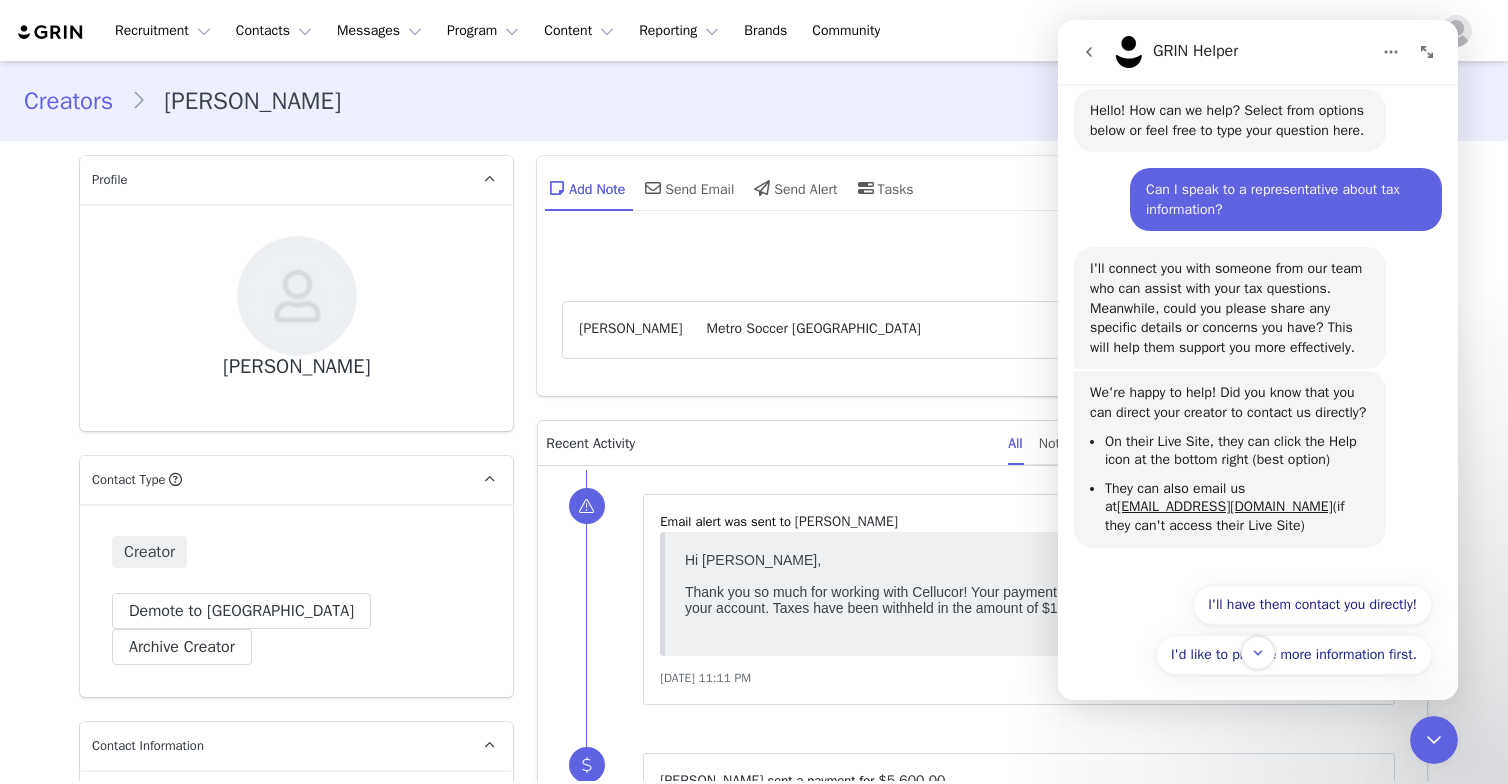 scroll, scrollTop: 86, scrollLeft: 0, axis: vertical 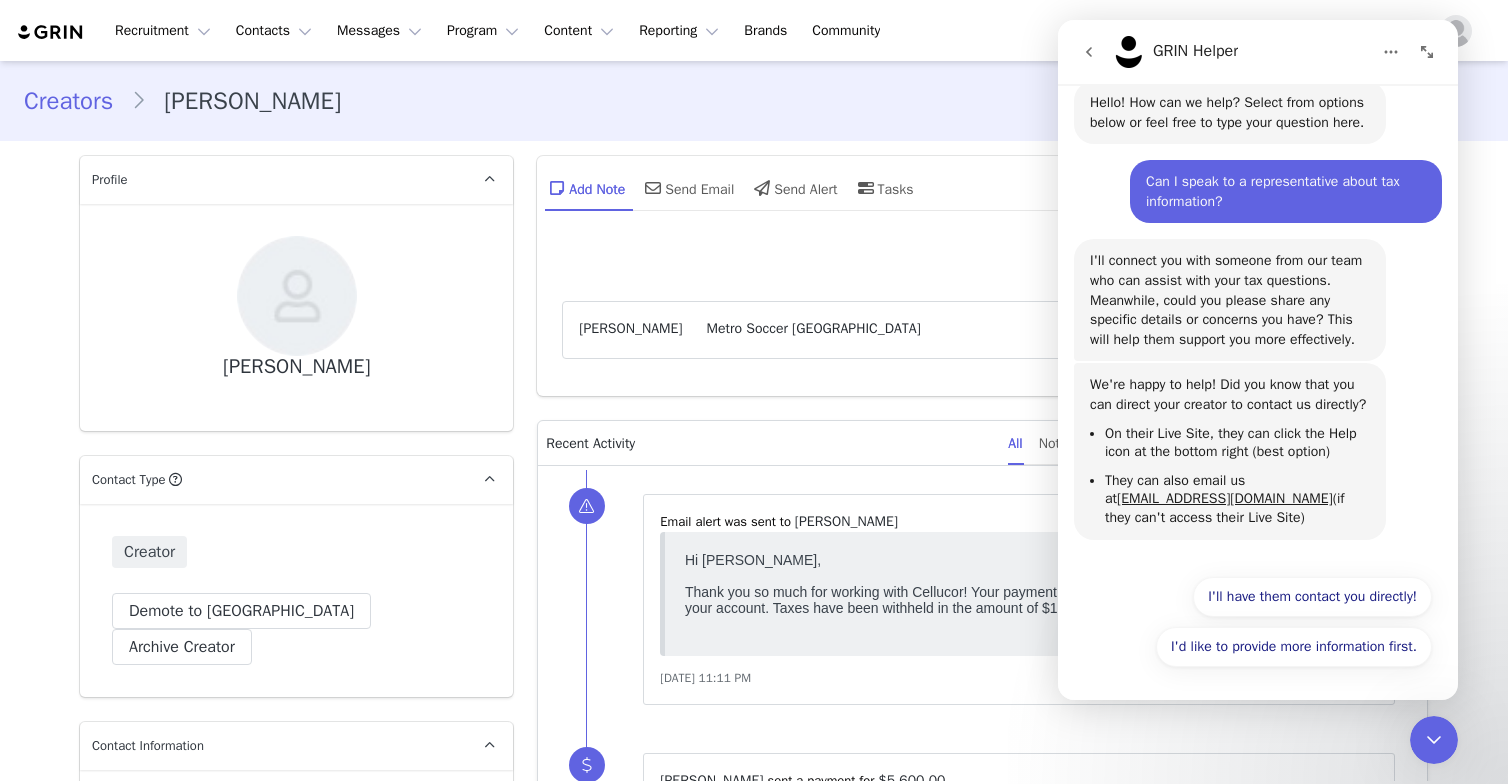 click on "I'd like to provide more information first. I'll have them contact you directly! I'd like to provide more information first." at bounding box center (1258, 627) 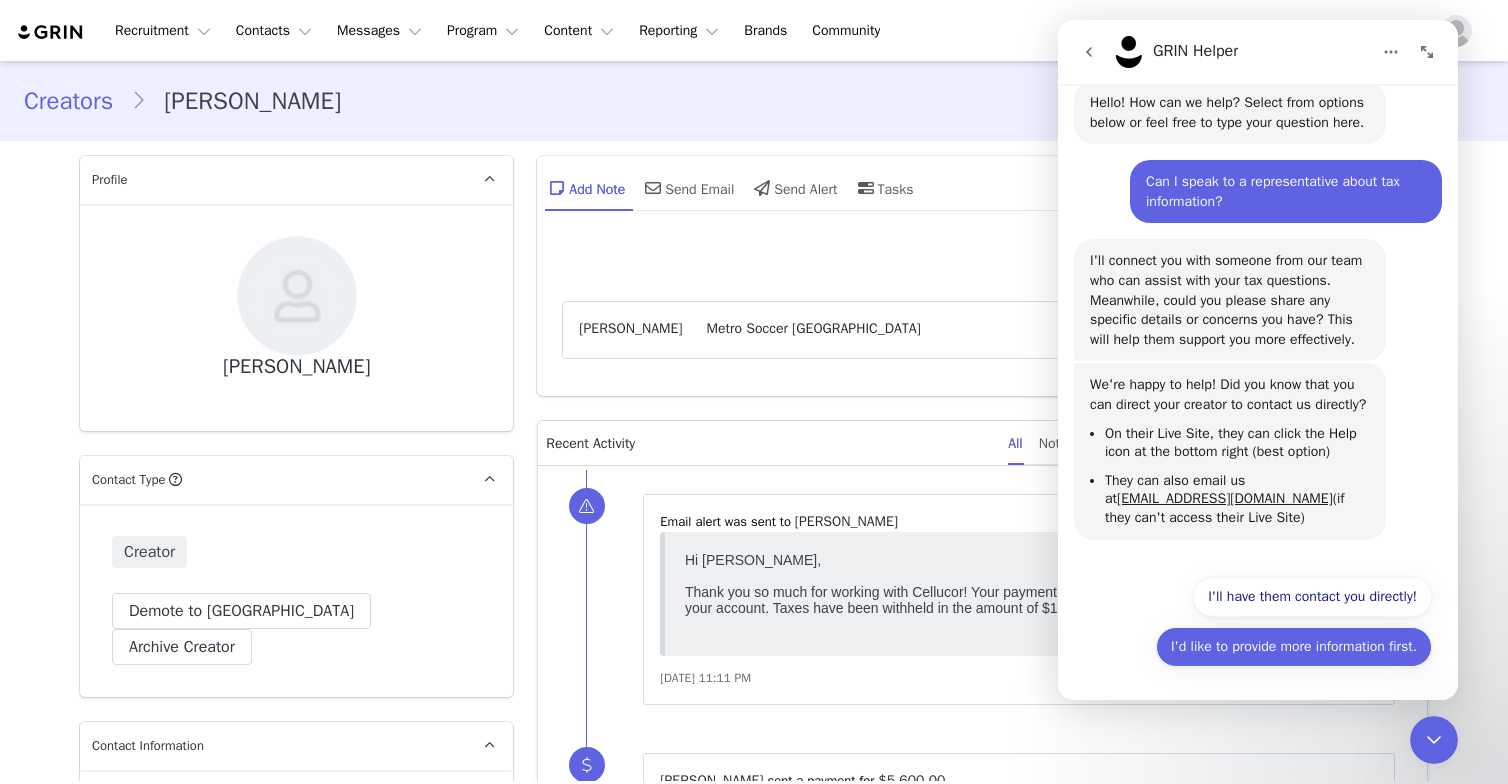 click on "I'd like to provide more information first." at bounding box center (1294, 647) 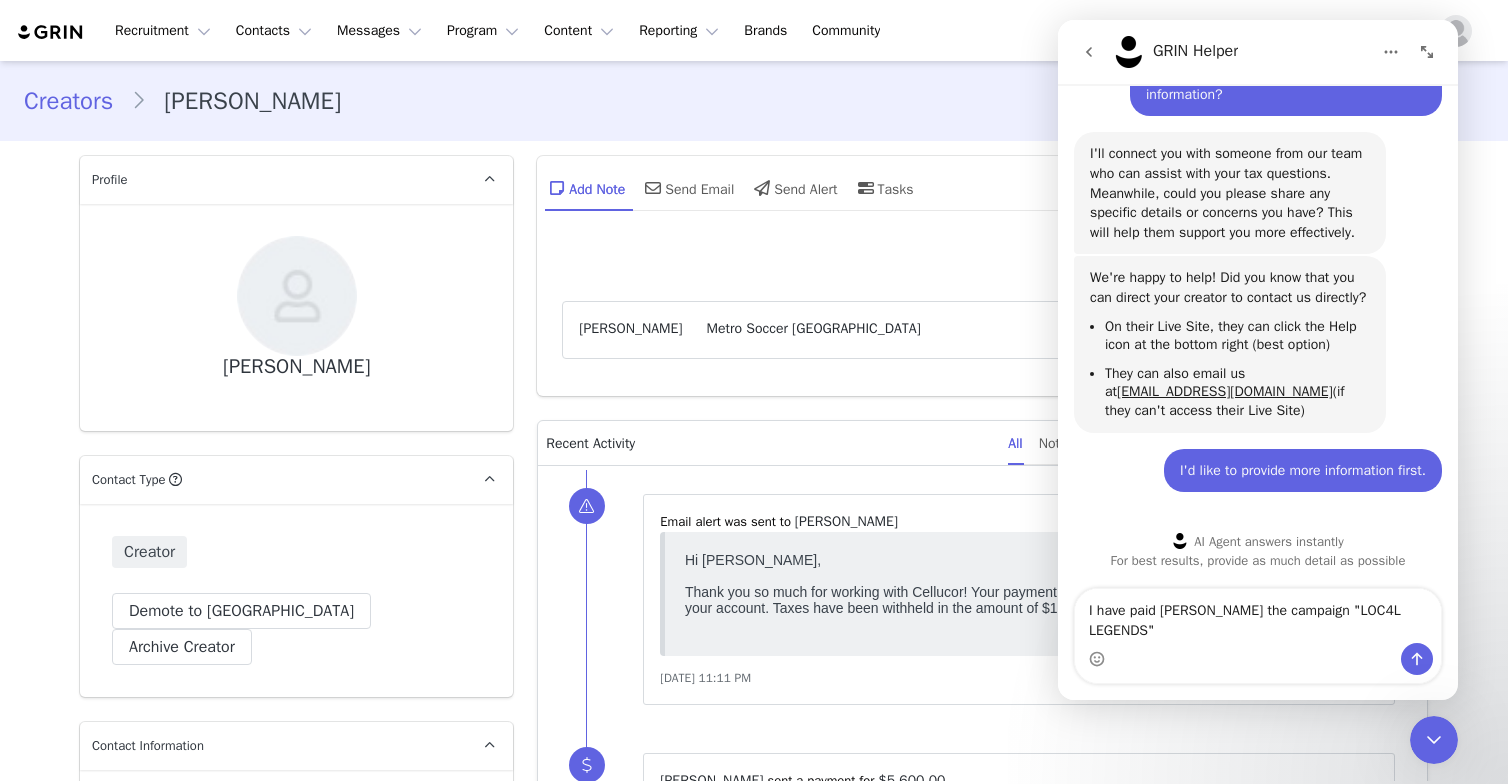 scroll, scrollTop: 194, scrollLeft: 0, axis: vertical 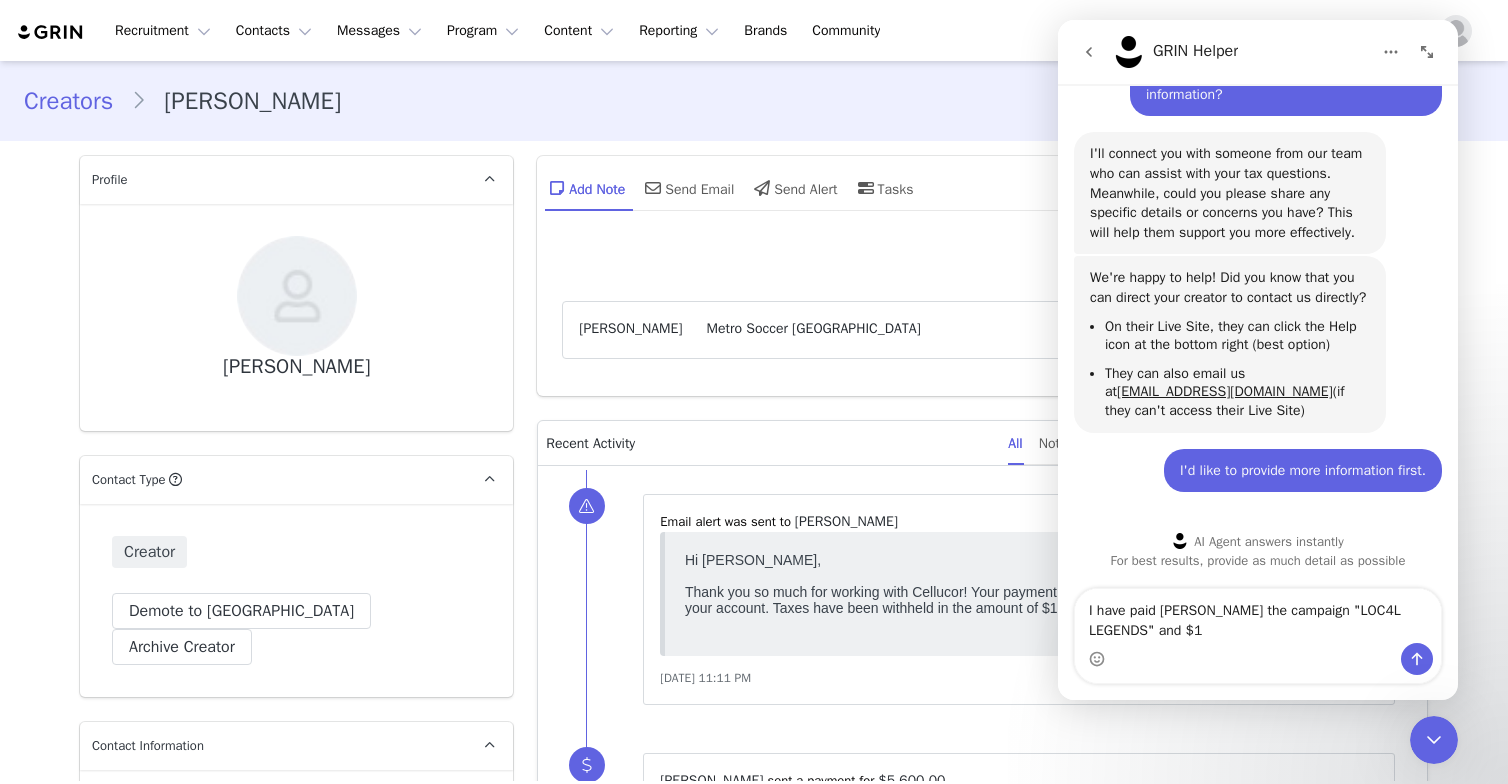 type on "I have paid [PERSON_NAME] the campaign "LOC4L LEGENDS" and $1" 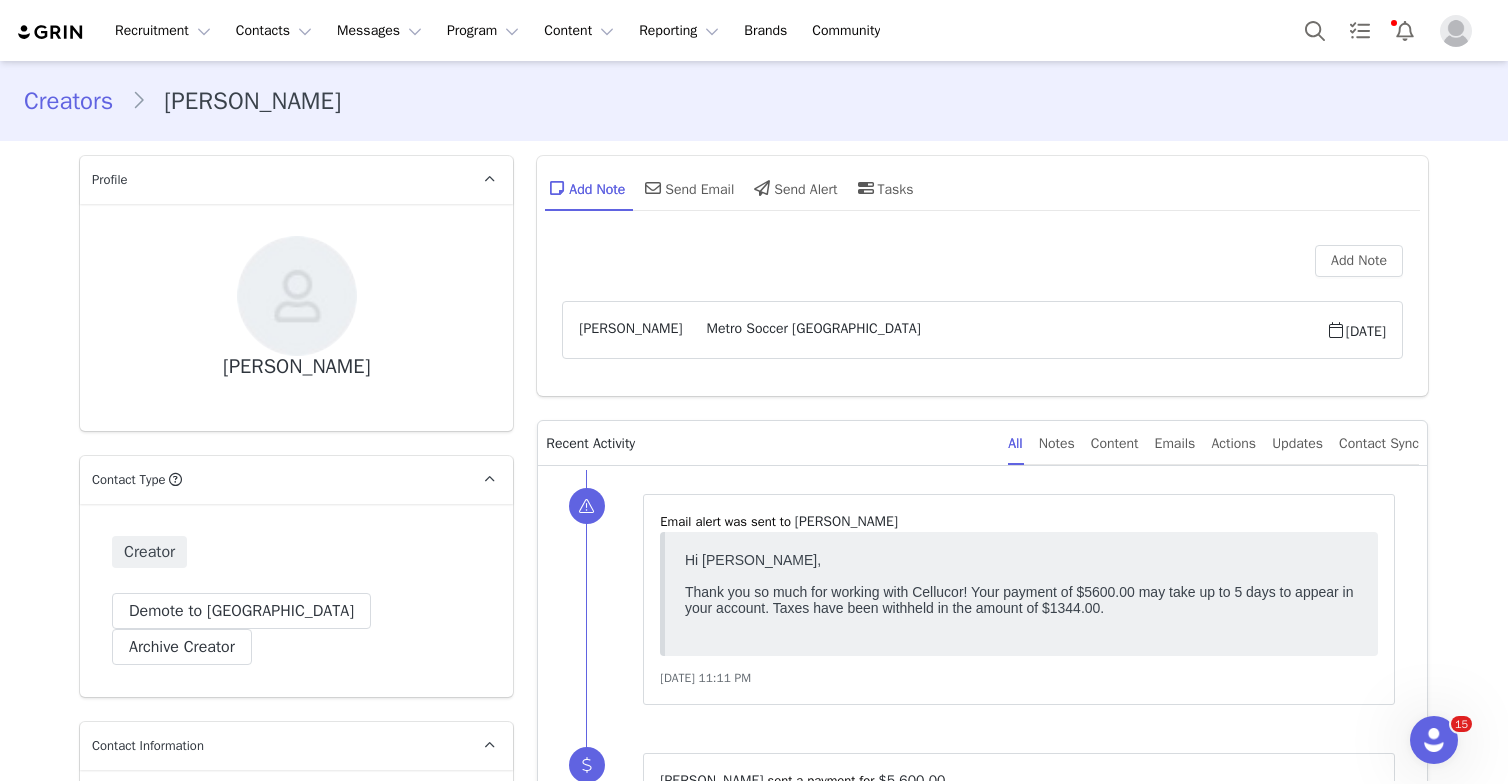 click 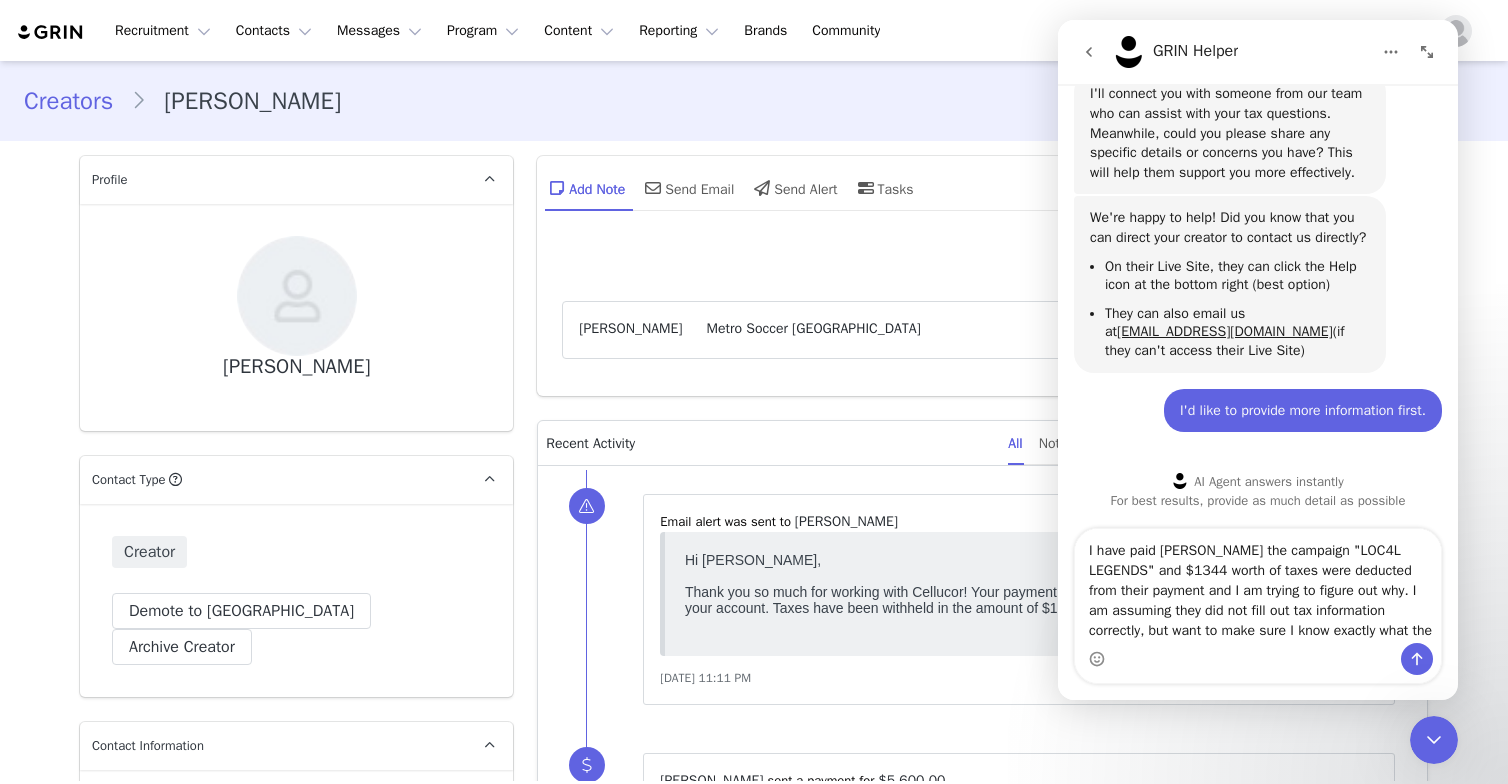 scroll, scrollTop: 274, scrollLeft: 0, axis: vertical 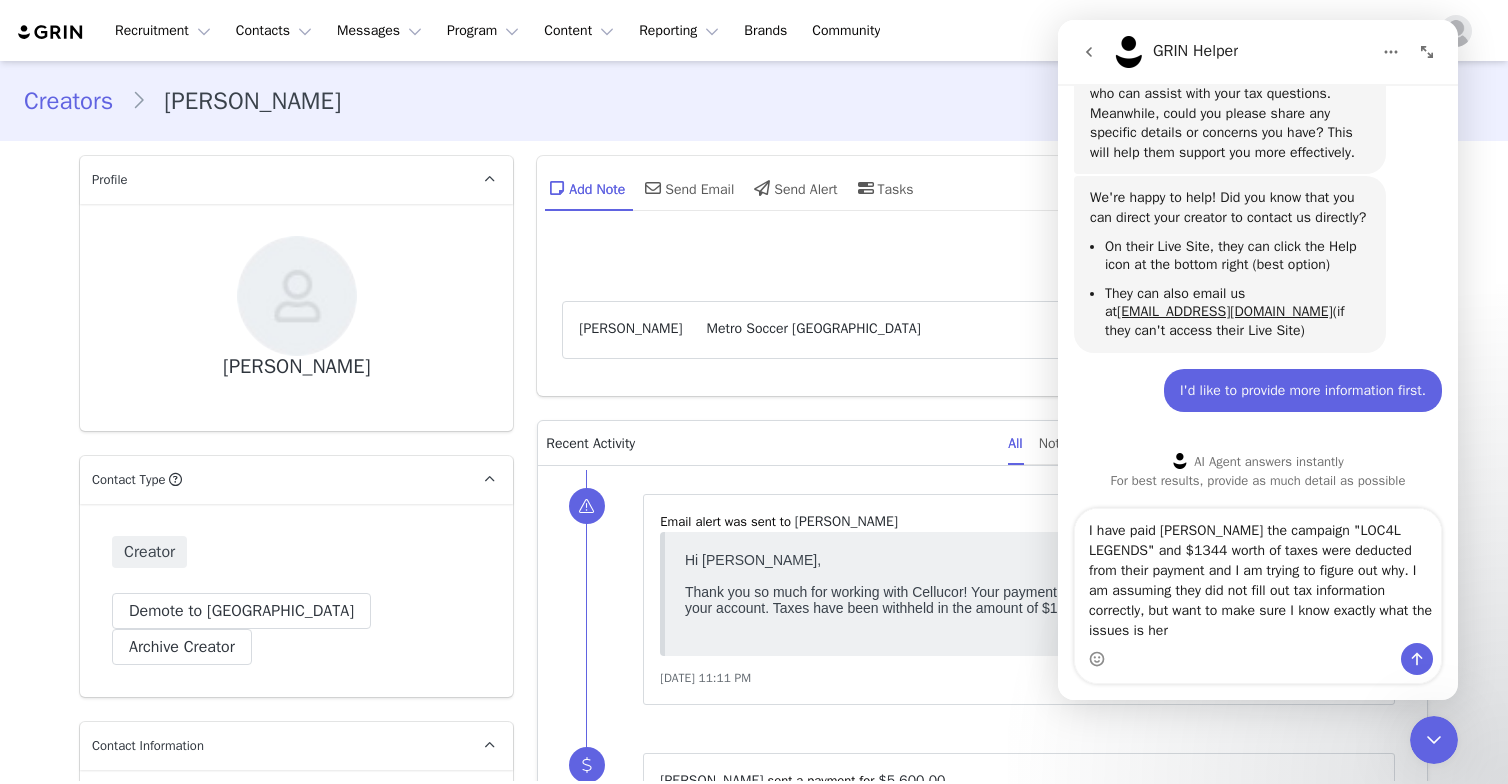 type on "I have paid [PERSON_NAME] the campaign "LOC4L LEGENDS" and $1344 worth of taxes were deducted from their payment and I am trying to figure out why. I am assuming they did not fill out tax information correctly, but want to make sure I know exactly what the issues is here" 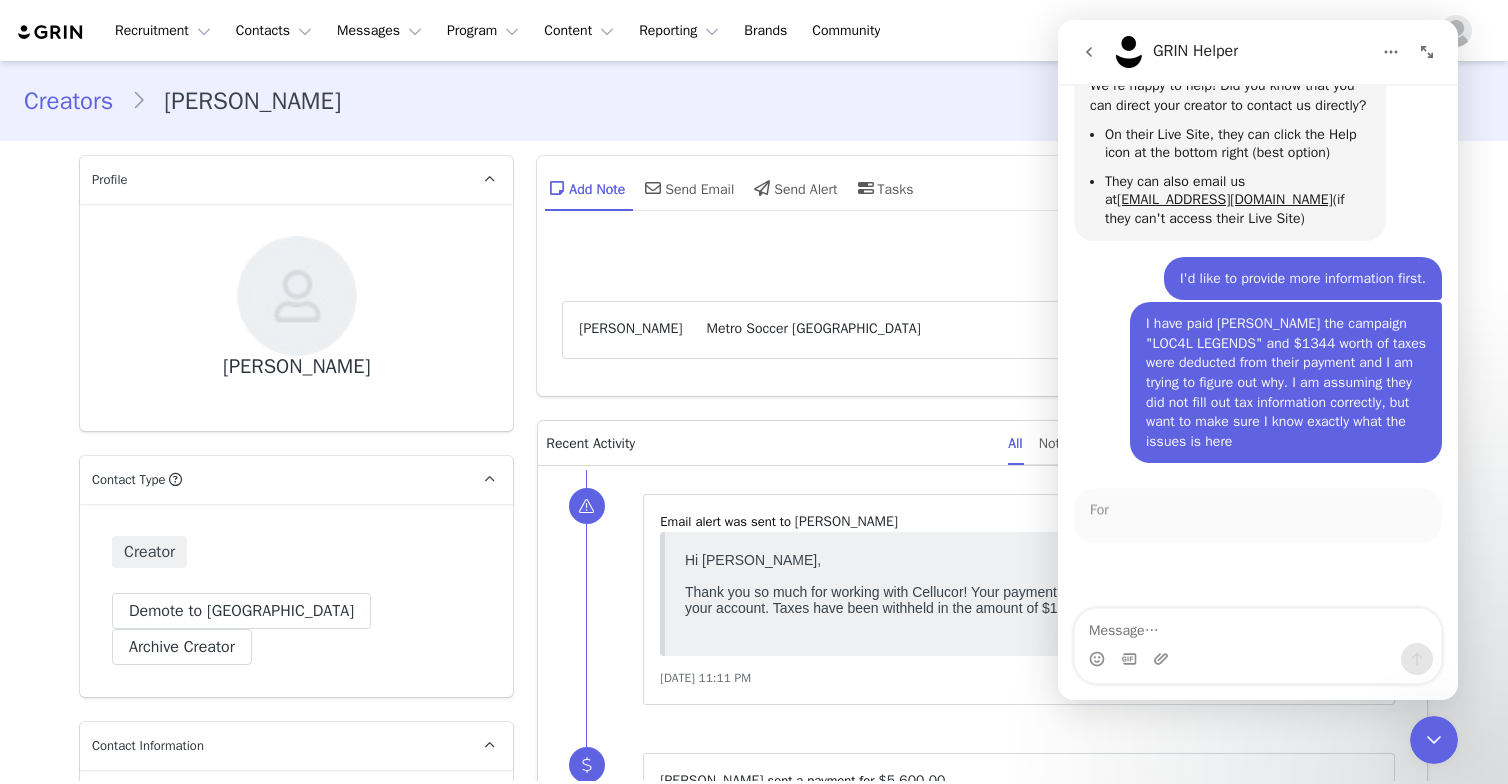 scroll, scrollTop: 337, scrollLeft: 0, axis: vertical 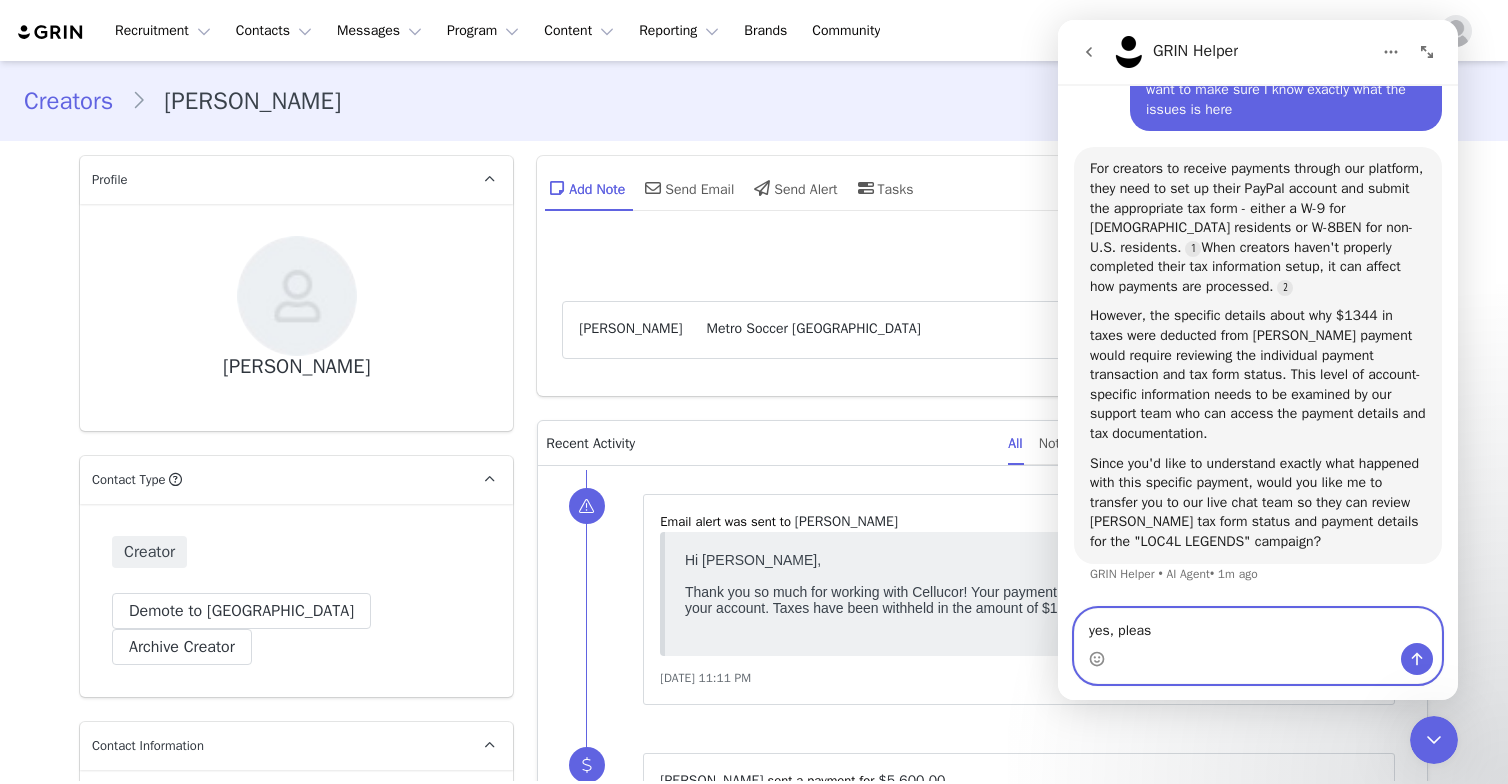 type on "yes, please" 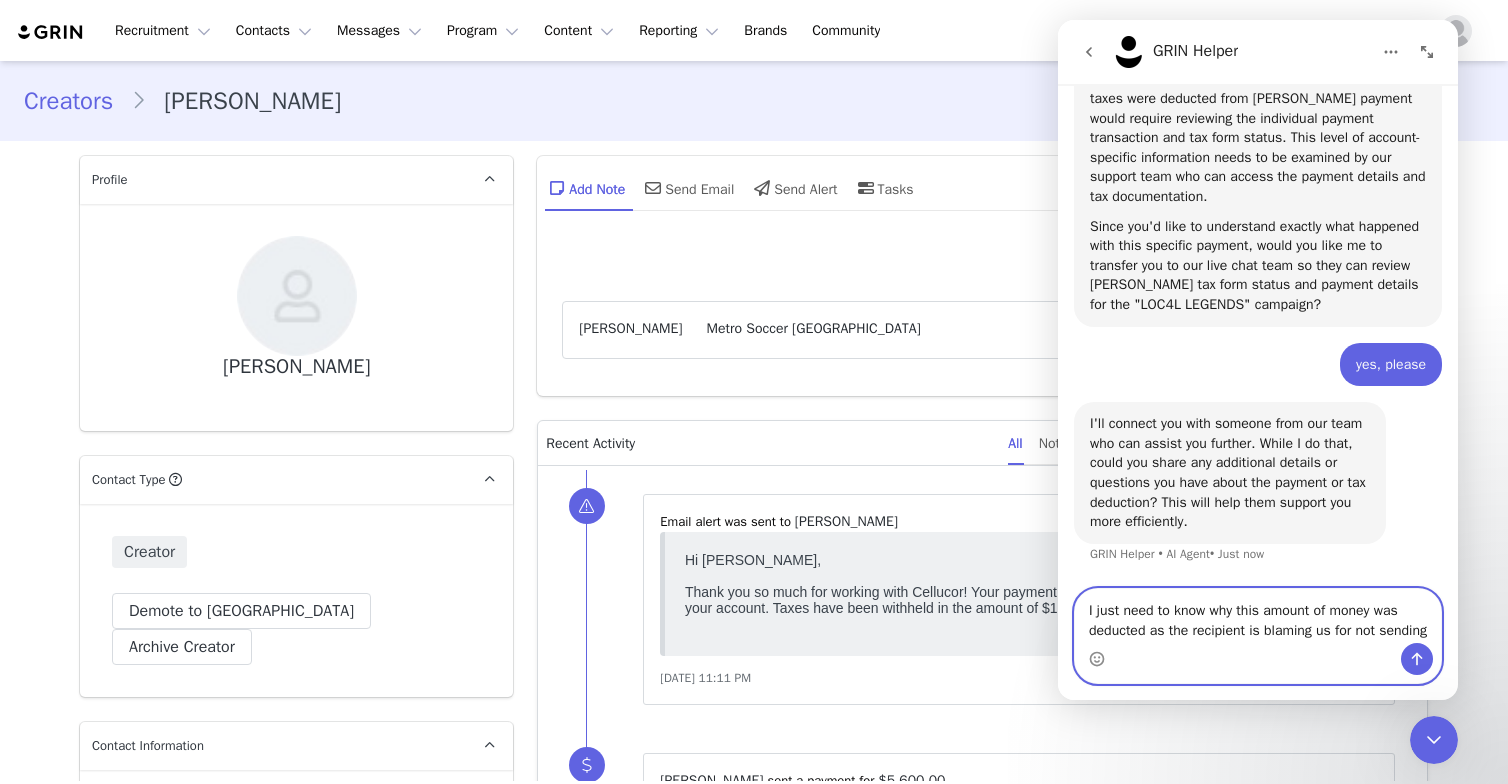 scroll, scrollTop: 971, scrollLeft: 0, axis: vertical 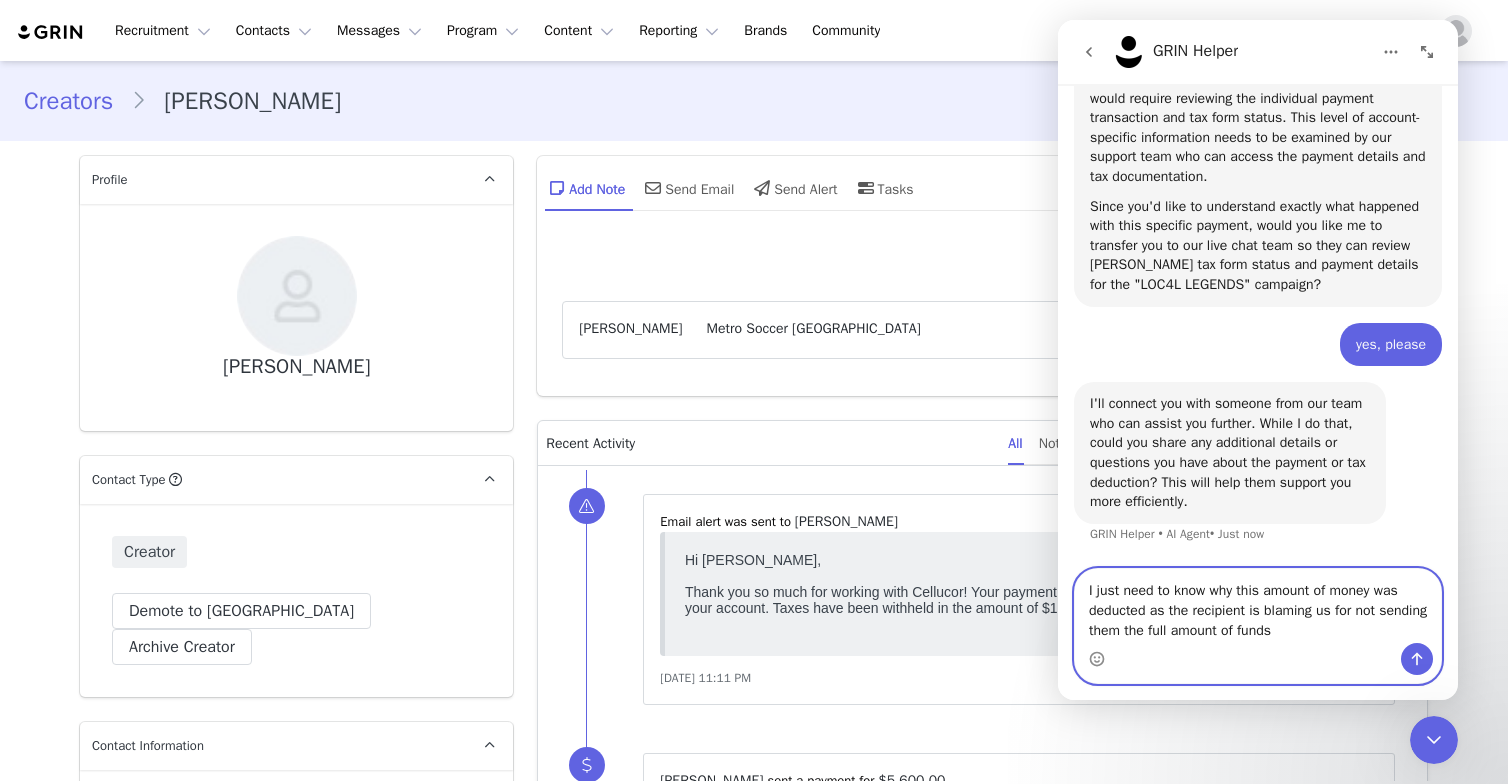 type on "I just need to know why this amount of money was deducted as the recipient is blaming us for not sending them the full amount of funds" 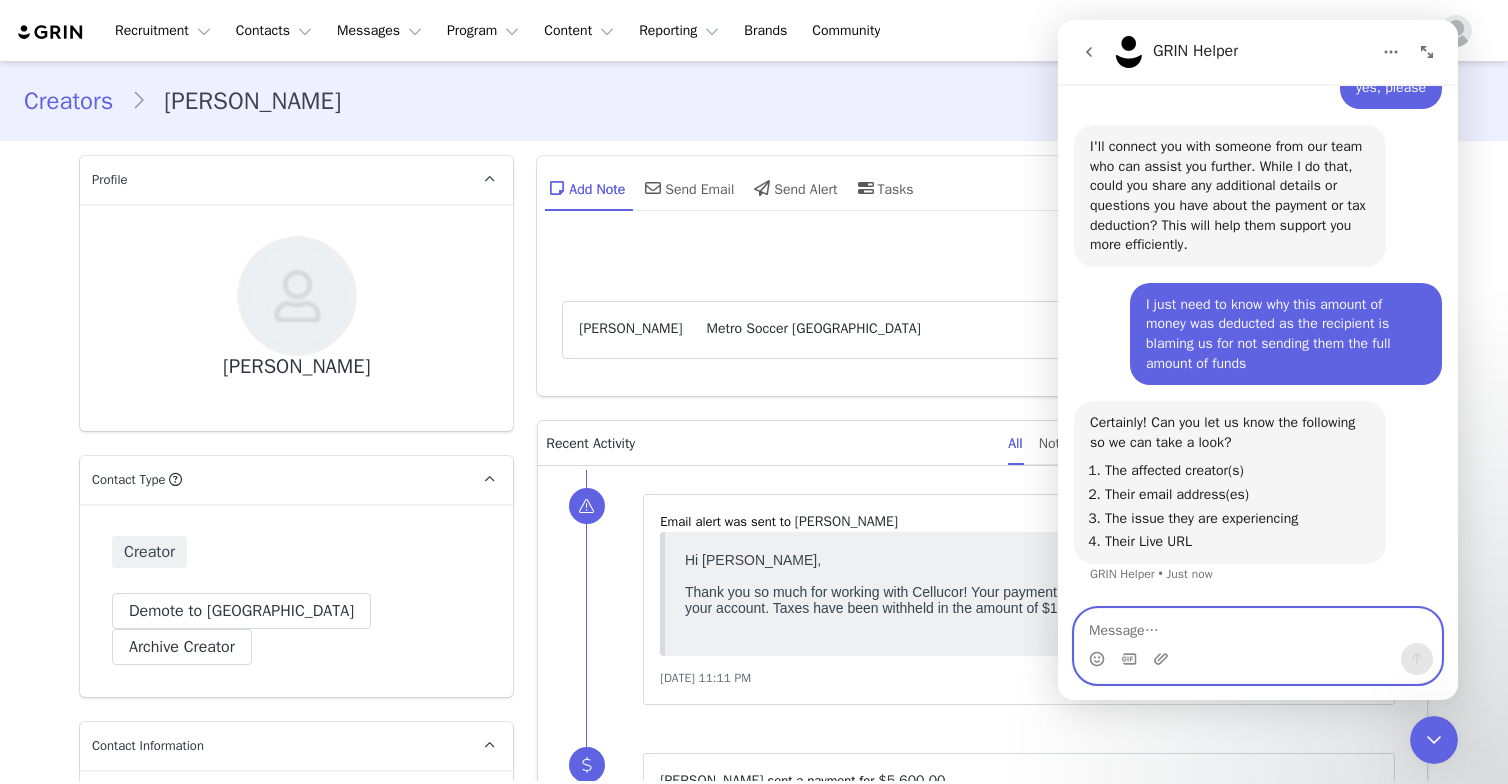 scroll, scrollTop: 1228, scrollLeft: 0, axis: vertical 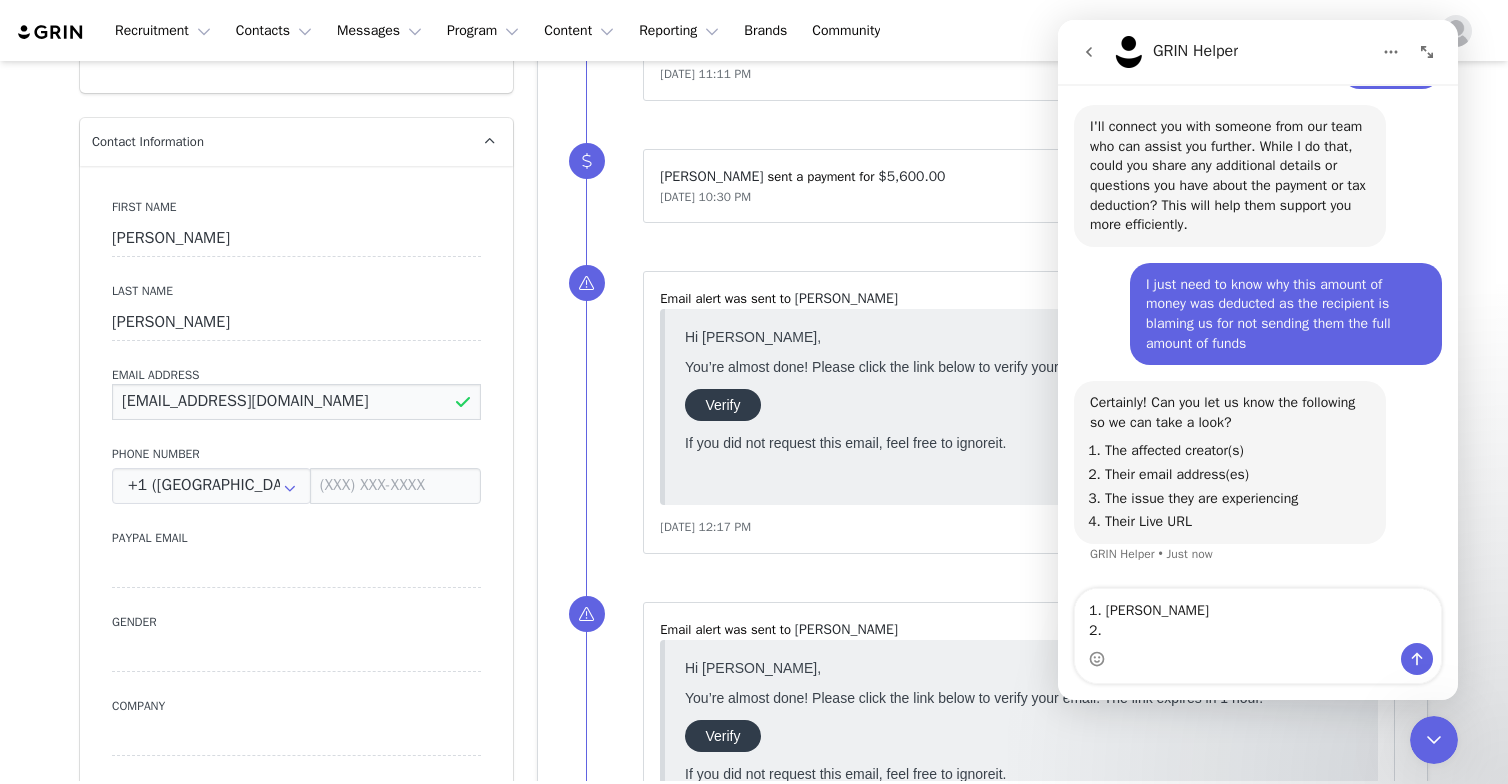 click on "[EMAIL_ADDRESS][DOMAIN_NAME]" at bounding box center (296, 402) 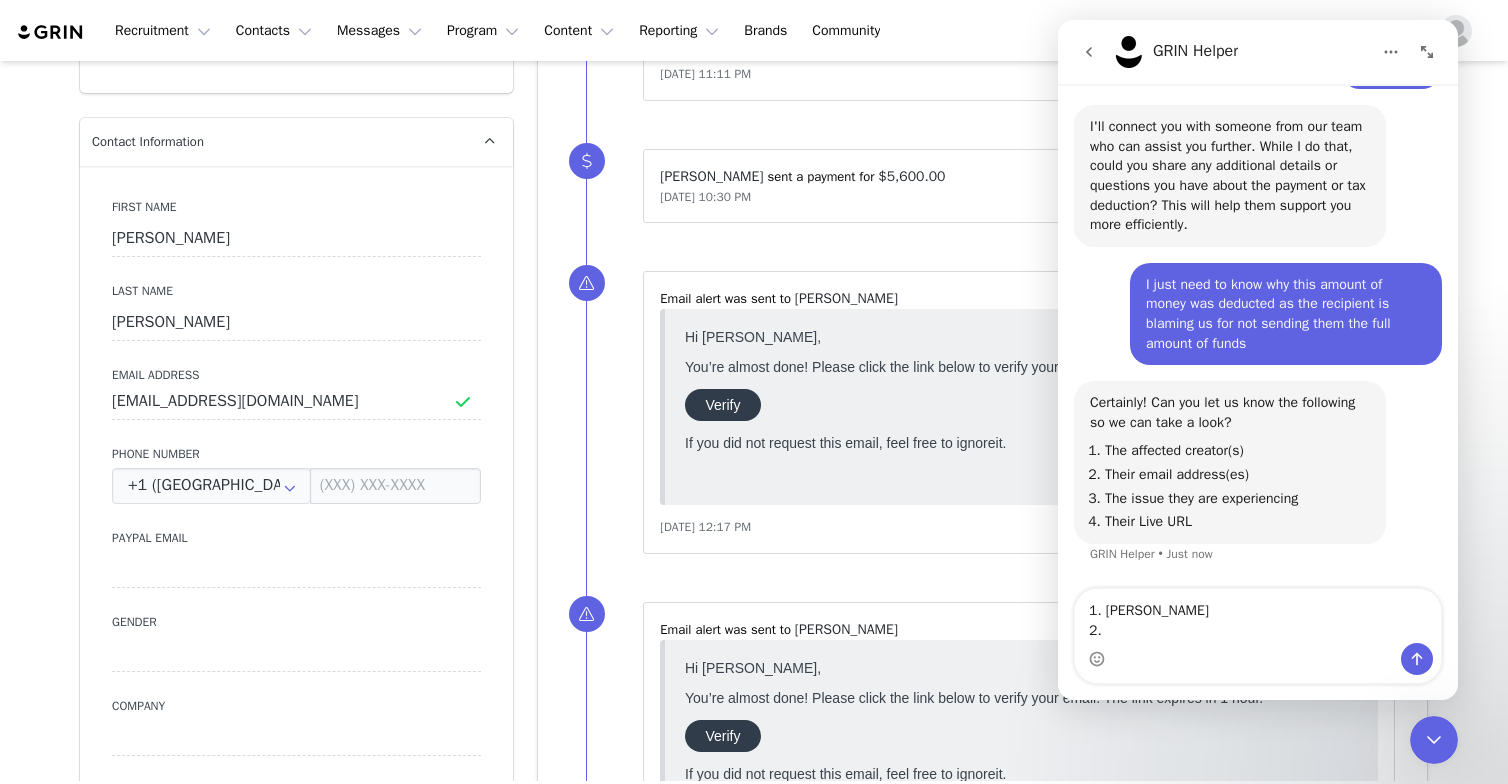 click at bounding box center (1258, 659) 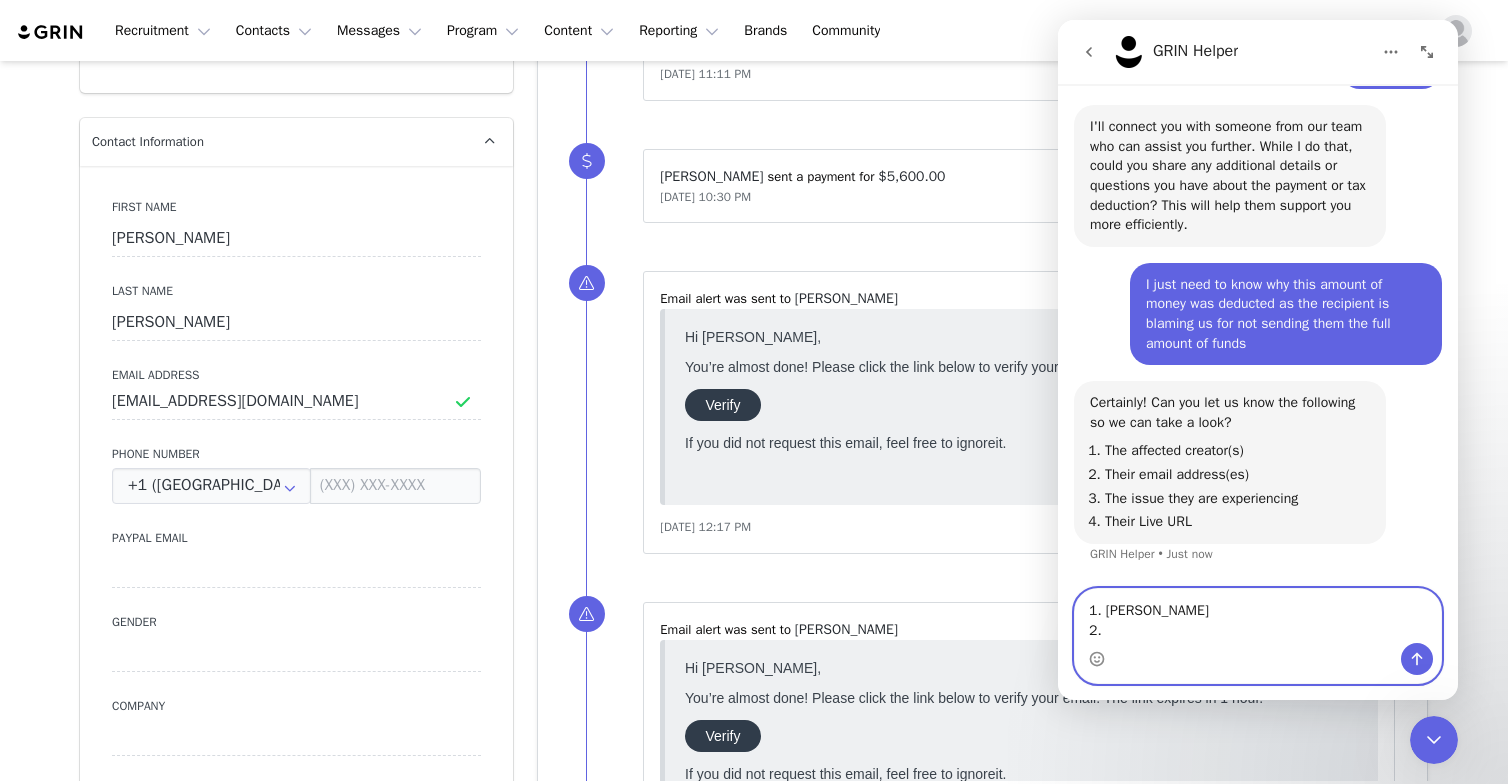 click on "1. [PERSON_NAME]
2." at bounding box center [1258, 616] 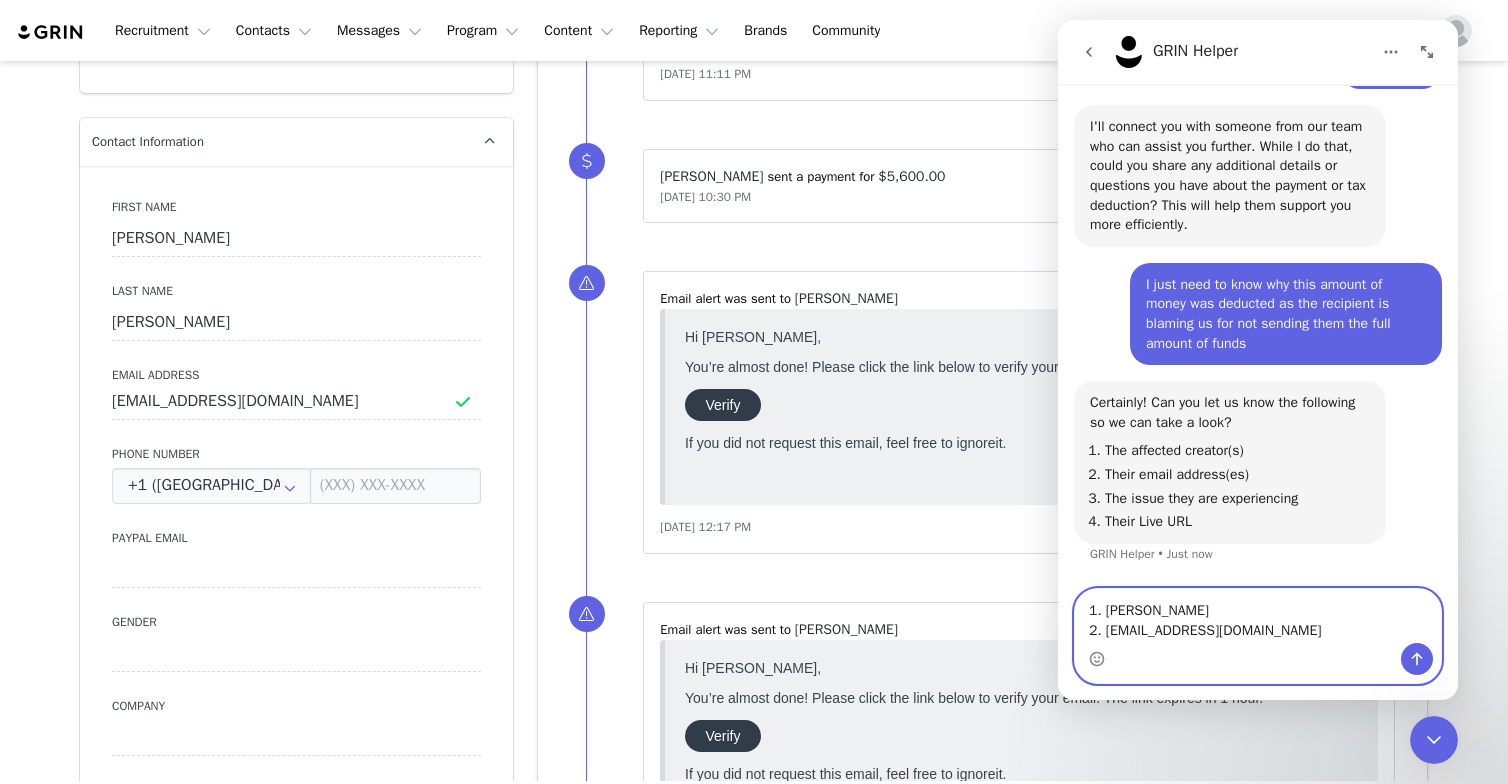 scroll, scrollTop: 1268, scrollLeft: 0, axis: vertical 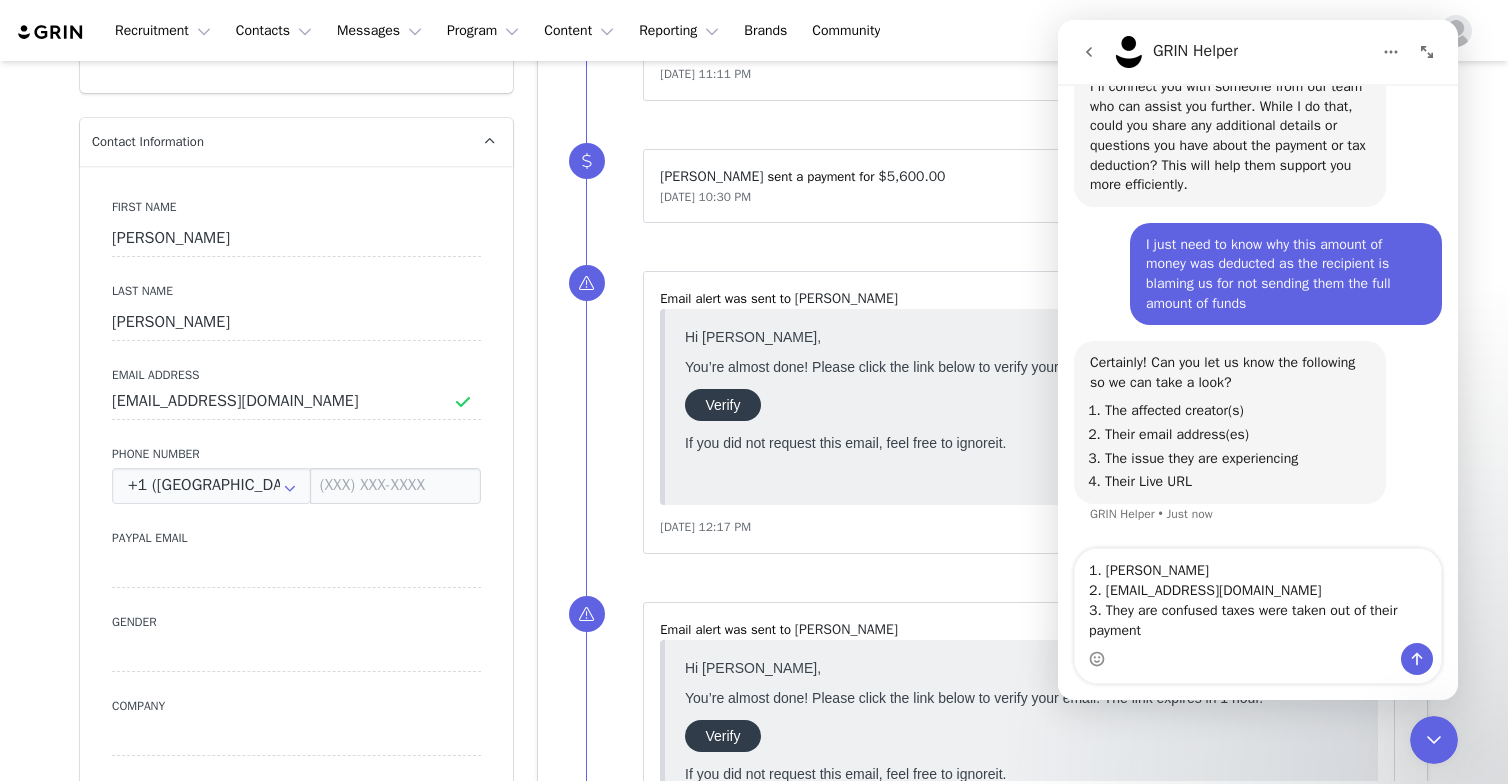 click at bounding box center (1258, 659) 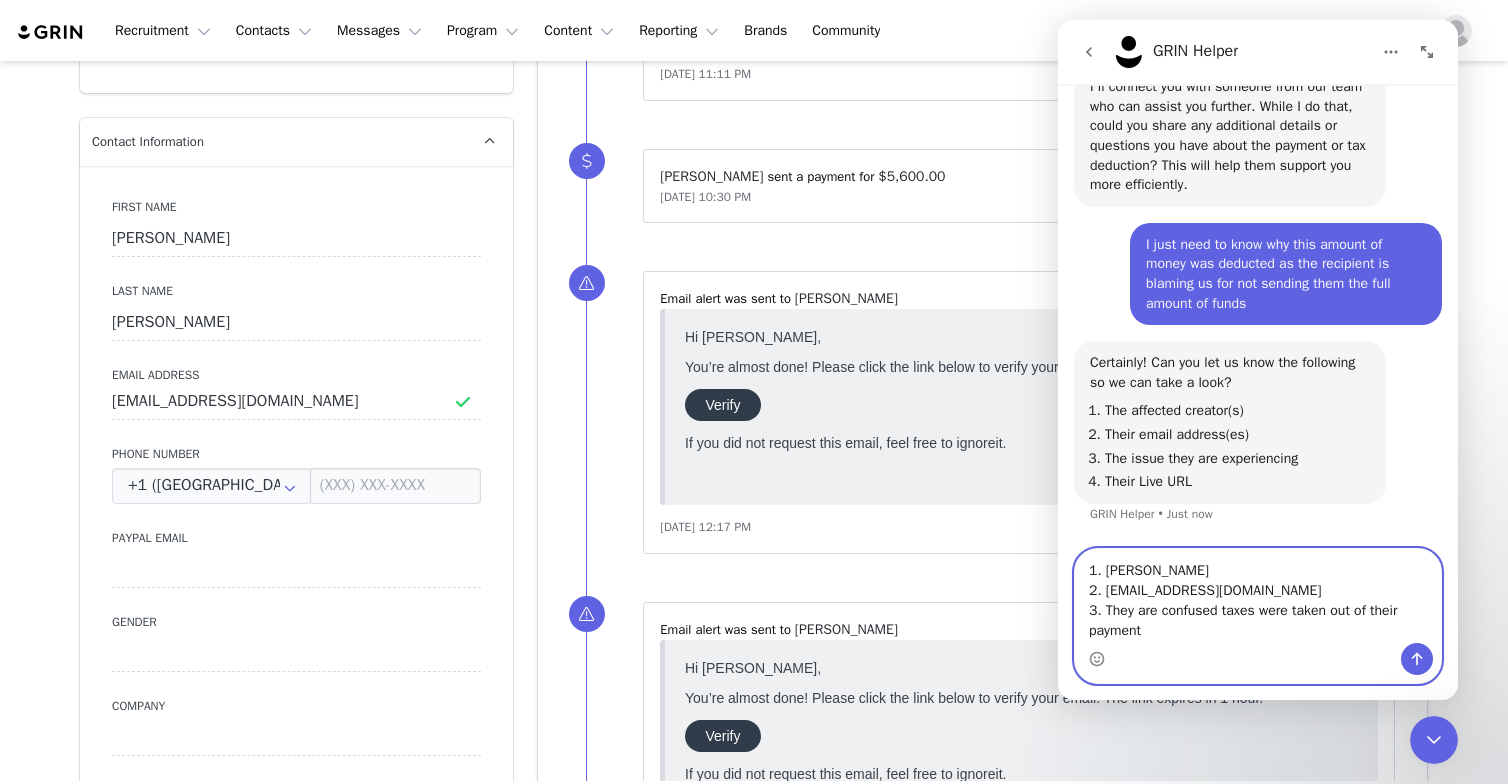 click on "1. [PERSON_NAME]
2. [EMAIL_ADDRESS][DOMAIN_NAME]
3. They are confused taxes were taken out of their payment" at bounding box center (1258, 596) 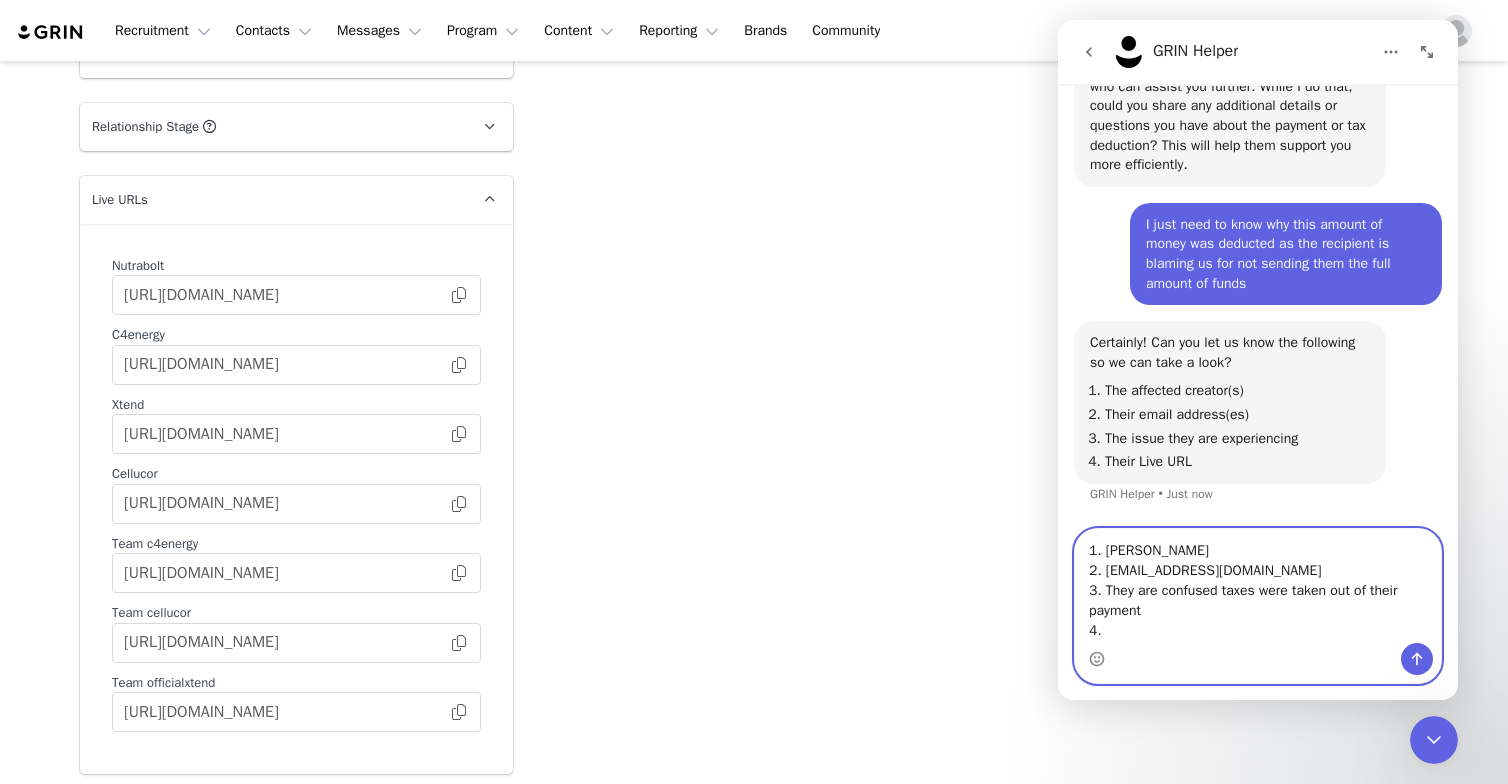 scroll, scrollTop: 5260, scrollLeft: 0, axis: vertical 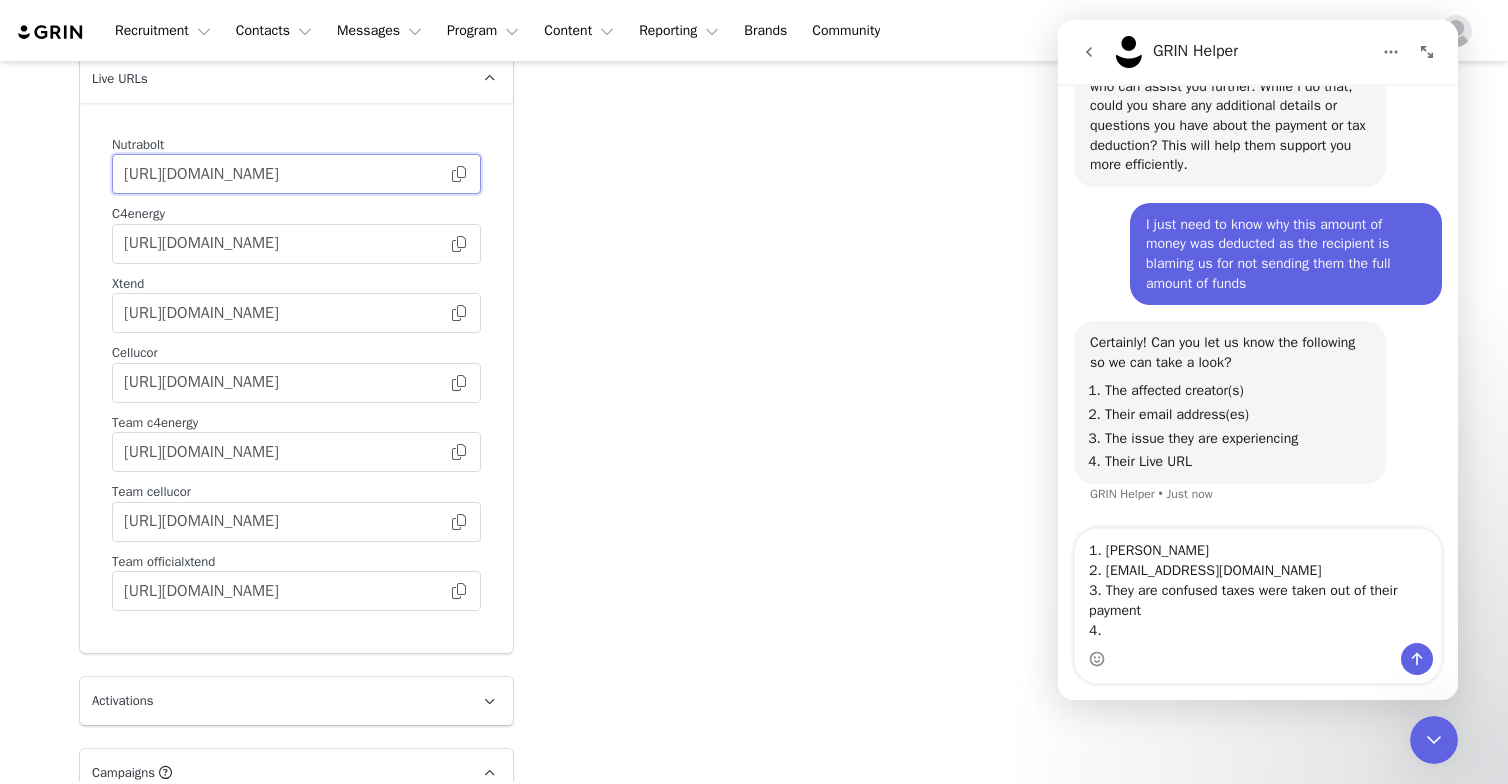 click on "[URL][DOMAIN_NAME]" at bounding box center (296, 174) 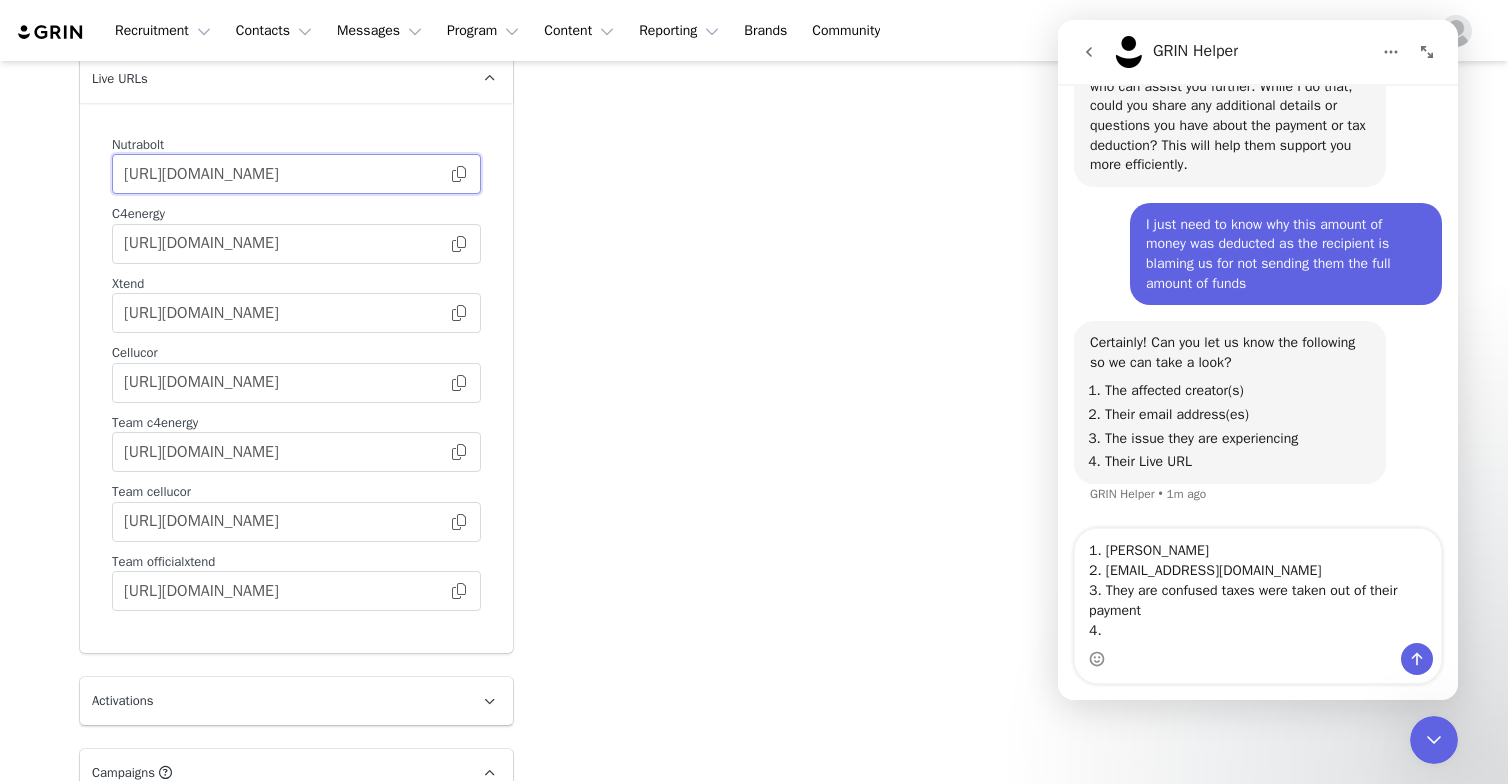 click on "[URL][DOMAIN_NAME]" at bounding box center (296, 174) 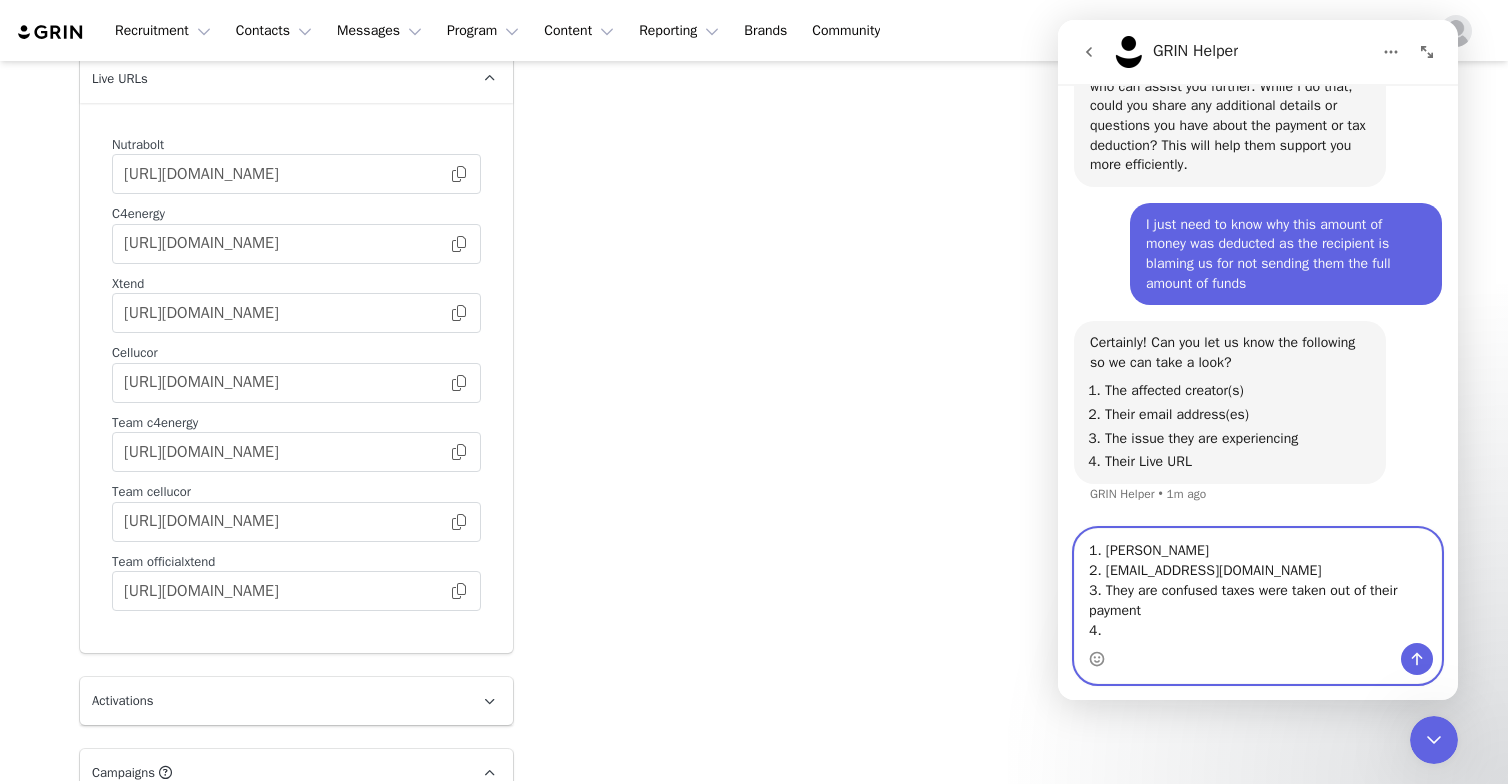 click on "1. [PERSON_NAME]
2. [EMAIL_ADDRESS][DOMAIN_NAME]
3. They are confused taxes were taken out of their payment
4." at bounding box center [1258, 586] 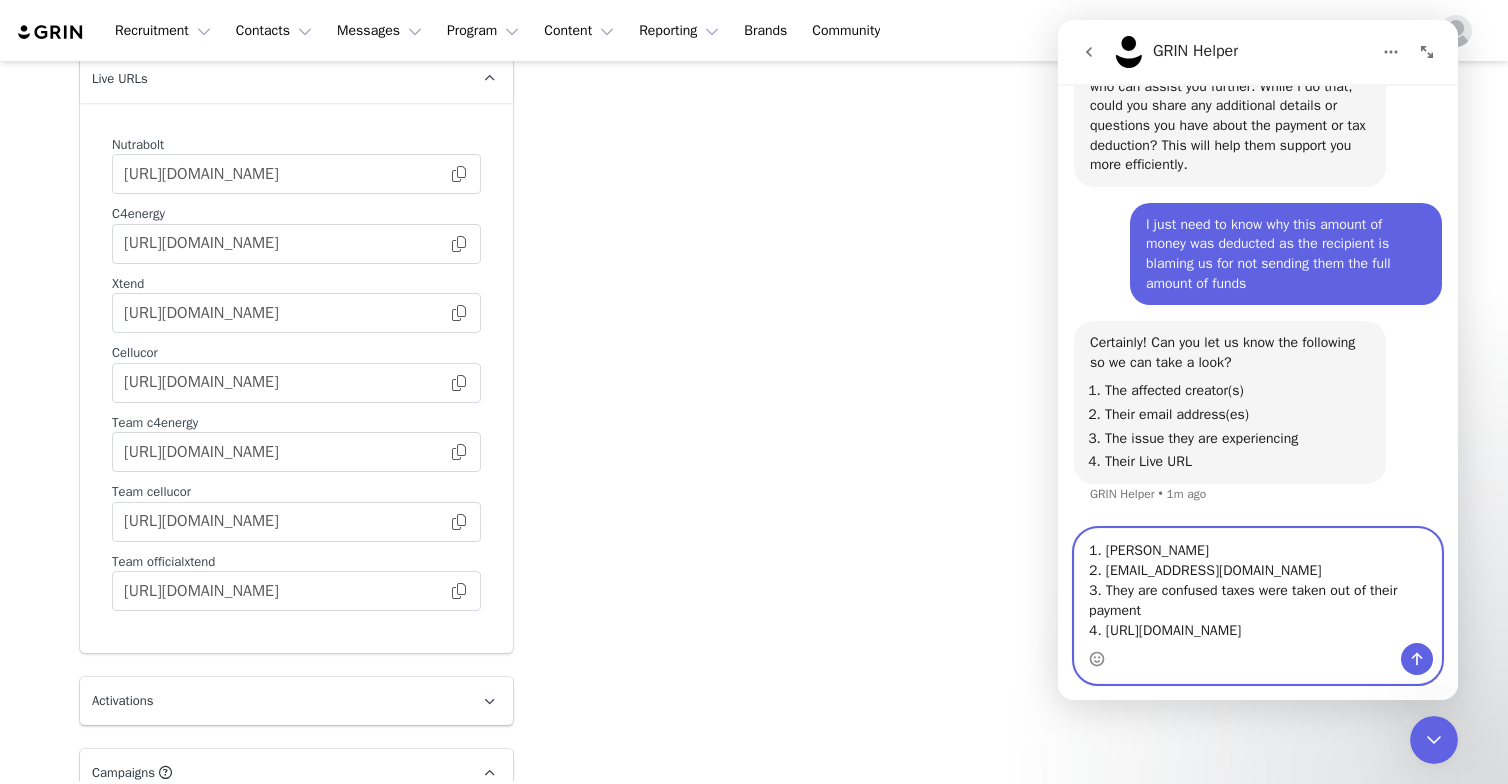 scroll, scrollTop: 1328, scrollLeft: 0, axis: vertical 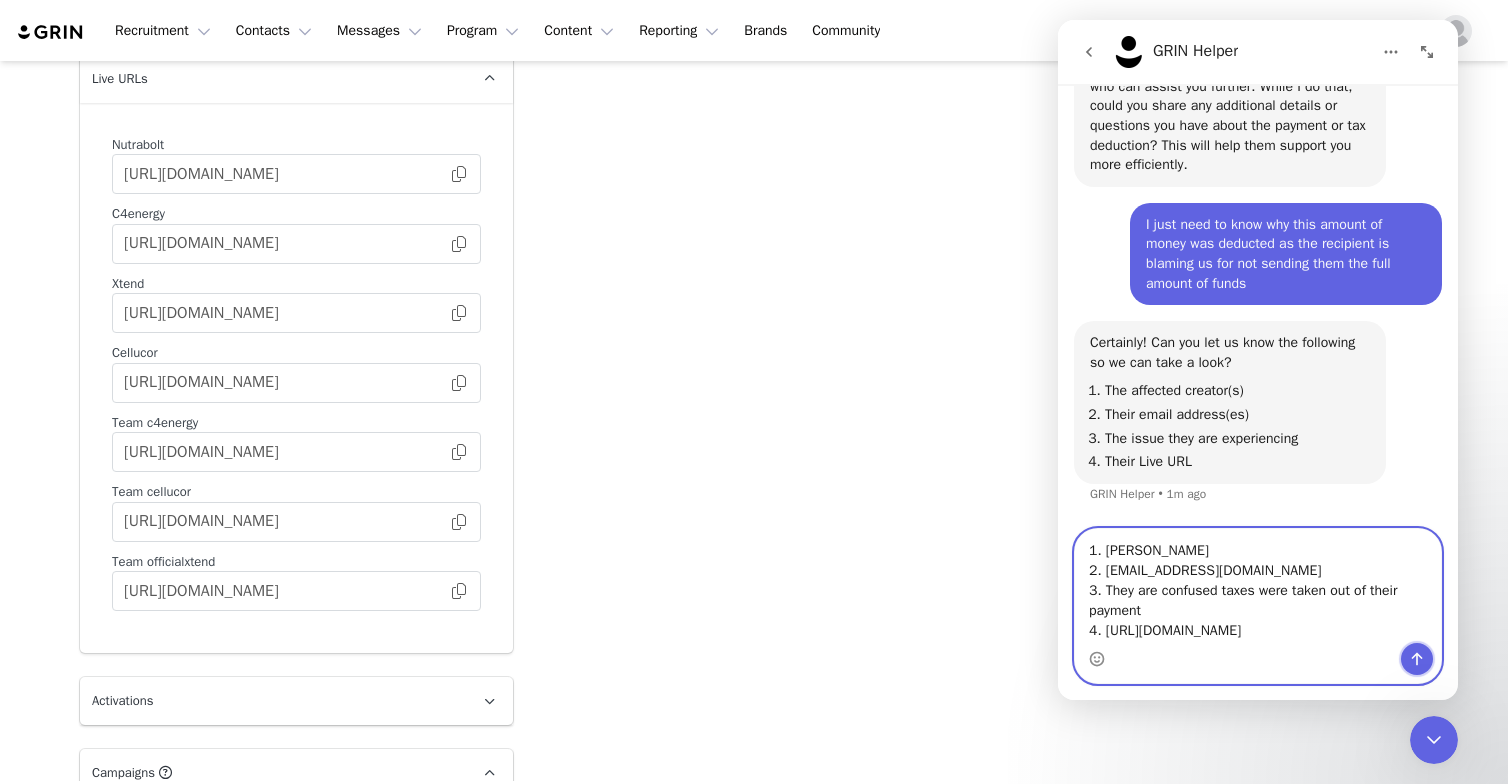 click 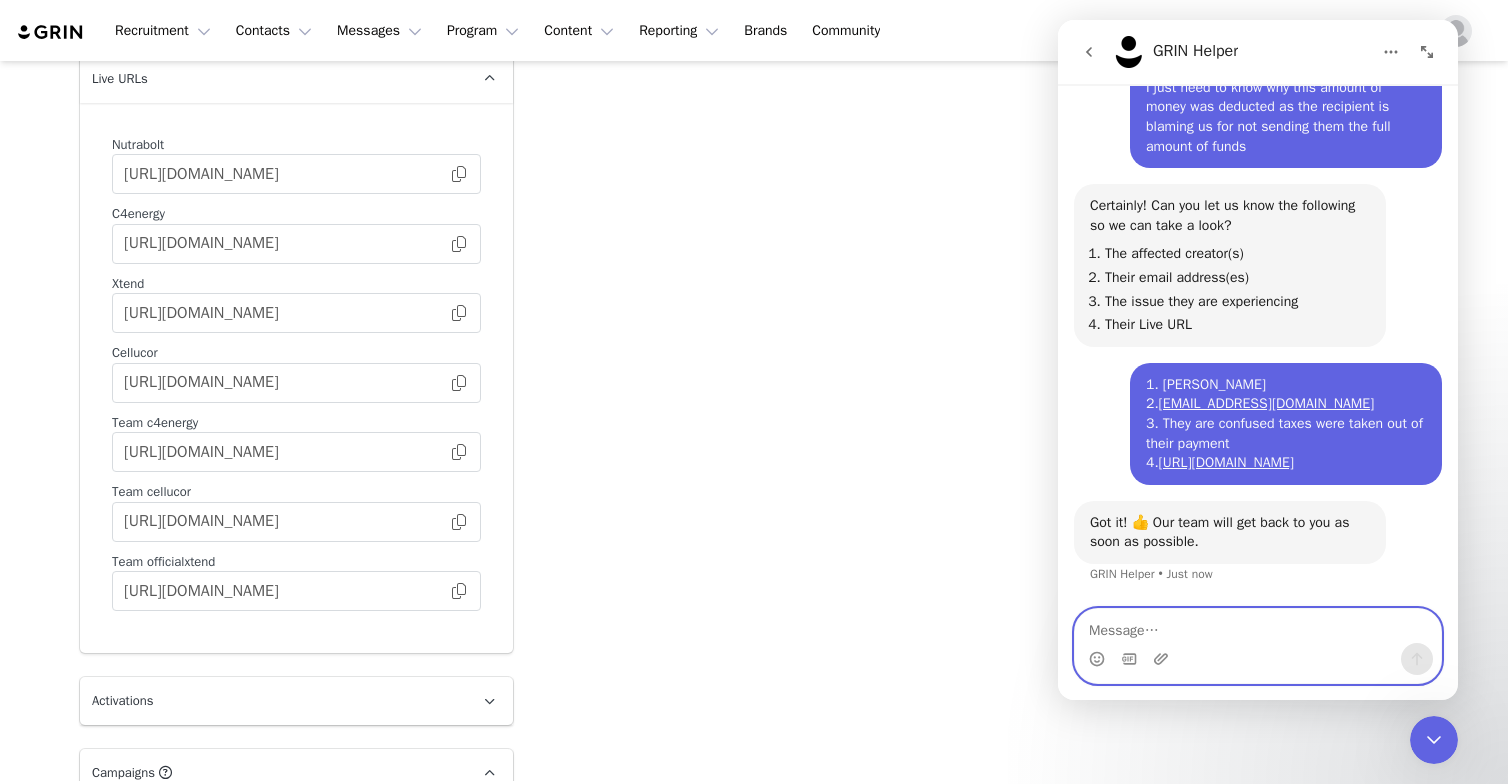 scroll, scrollTop: 1517, scrollLeft: 0, axis: vertical 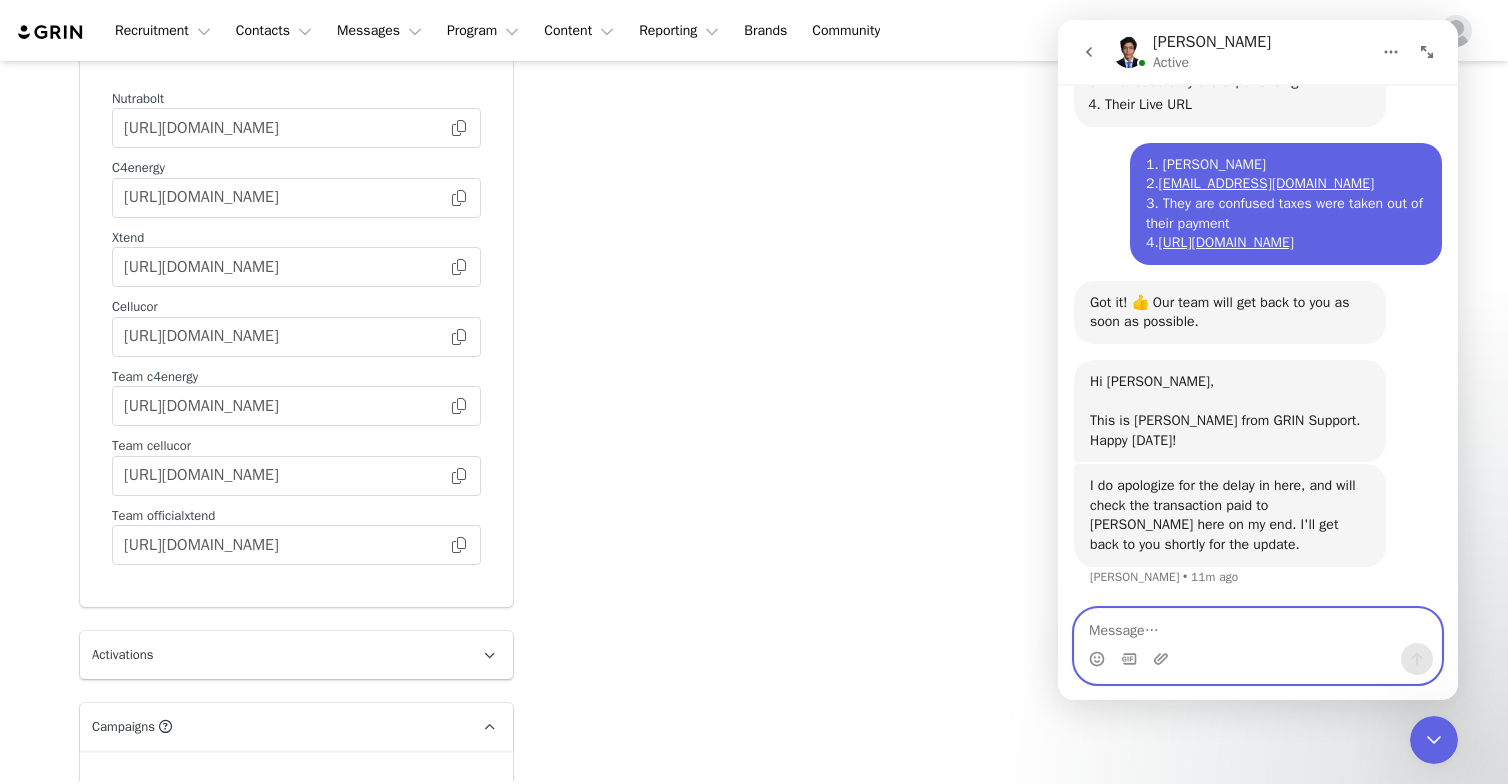 click at bounding box center (1258, 626) 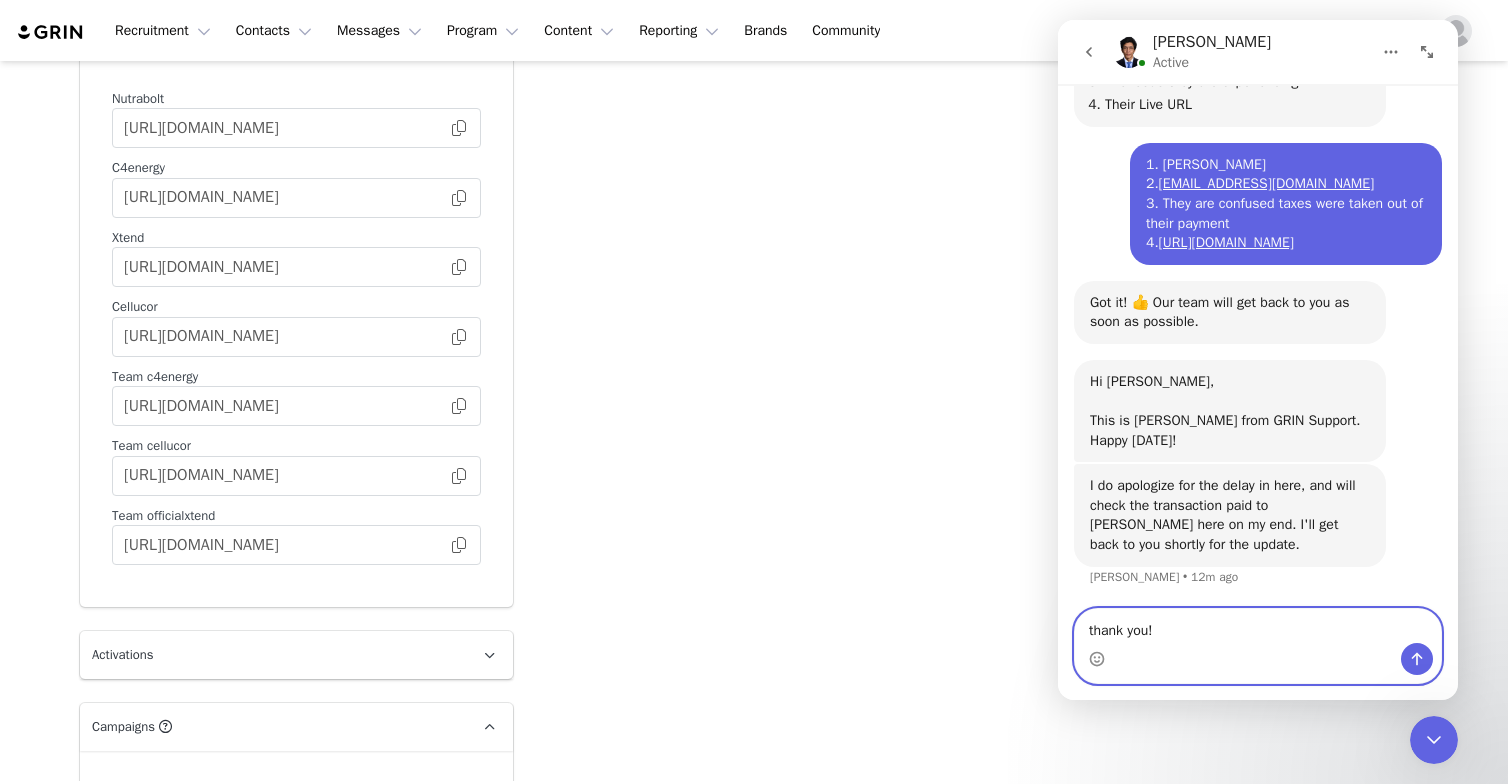 type on "thank you!" 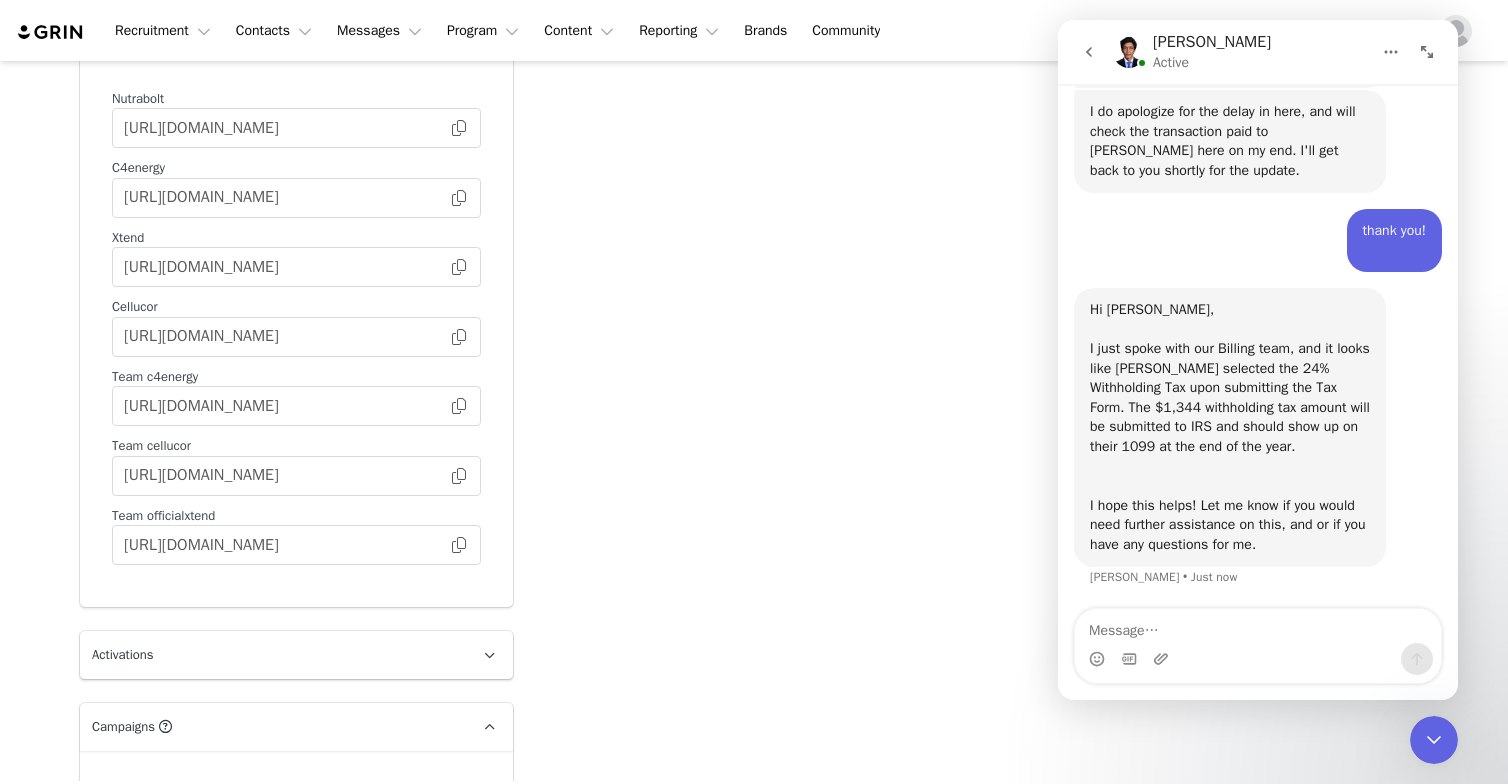 scroll, scrollTop: 2062, scrollLeft: 0, axis: vertical 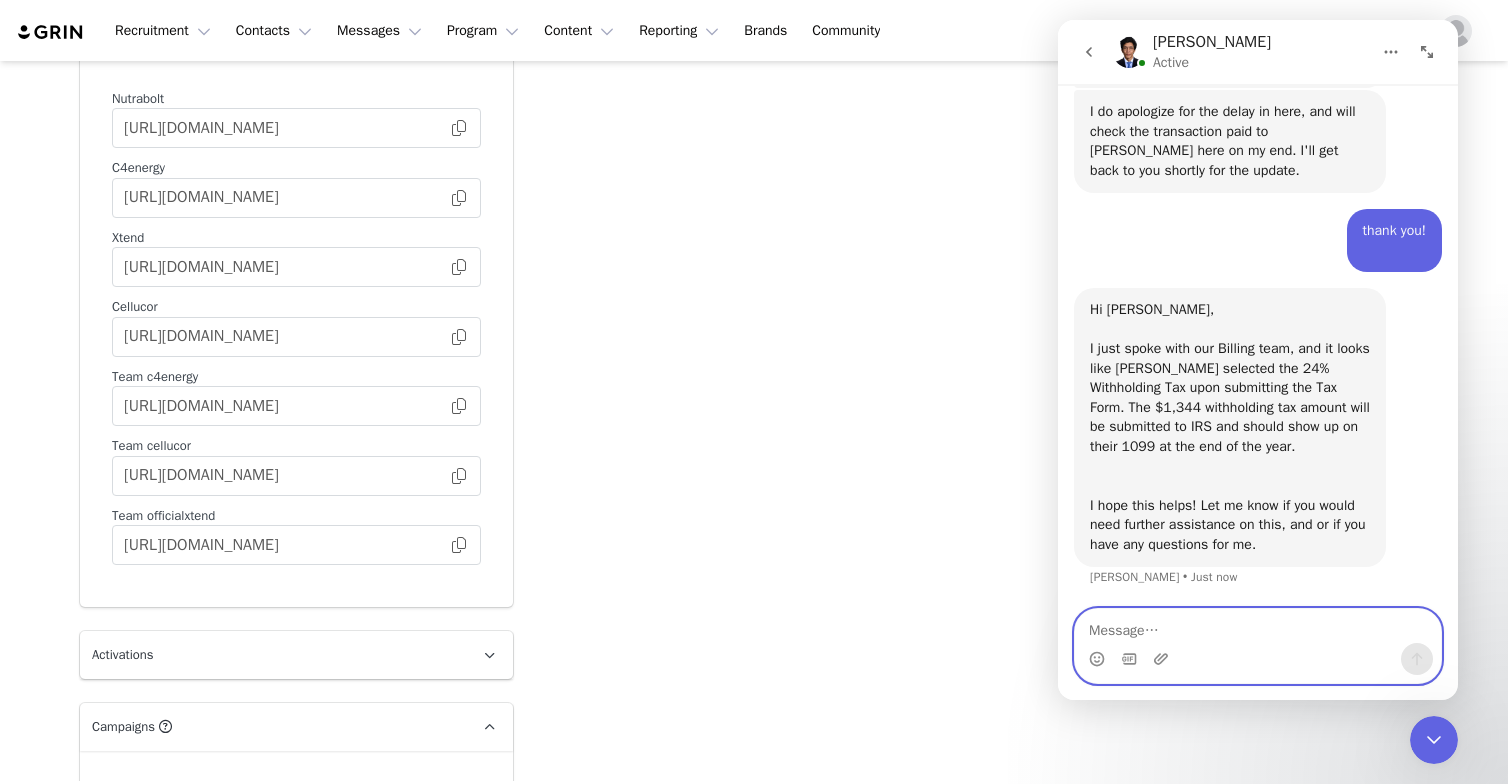 click at bounding box center [1258, 626] 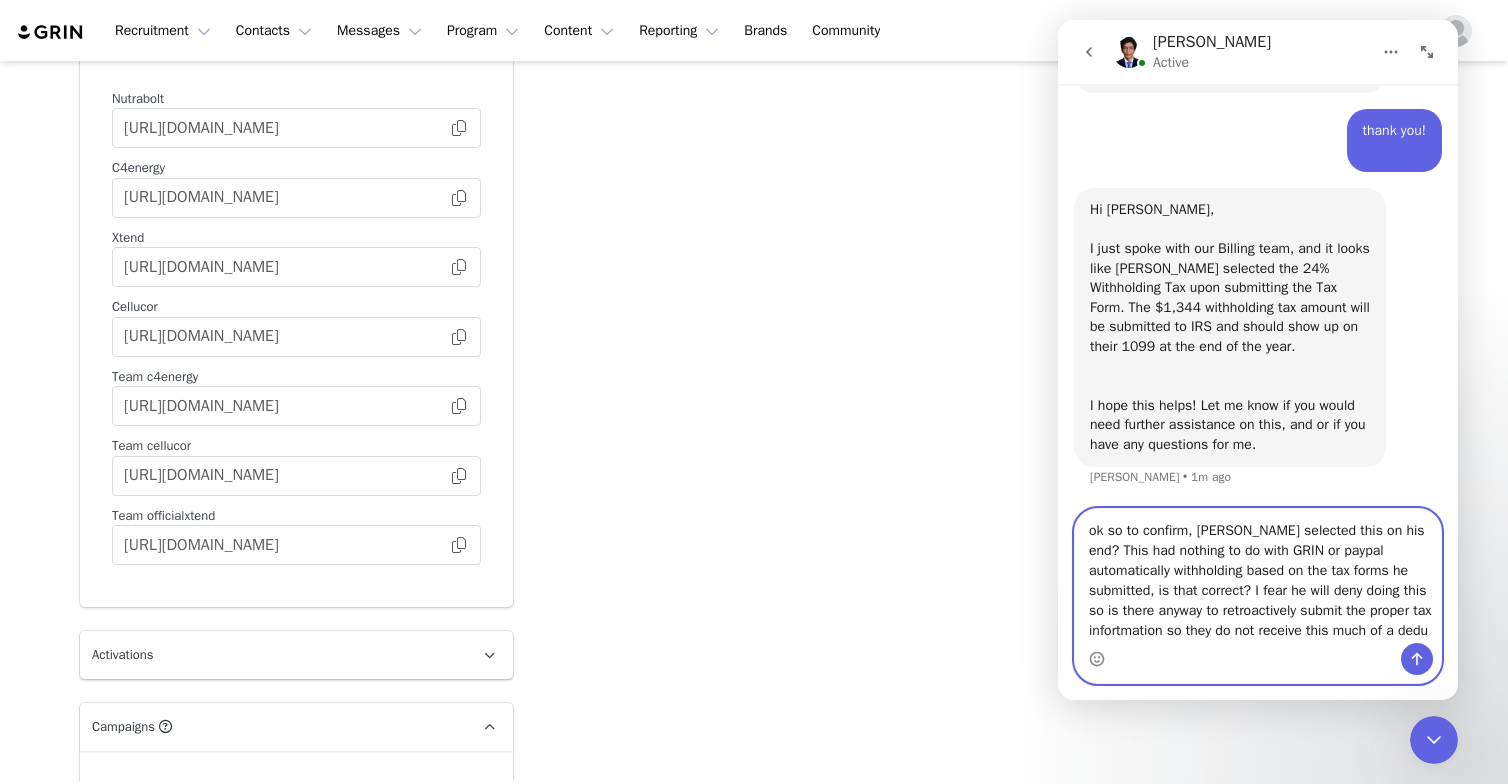 scroll, scrollTop: 2182, scrollLeft: 0, axis: vertical 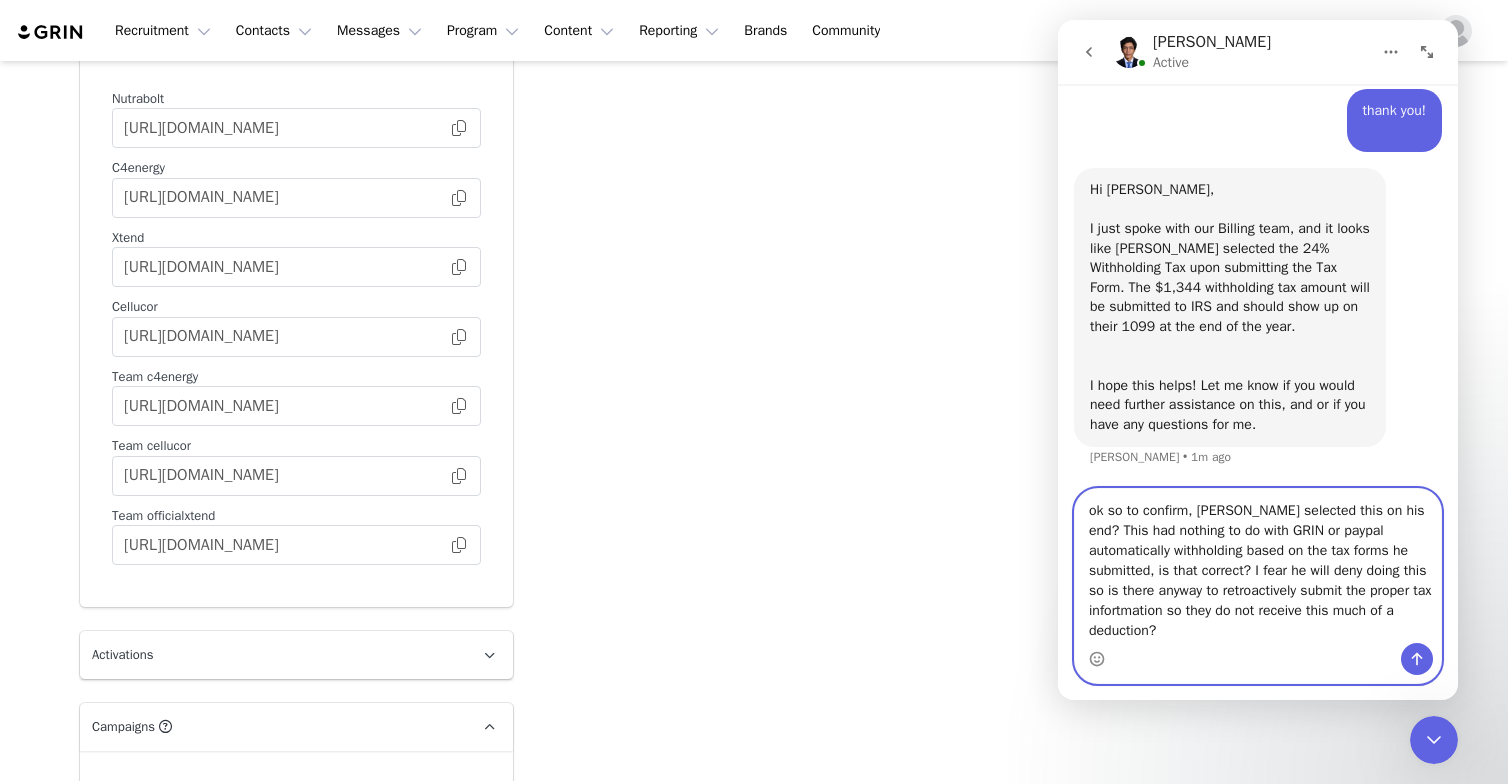 click on "ok so to confirm, [PERSON_NAME] selected this on his end? This had nothing to do with GRIN or paypal automatically withholding based on the tax forms he submitted, is that correct? I fear he will deny doing this so is there anyway to retroactively submit the proper tax infortmation so they do not receive this much of a deduction?" at bounding box center (1258, 566) 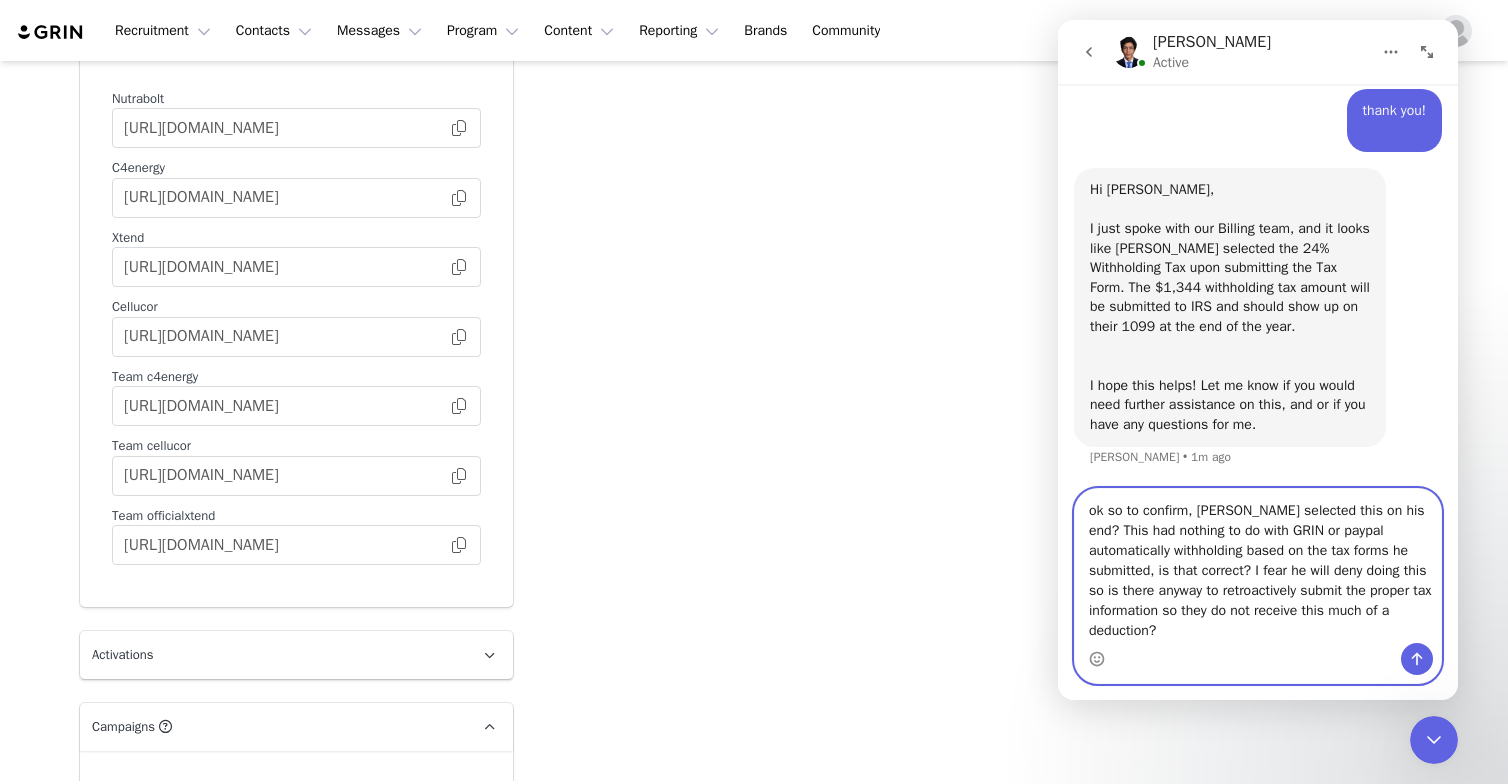 type on "ok so to confirm, [PERSON_NAME] selected this on his end? This had nothing to do with GRIN or paypal automatically withholding based on the tax forms he submitted, is that correct? I fear he will deny doing this so is there anyway to retroactively submit the proper tax information so they do not receive this much of a deduction?" 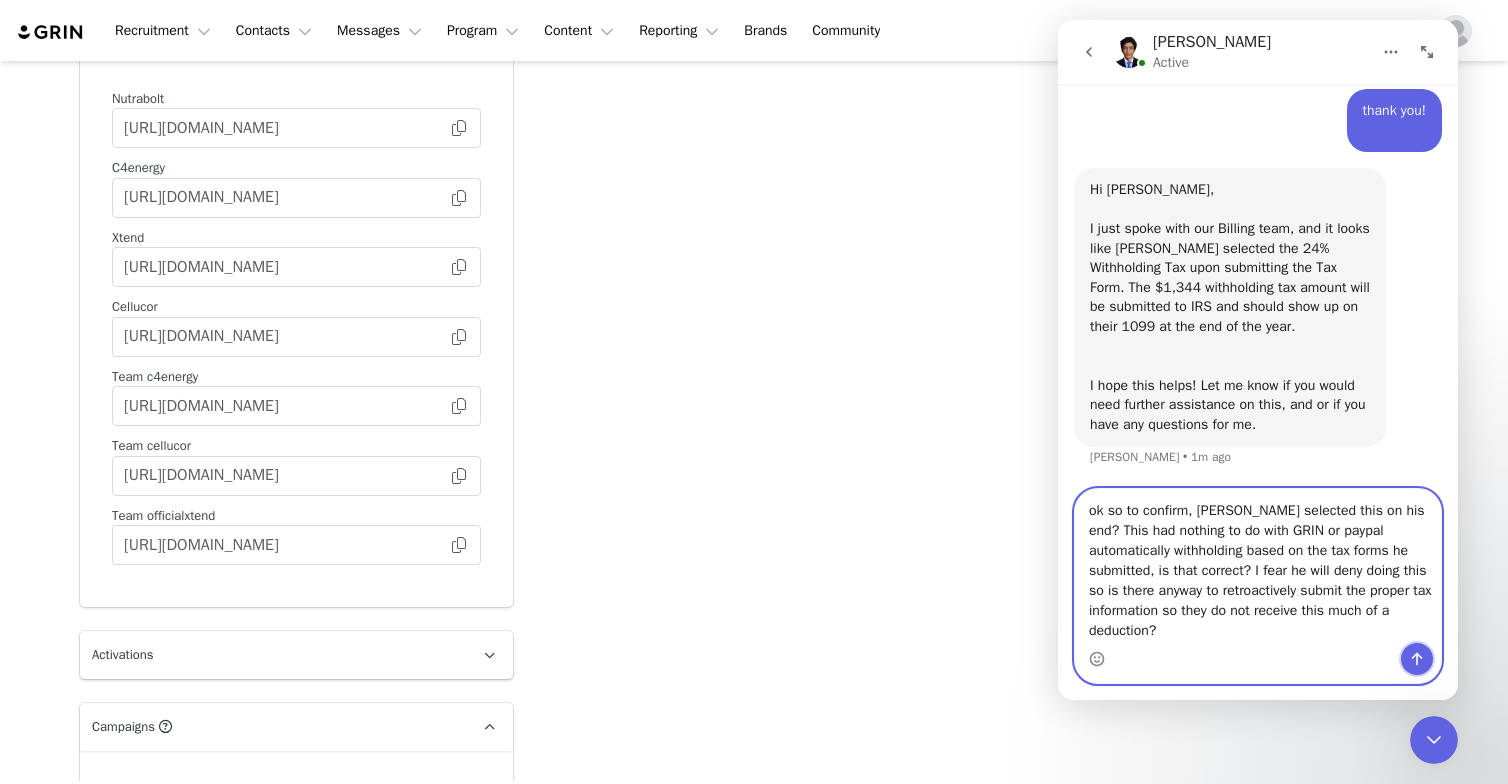 click 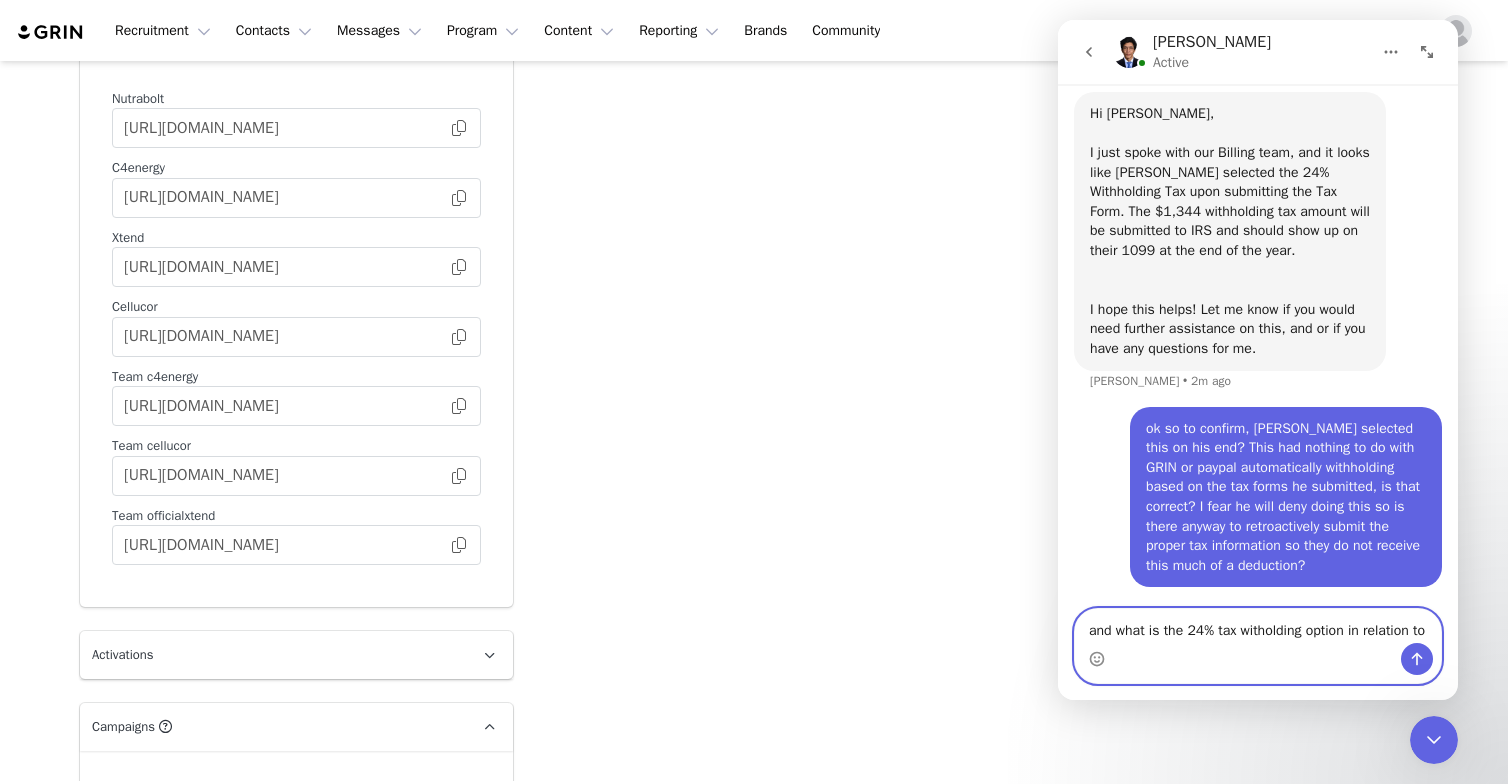 scroll, scrollTop: 2279, scrollLeft: 0, axis: vertical 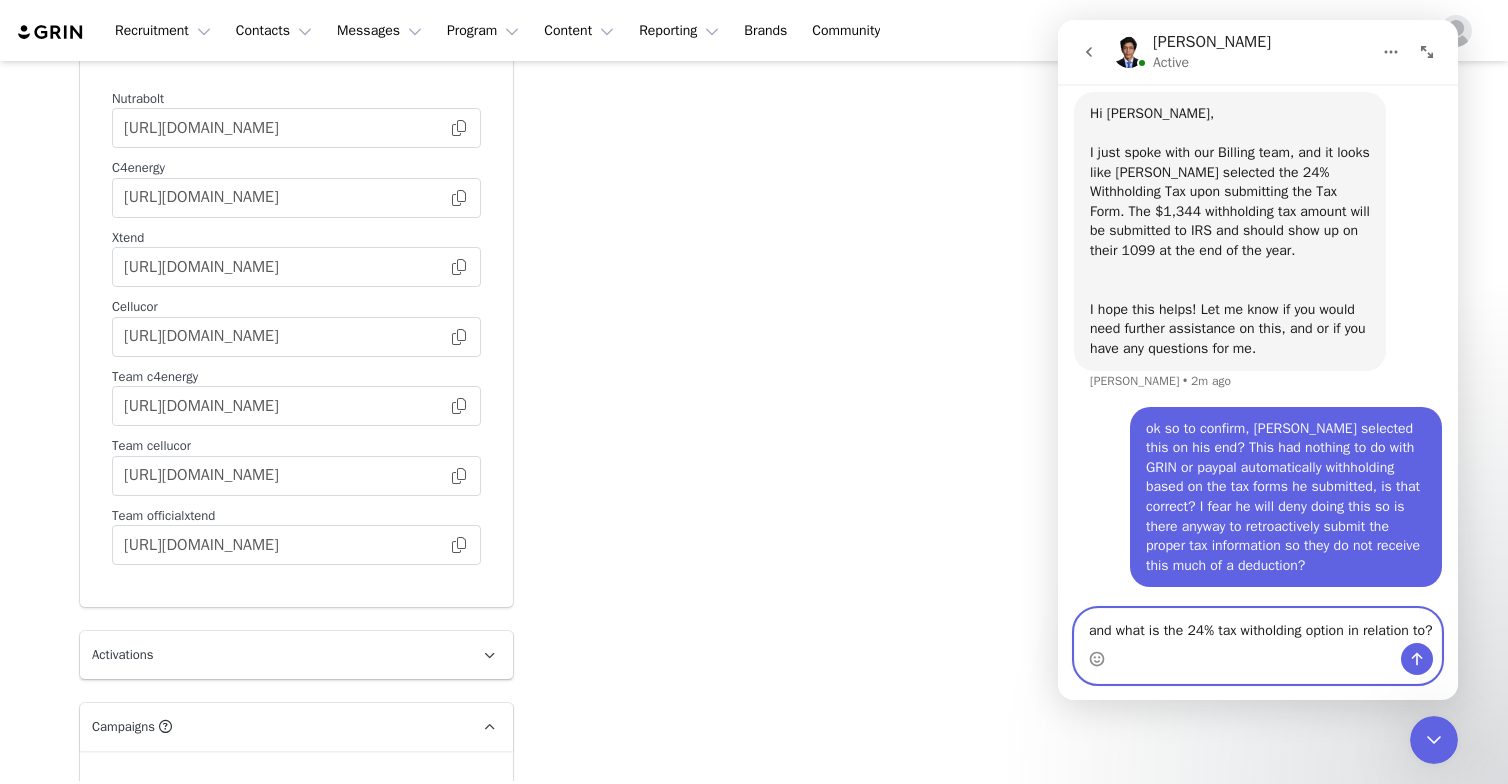 click on "and what is the 24% tax witholding option in relation to?" at bounding box center [1258, 626] 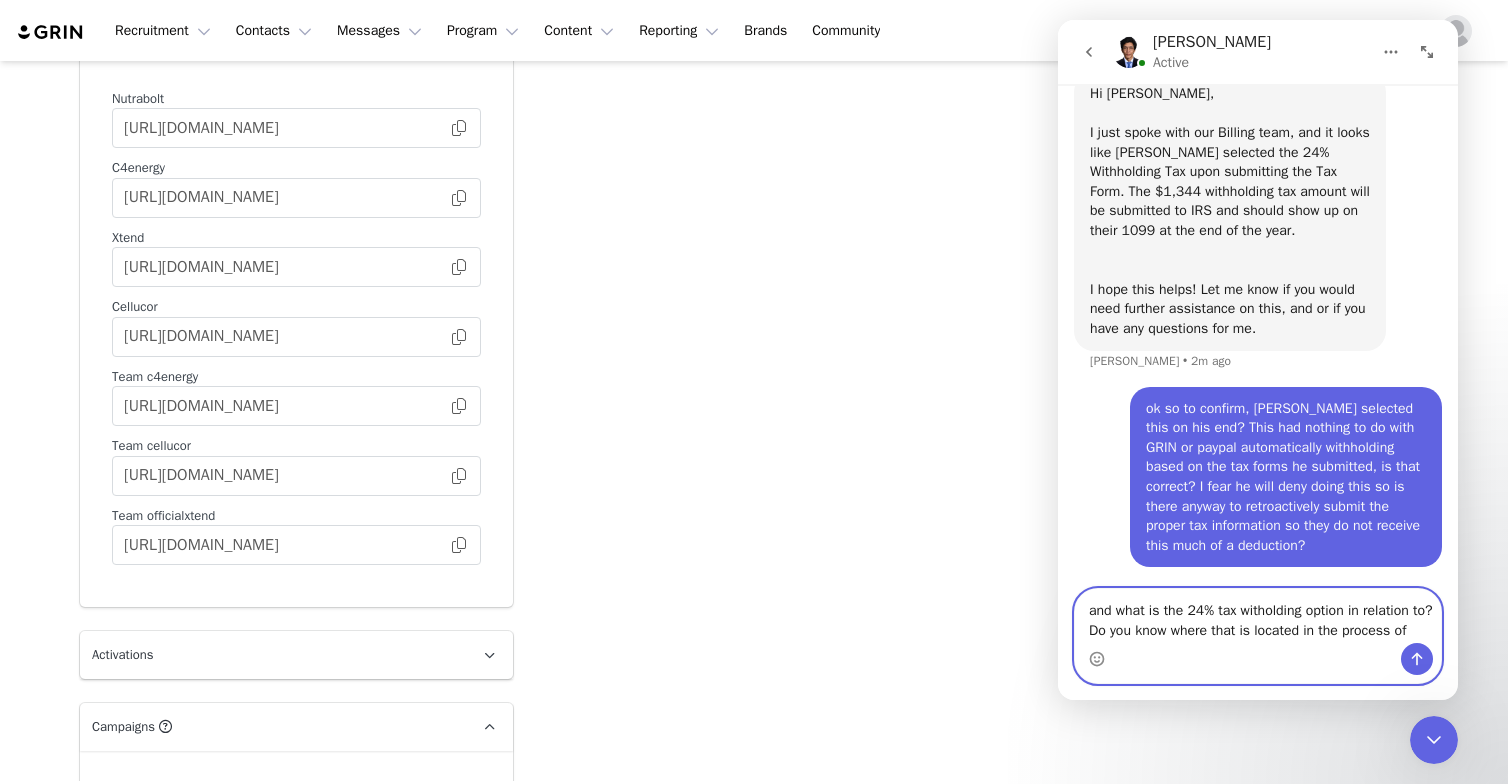 scroll, scrollTop: 2299, scrollLeft: 0, axis: vertical 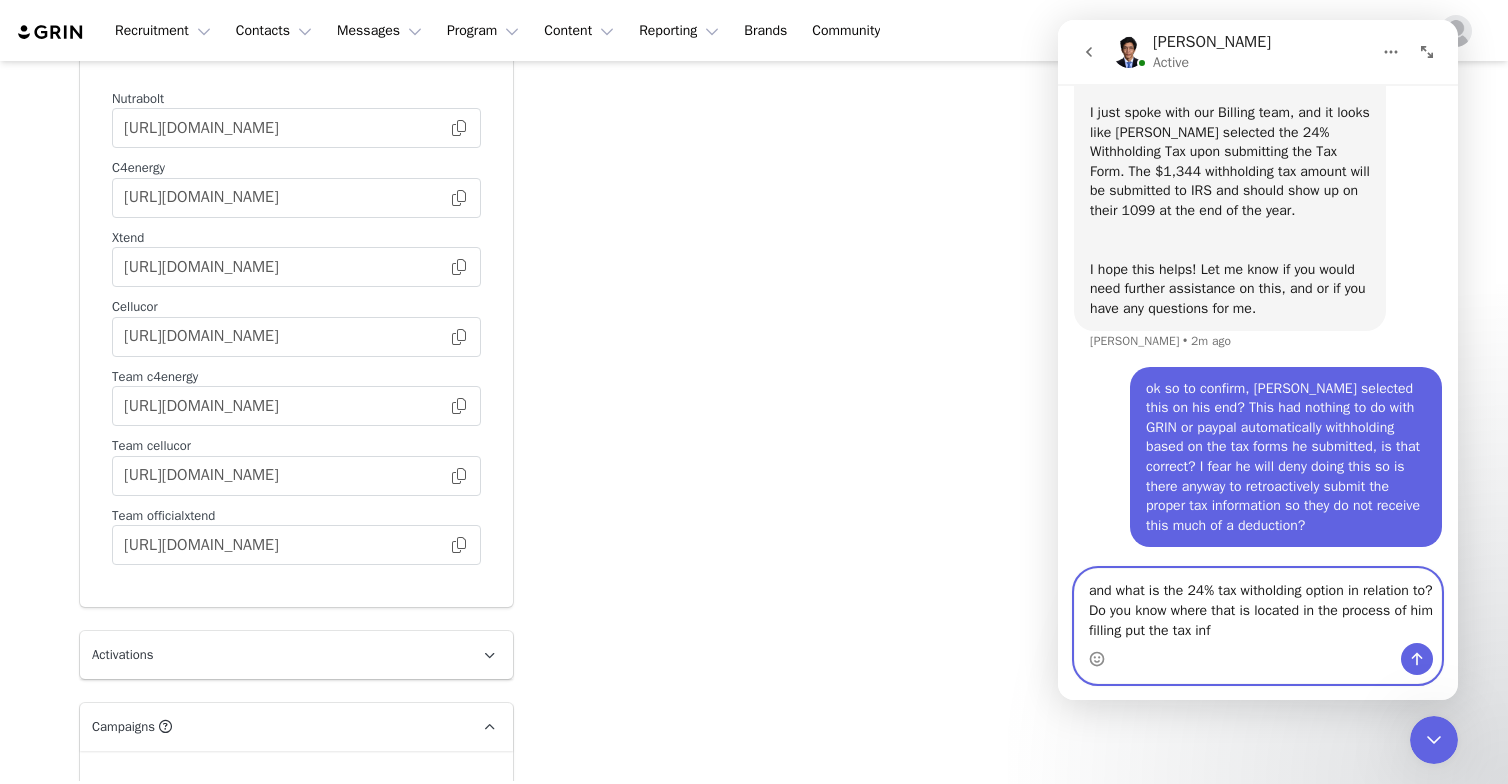 type on "and what is the 24% tax witholding option in relation to? Do you know where that is located in the process of him filling put the tax info" 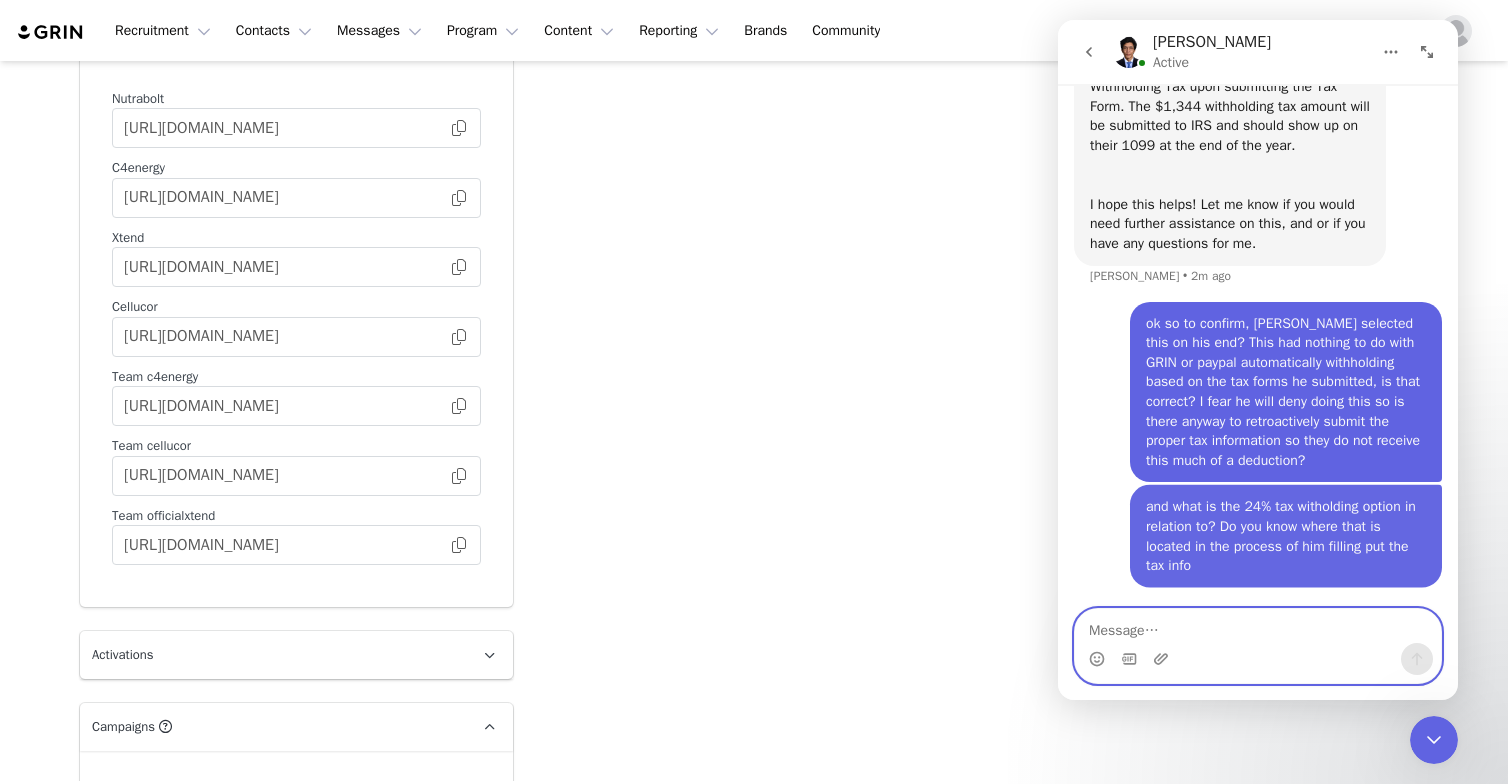 scroll, scrollTop: 2363, scrollLeft: 0, axis: vertical 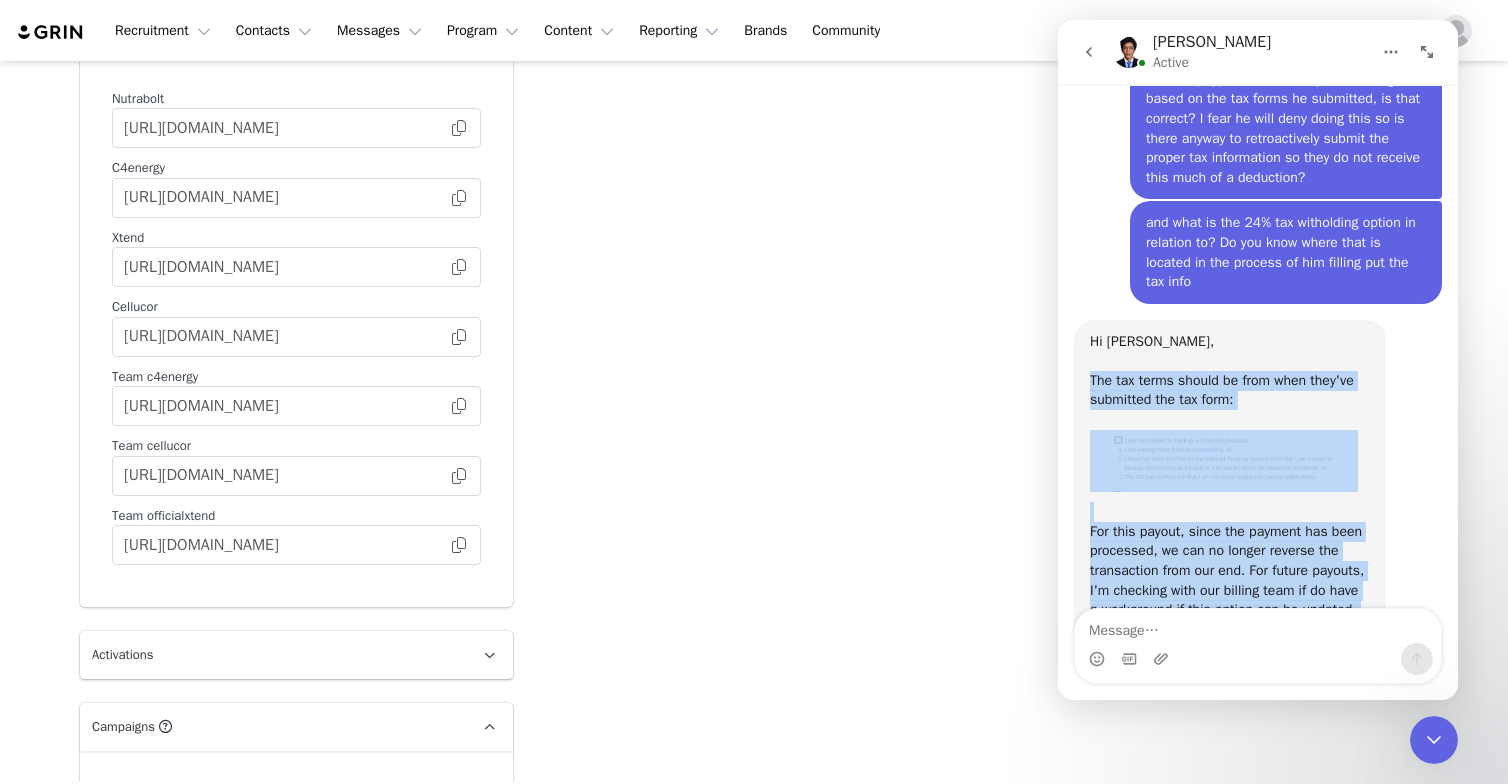 drag, startPoint x: 1183, startPoint y: 387, endPoint x: 1088, endPoint y: 463, distance: 121.65936 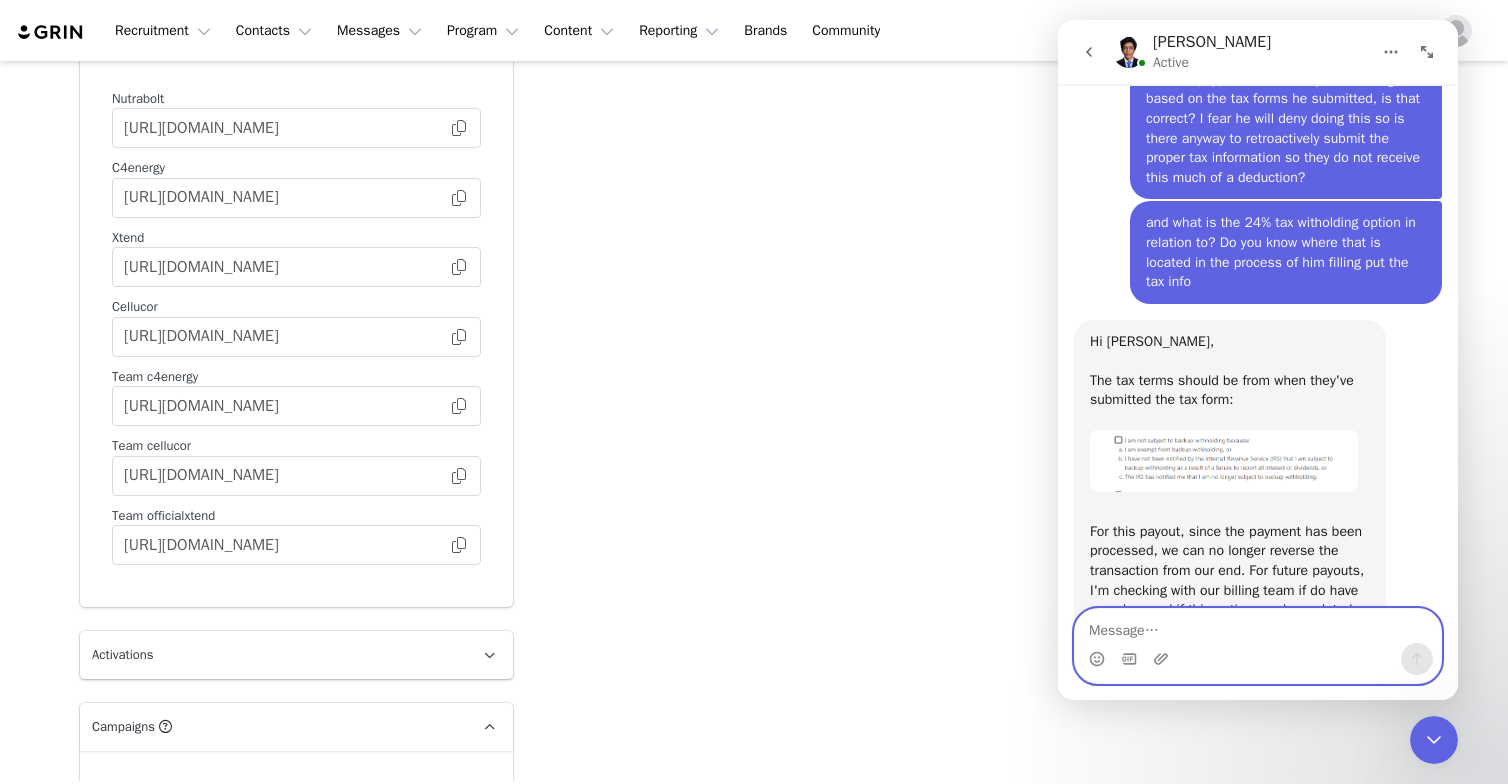 click at bounding box center (1258, 626) 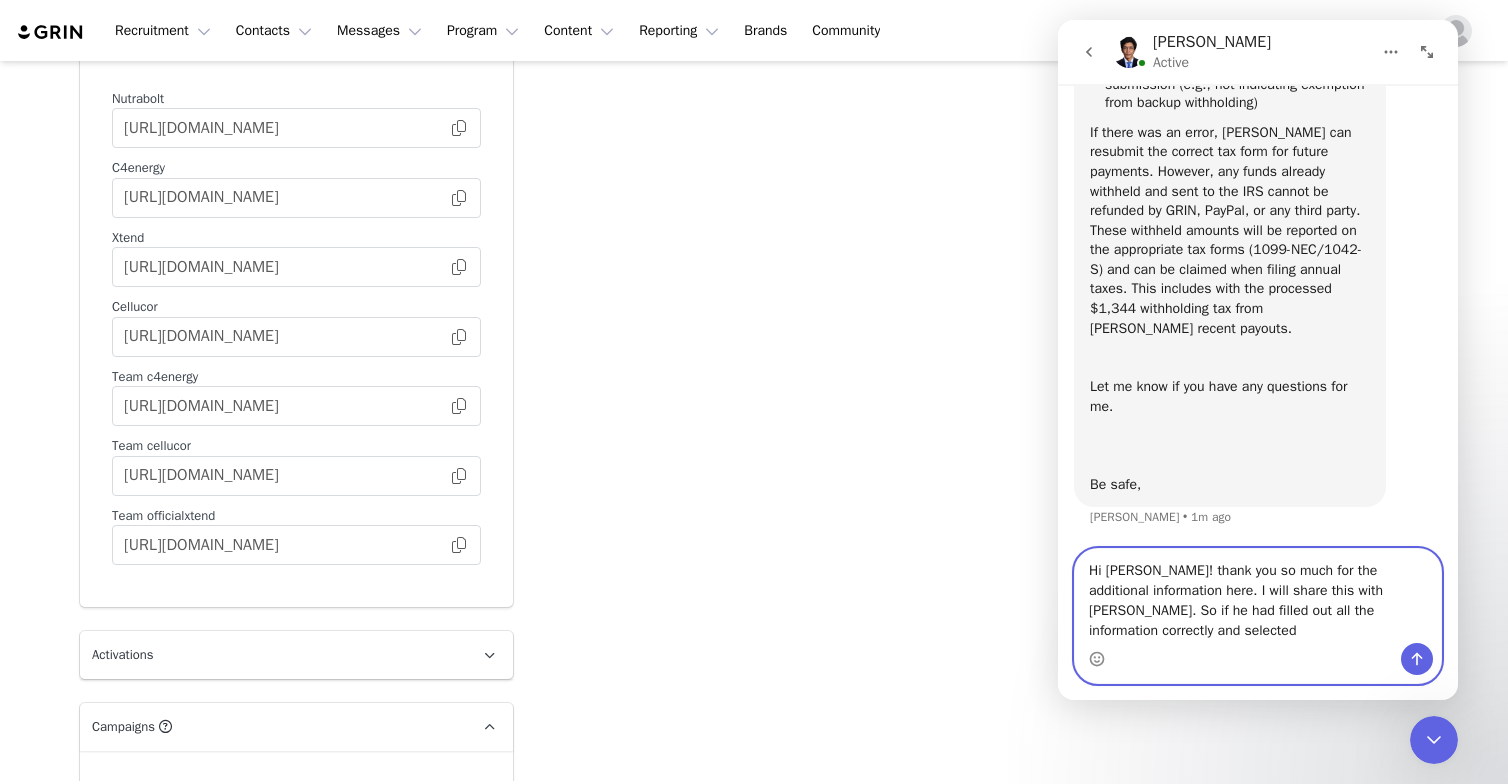 scroll, scrollTop: 3565, scrollLeft: 0, axis: vertical 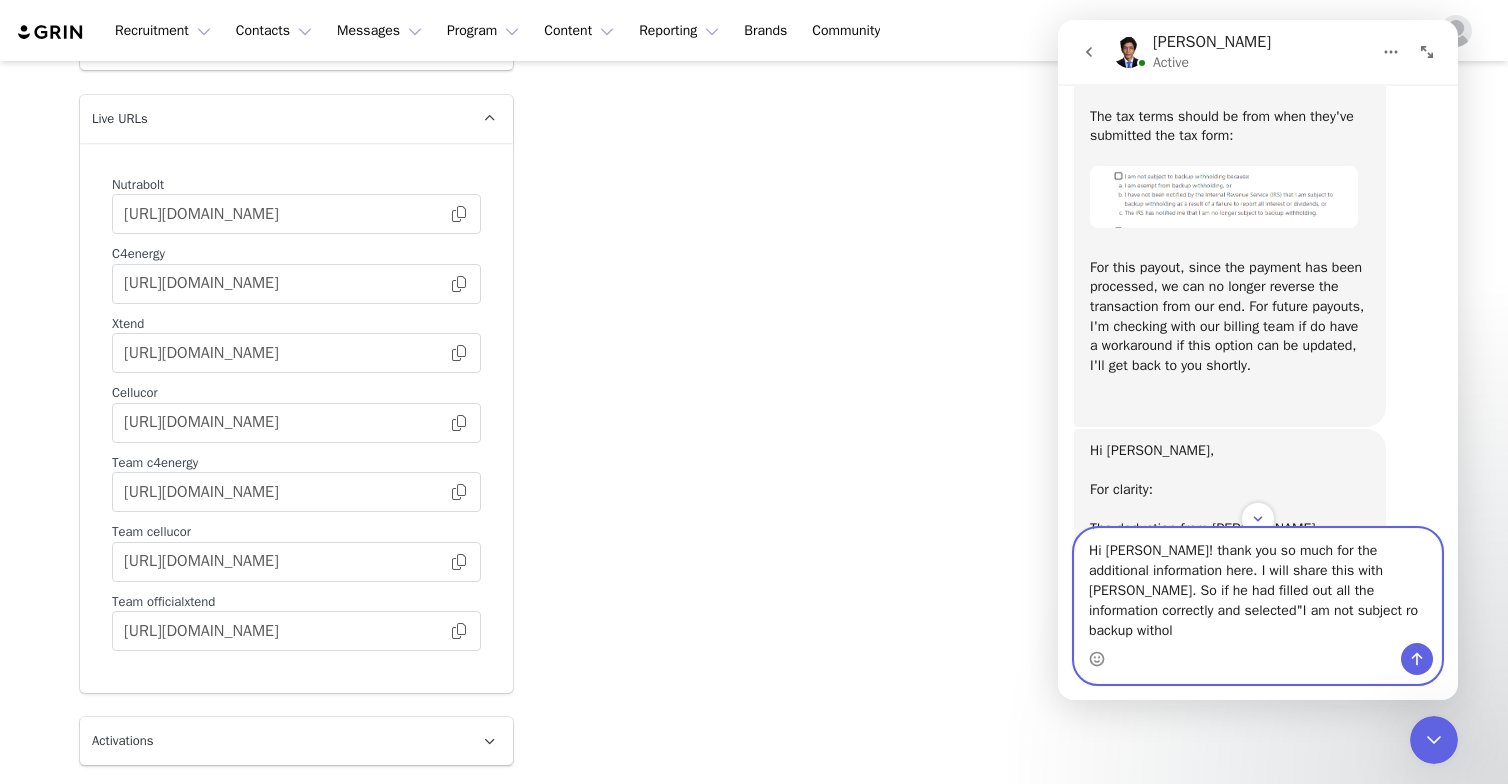 click on "Hi [PERSON_NAME]! thank you so much for the additional information here. I will share this with [PERSON_NAME]. So if he had filled out all the information correctly and selected"I am not subject ro backup withol" at bounding box center (1258, 586) 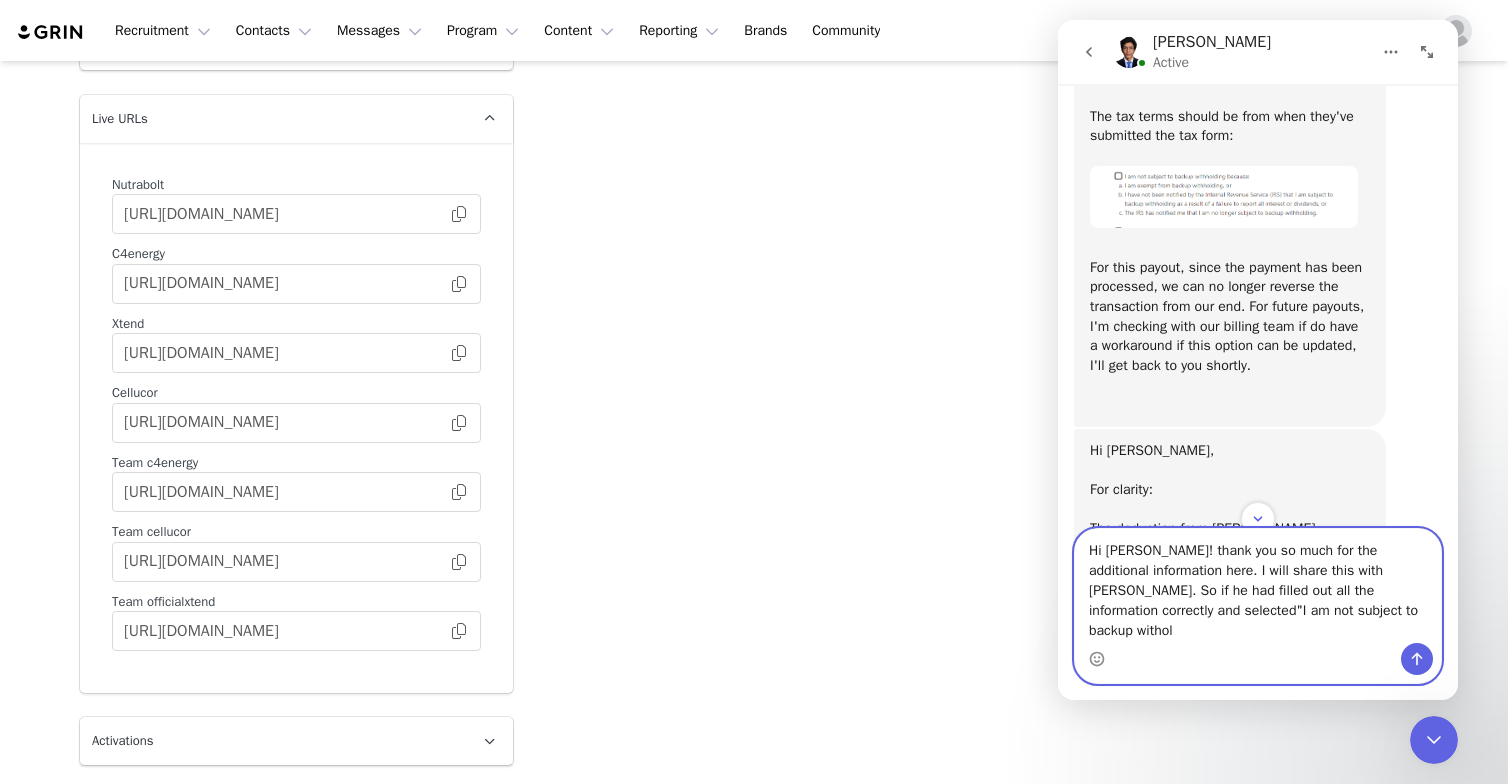 click on "Hi [PERSON_NAME]! thank you so much for the additional information here. I will share this with [PERSON_NAME]. So if he had filled out all the information correctly and selected"I am not subject to backup withol" at bounding box center (1258, 586) 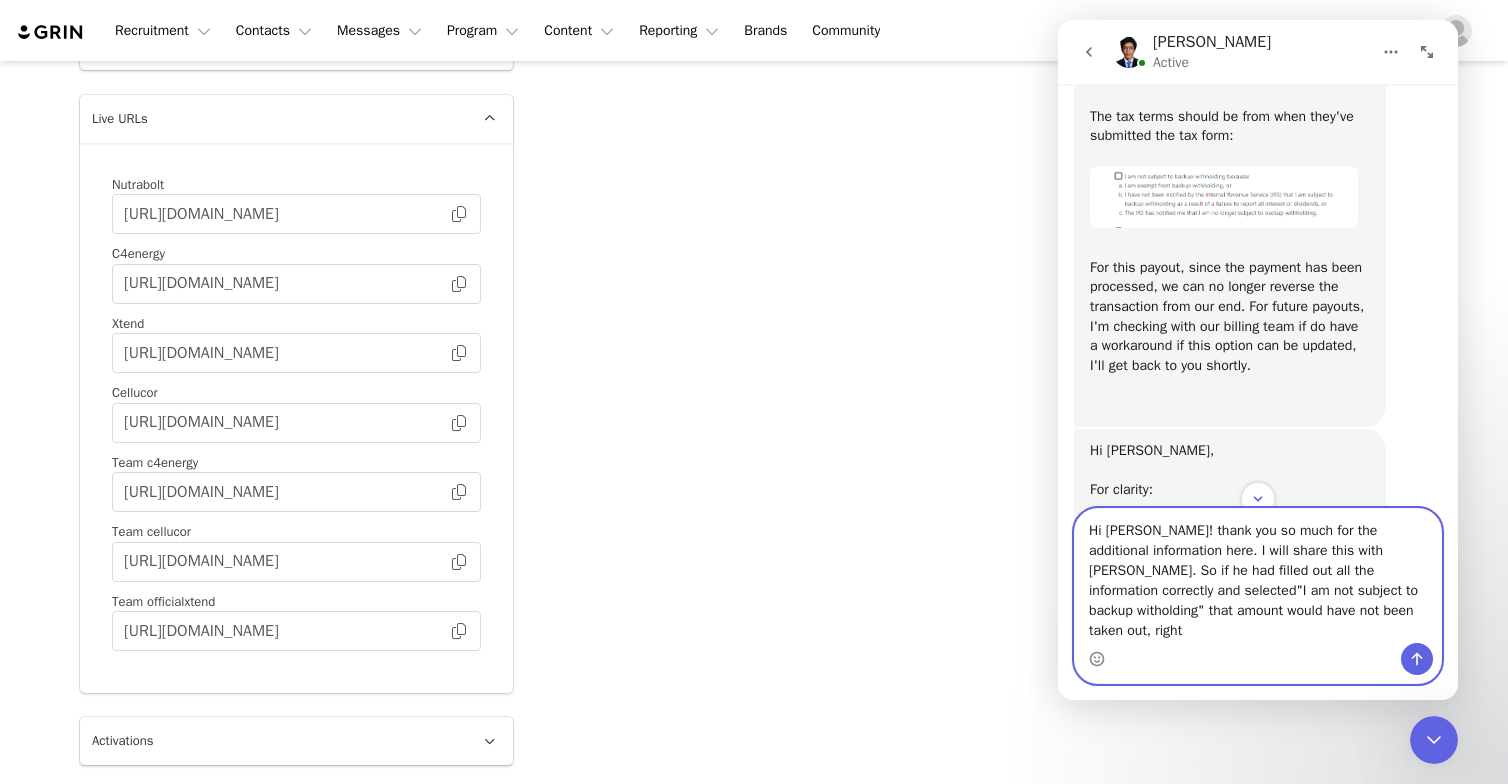 type on "Hi [PERSON_NAME]! thank you so much for the additional information here. I will share this with [PERSON_NAME]. So if he had filled out all the information correctly and selected"I am not subject to backup witholding" that amount would have not been taken out, right?" 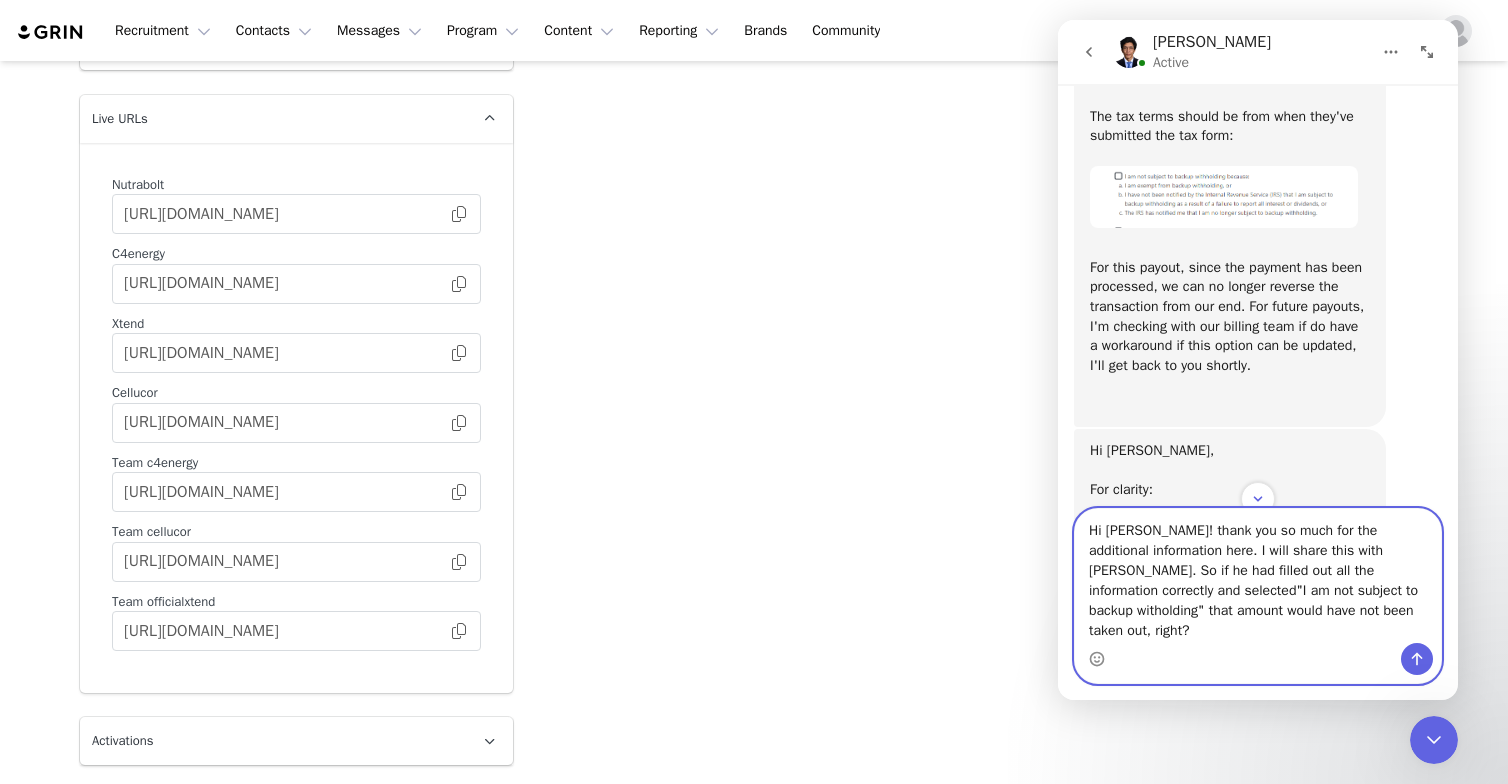 type 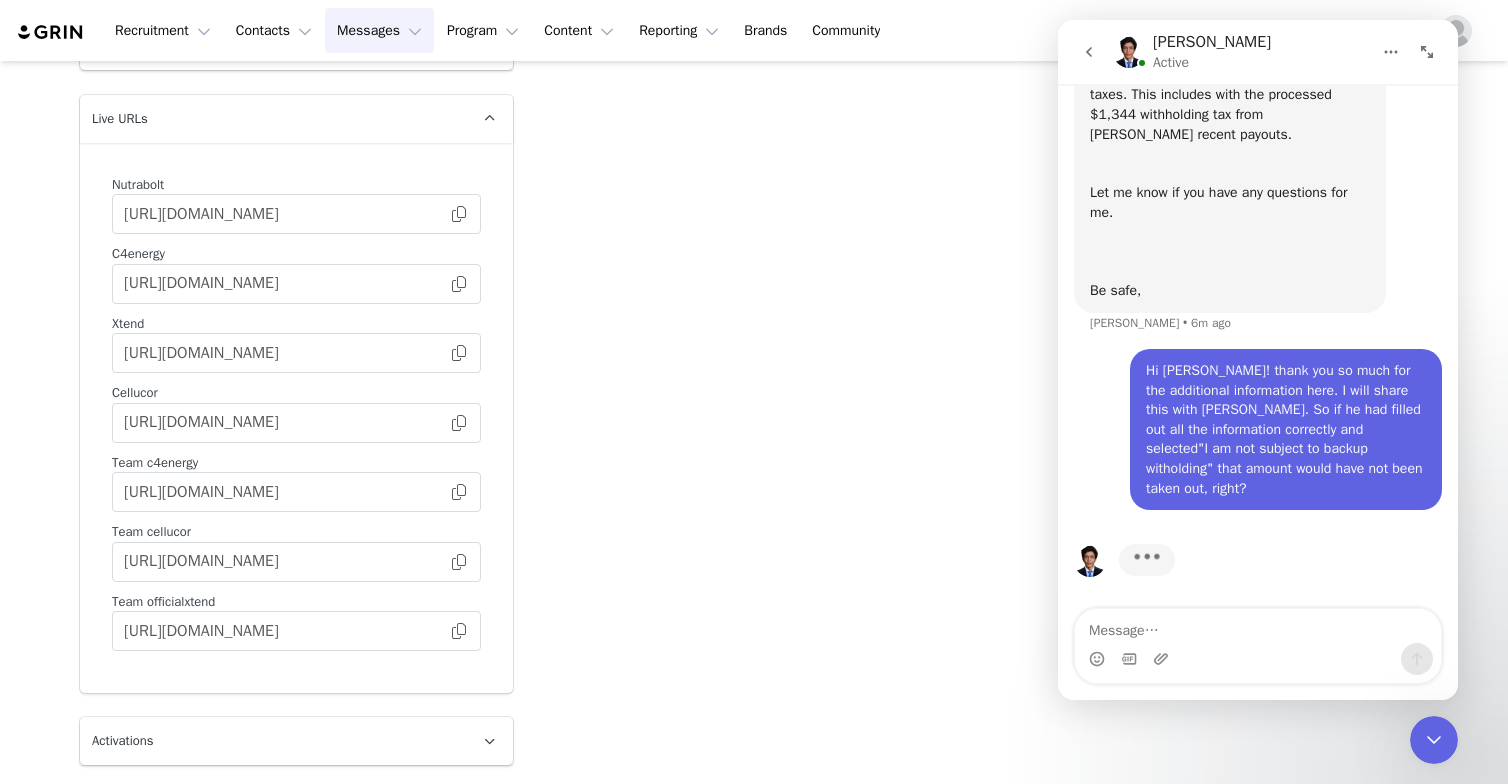 scroll, scrollTop: 3740, scrollLeft: 0, axis: vertical 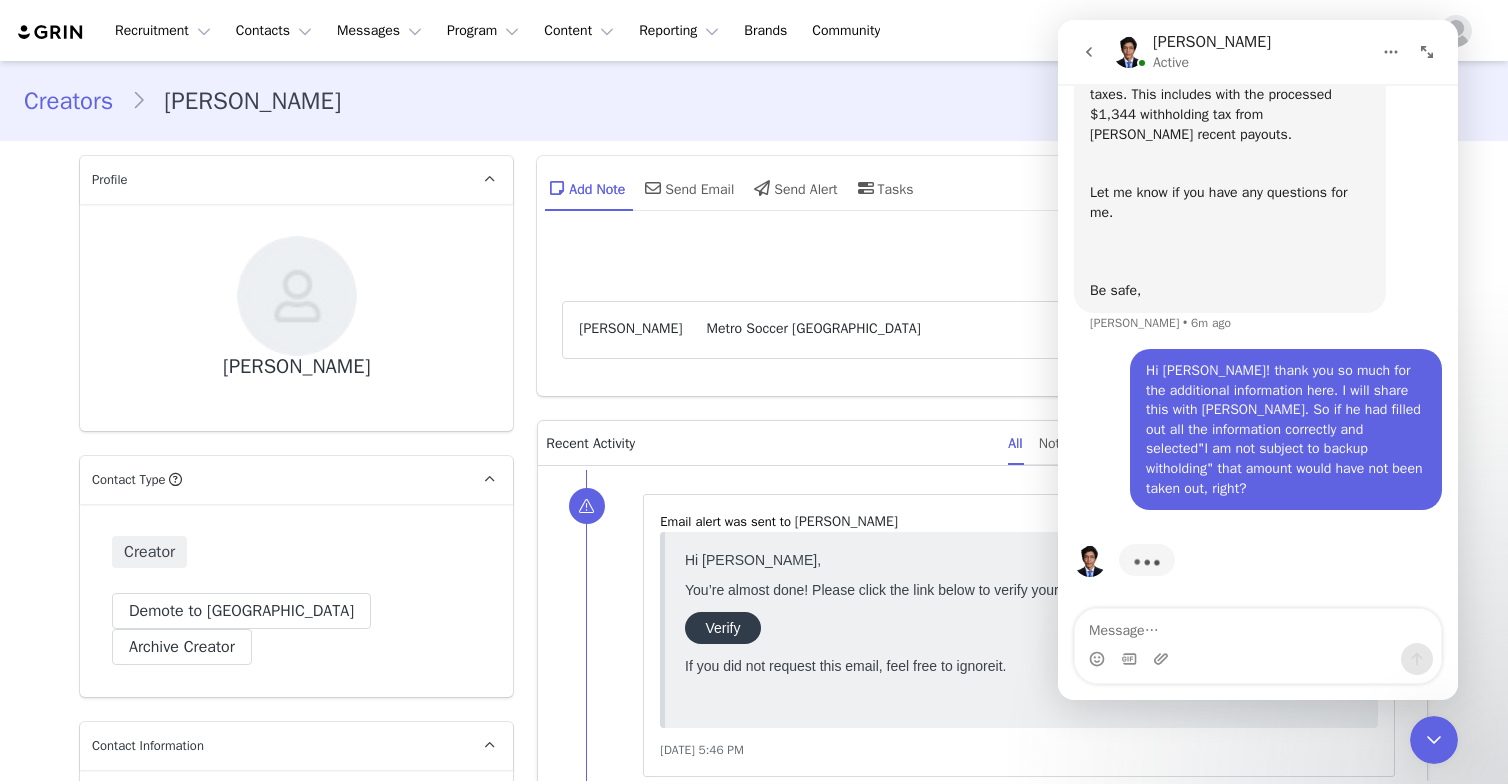 click on "Creators" at bounding box center (77, 101) 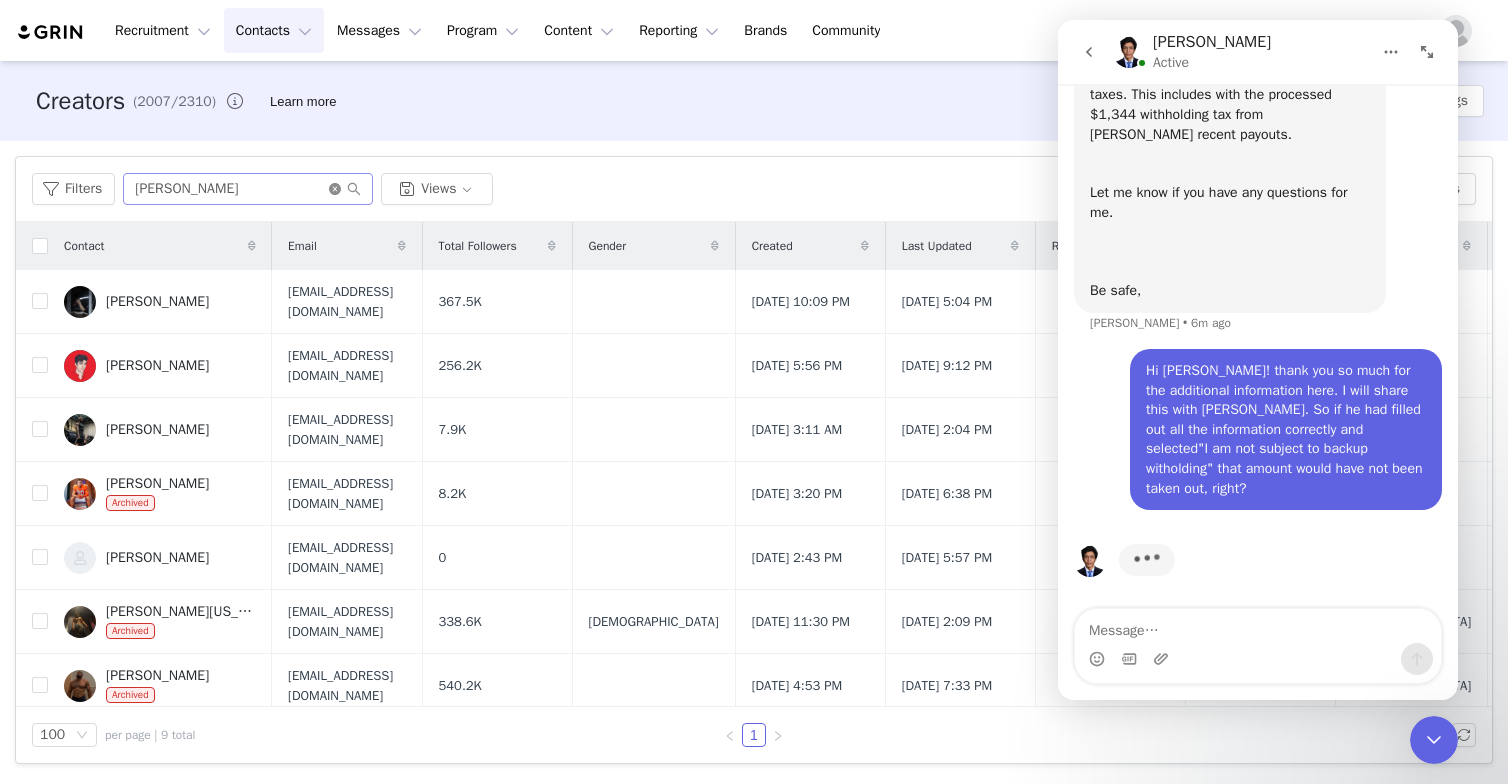 click 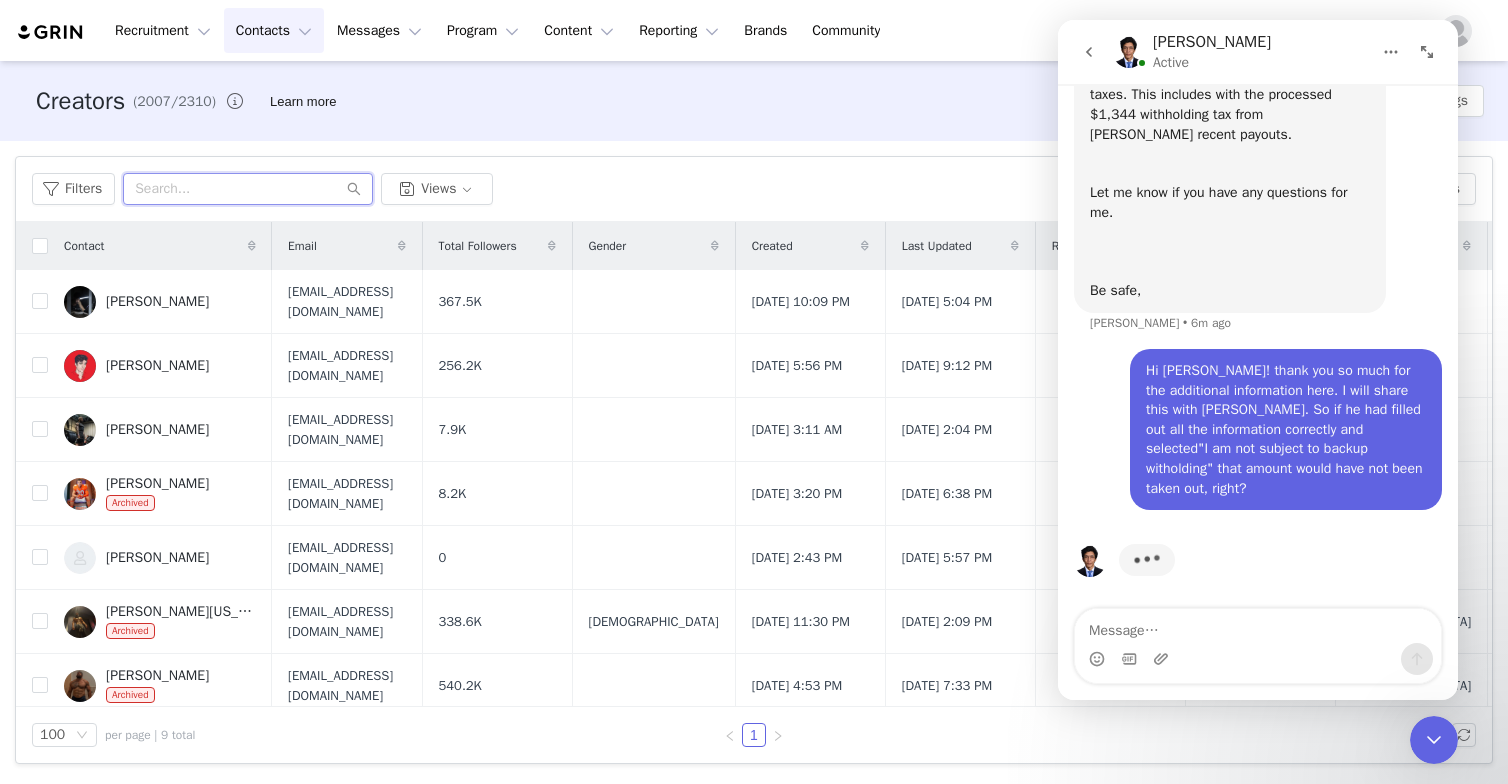 click at bounding box center [248, 189] 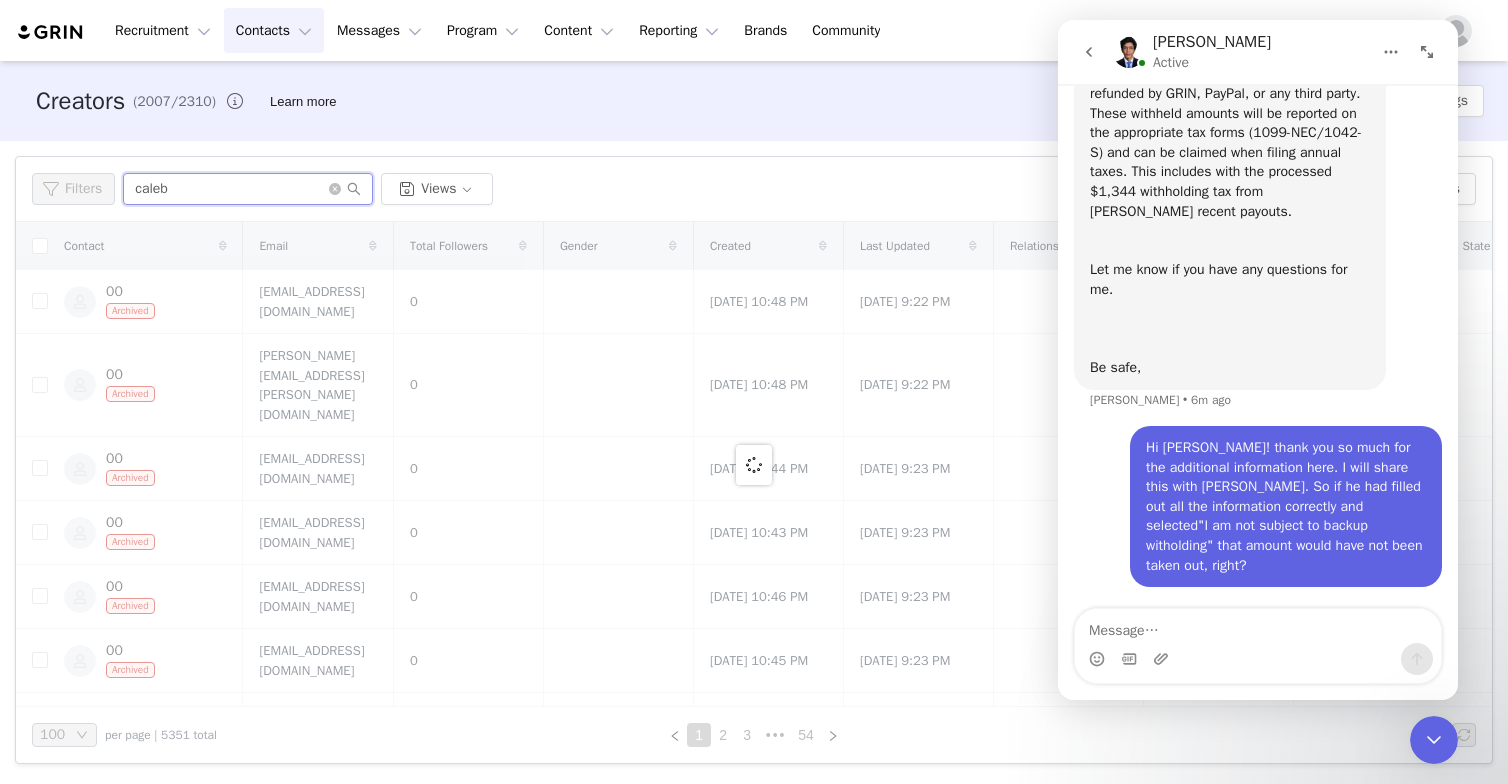 scroll, scrollTop: 3663, scrollLeft: 0, axis: vertical 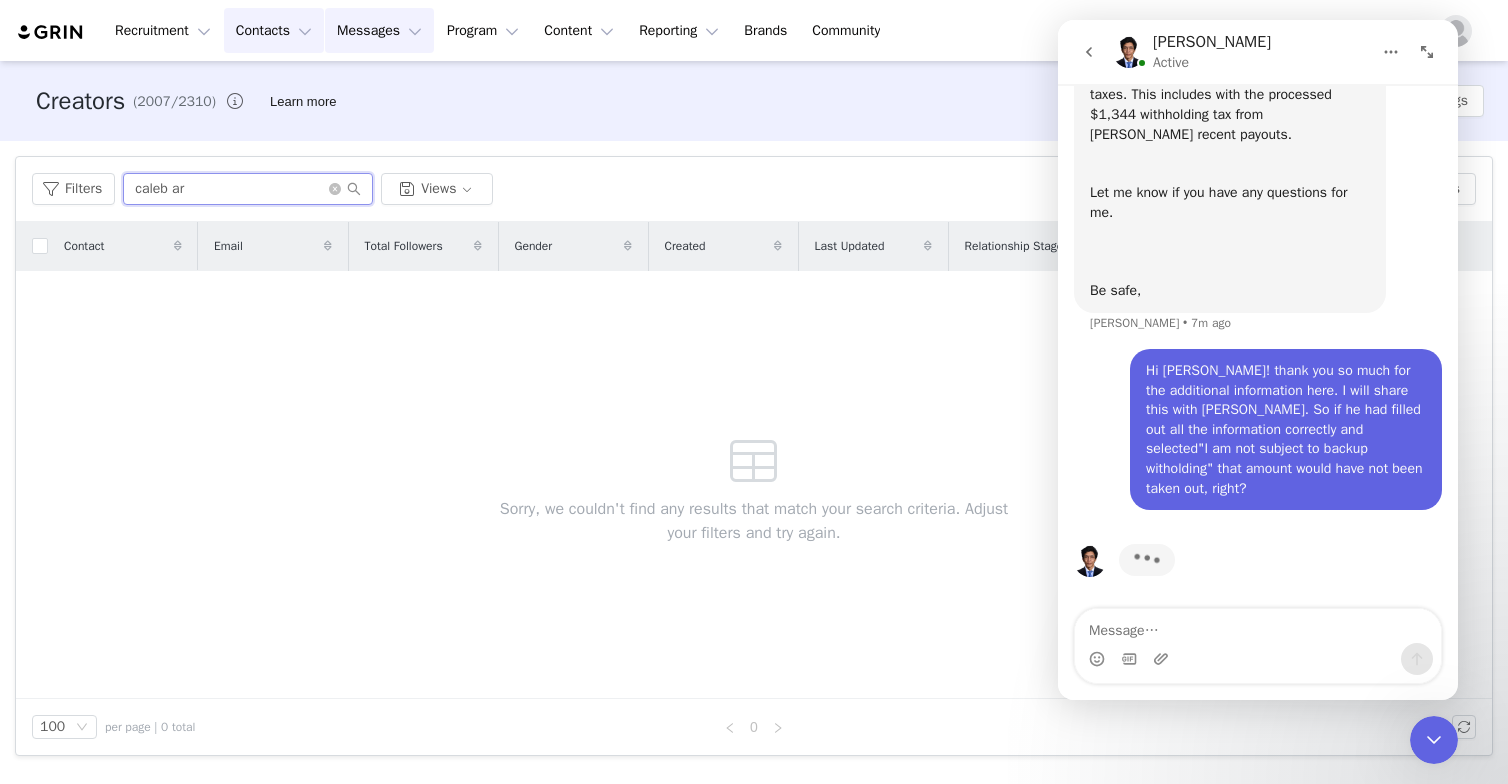 type on "caleb ar" 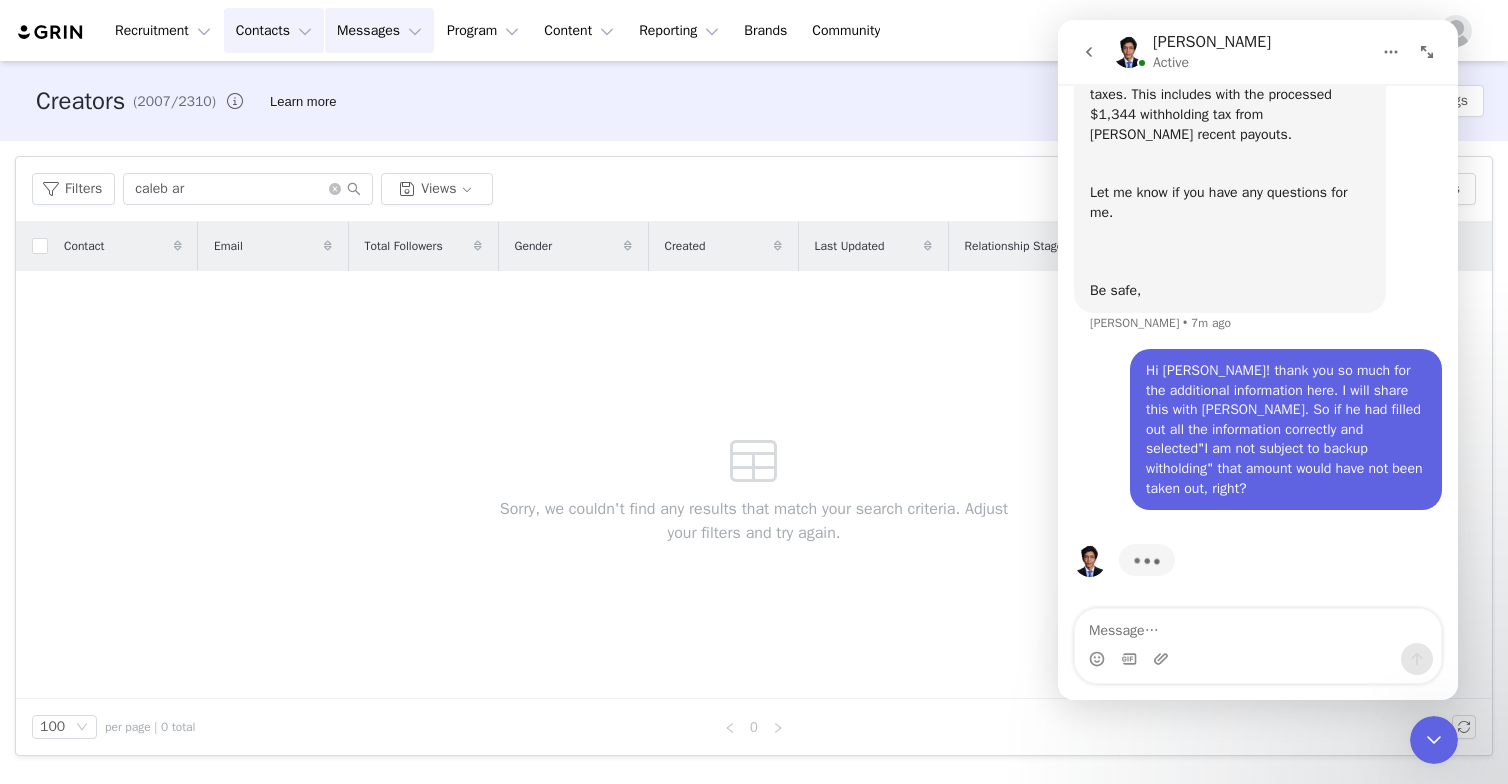 click on "Messages Messages" at bounding box center [379, 30] 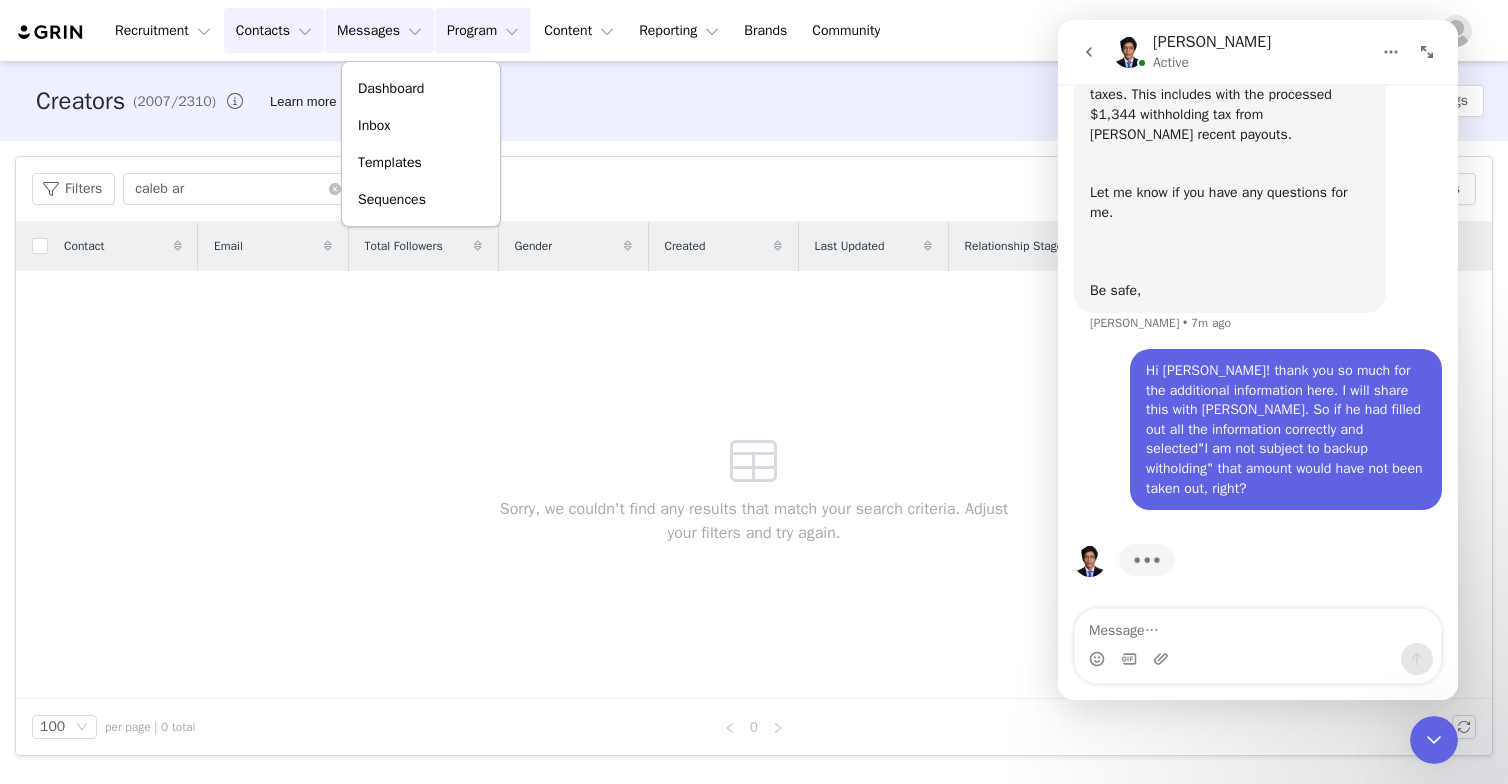 click on "Program Program" at bounding box center [483, 30] 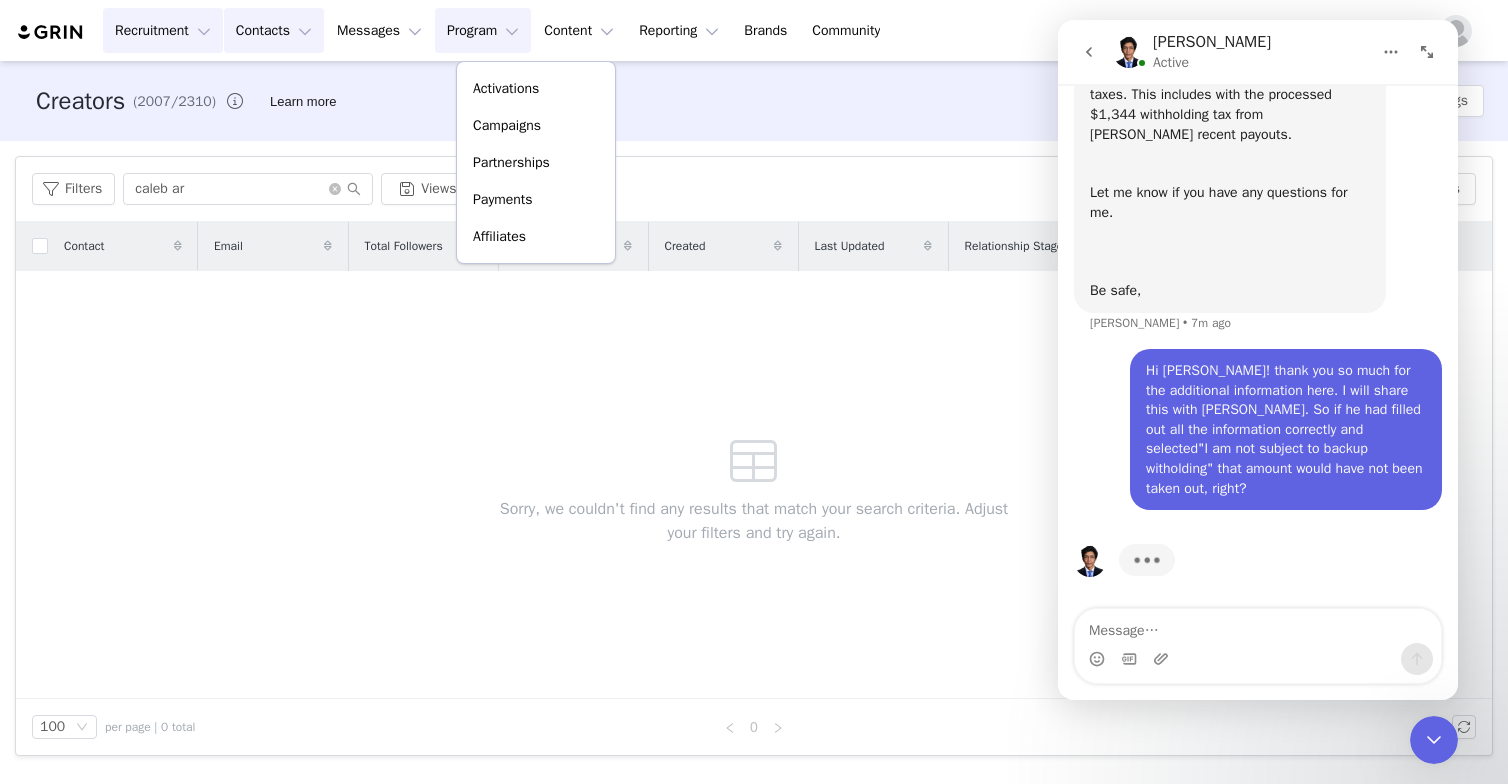 click on "Recruitment Recruitment" at bounding box center (163, 30) 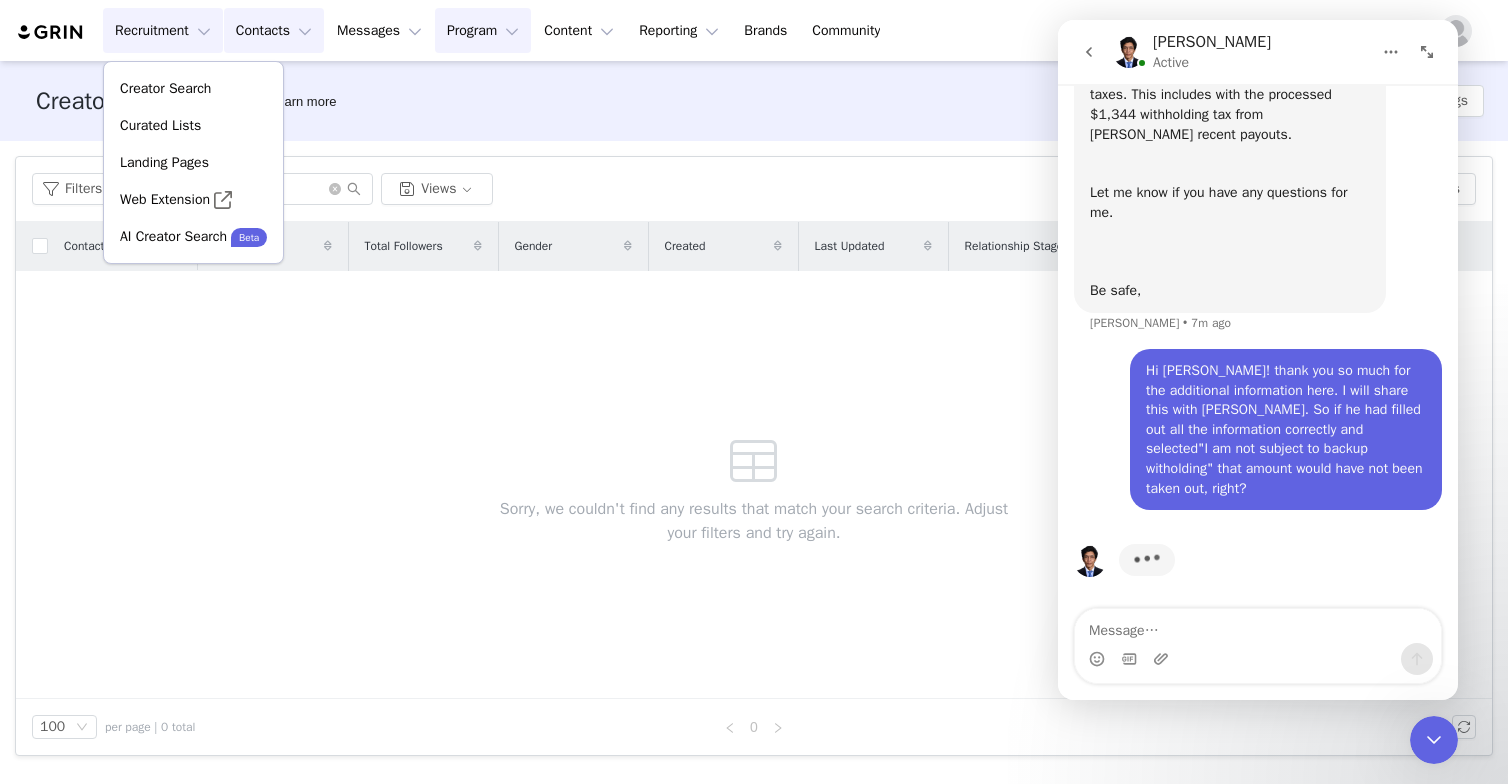 click on "Program Program" at bounding box center (483, 30) 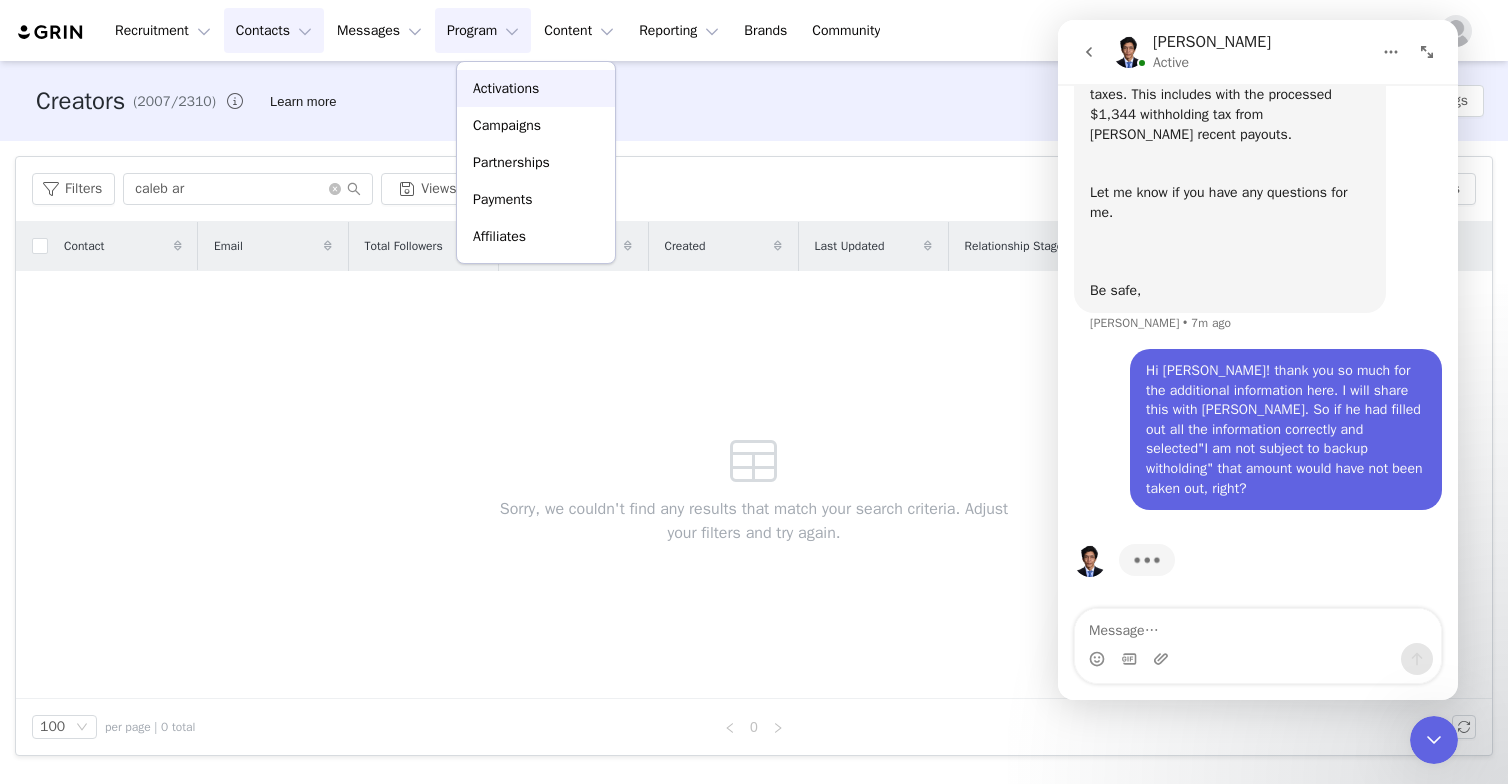 click on "Activations" at bounding box center (536, 88) 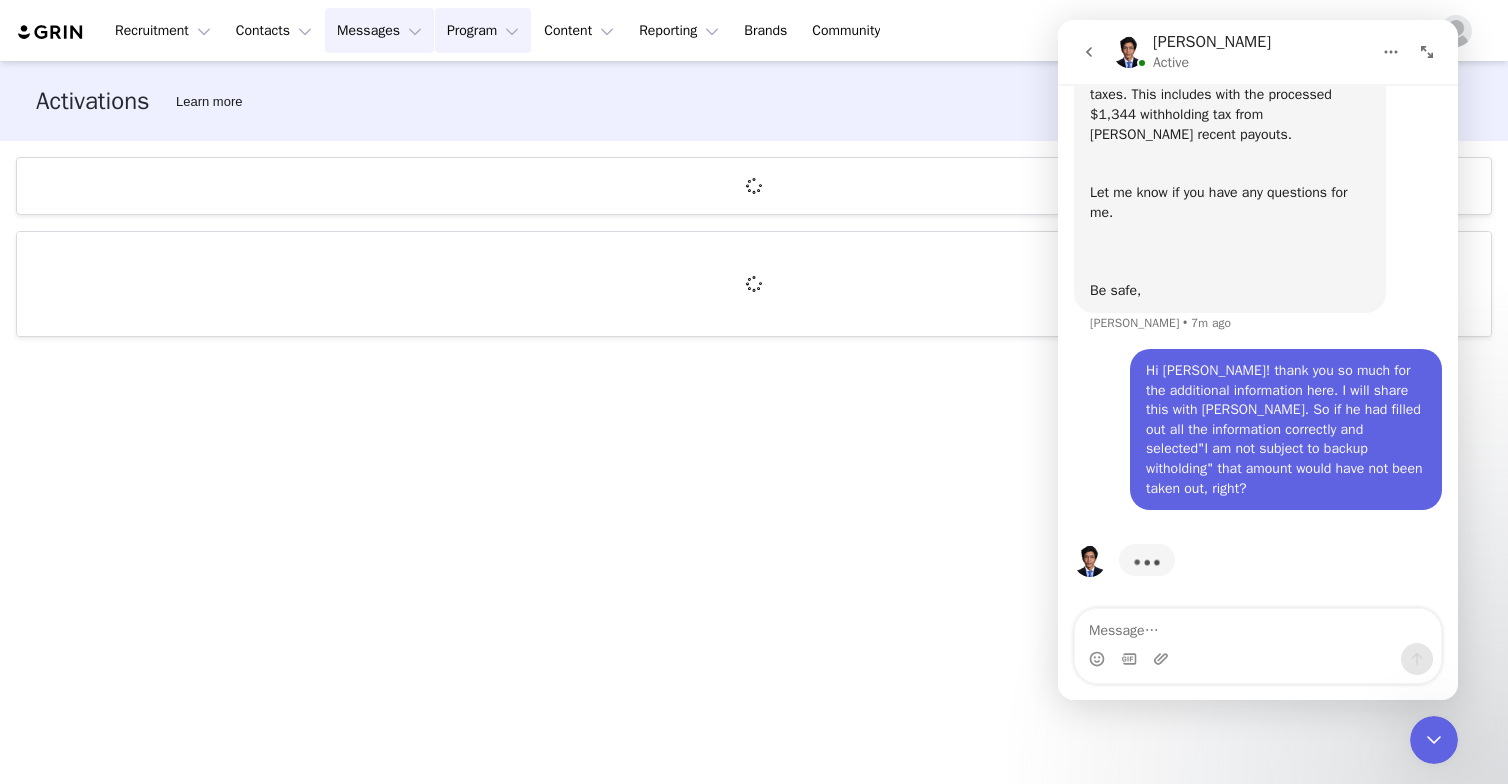 click on "Messages Messages" at bounding box center (379, 30) 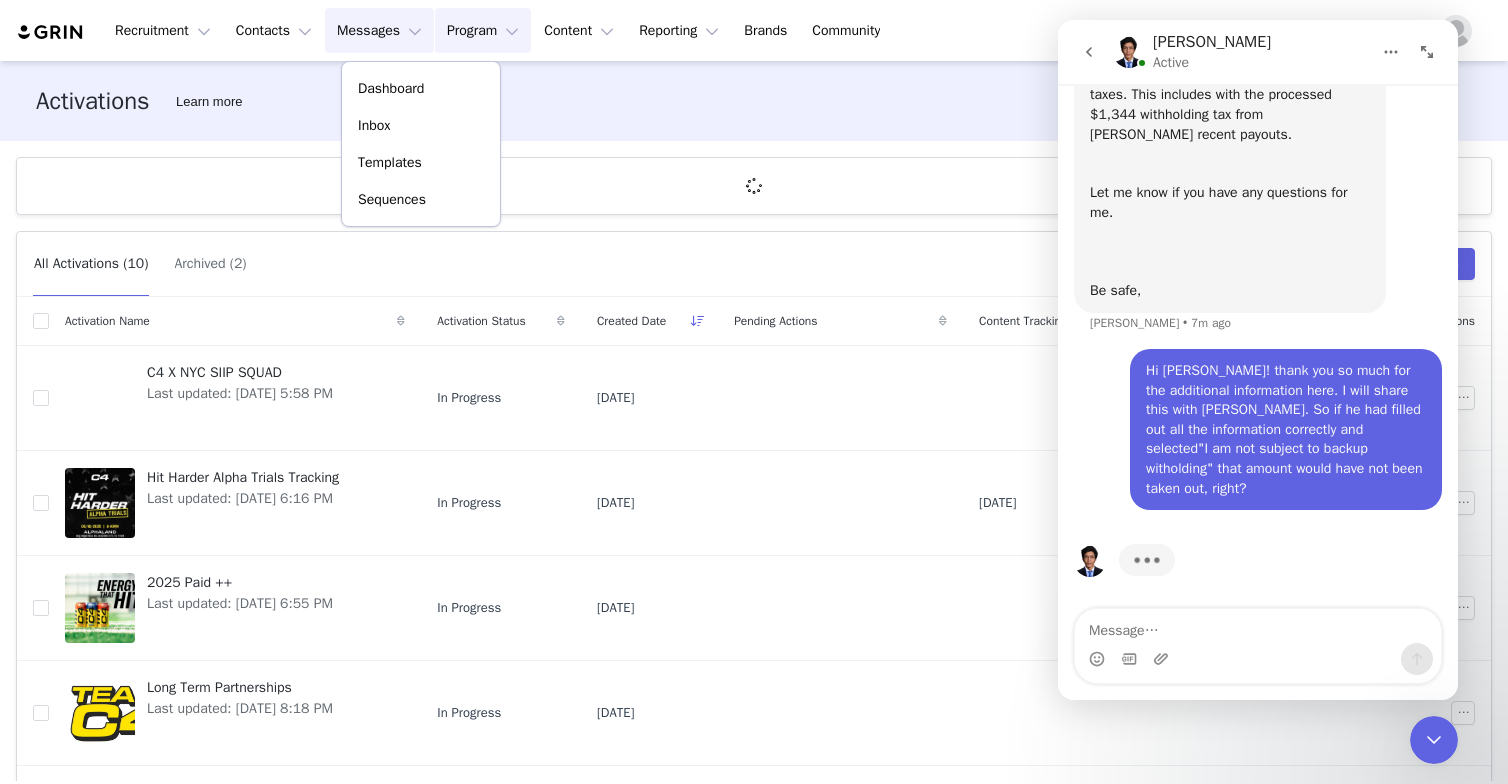 click on "Program Program" at bounding box center (483, 30) 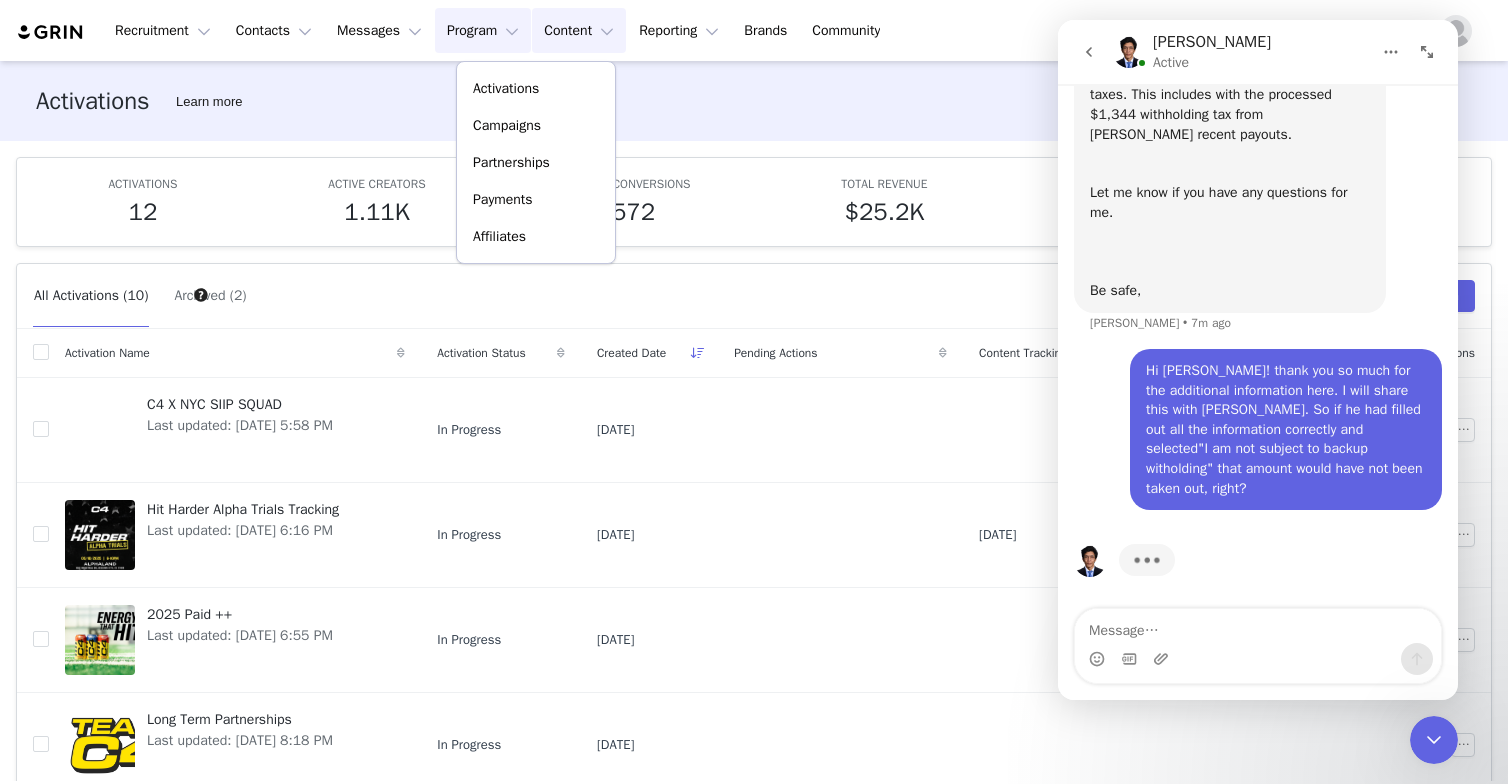click on "Content Content" at bounding box center [579, 30] 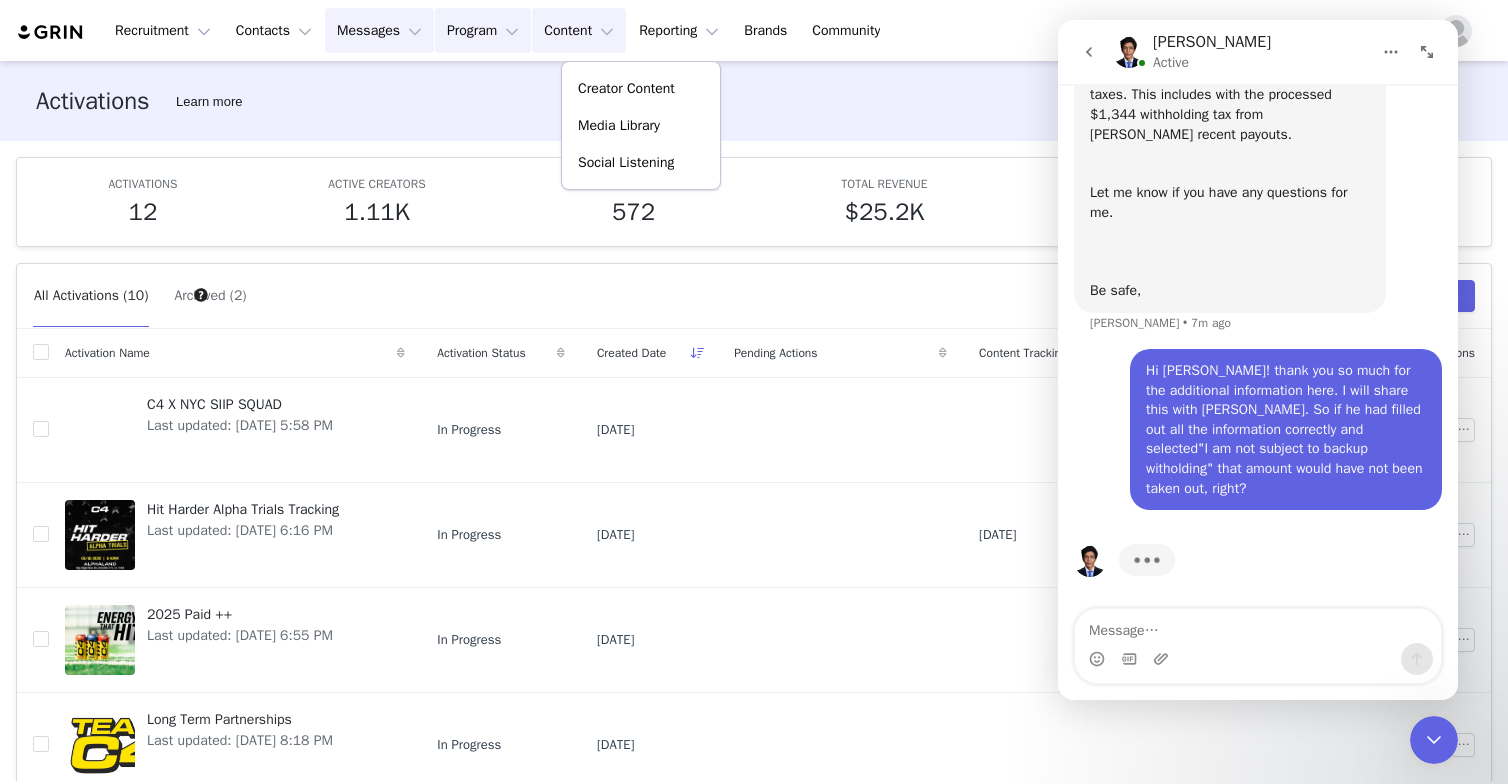 click on "Messages Messages" at bounding box center (379, 30) 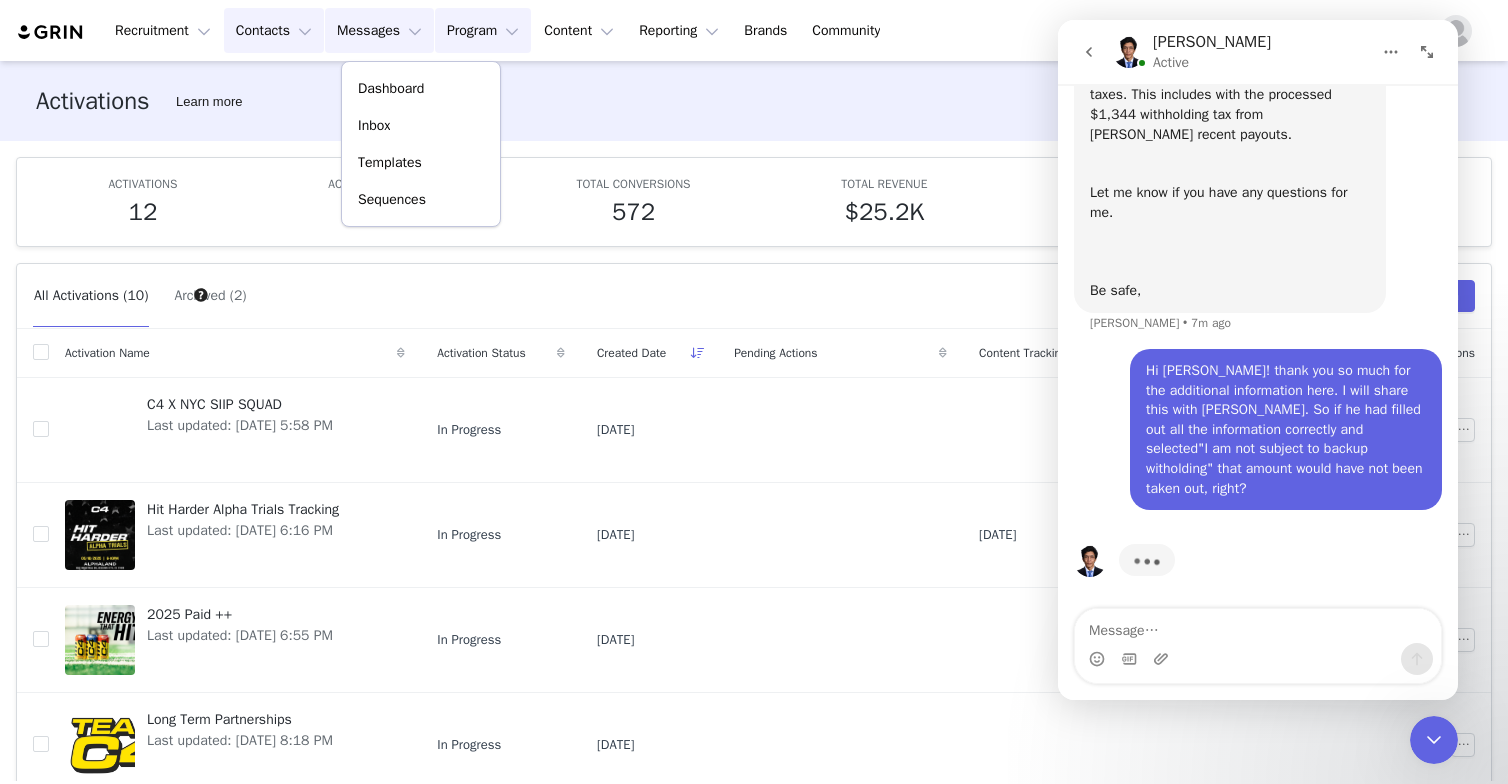 click on "Contacts Contacts" at bounding box center [274, 30] 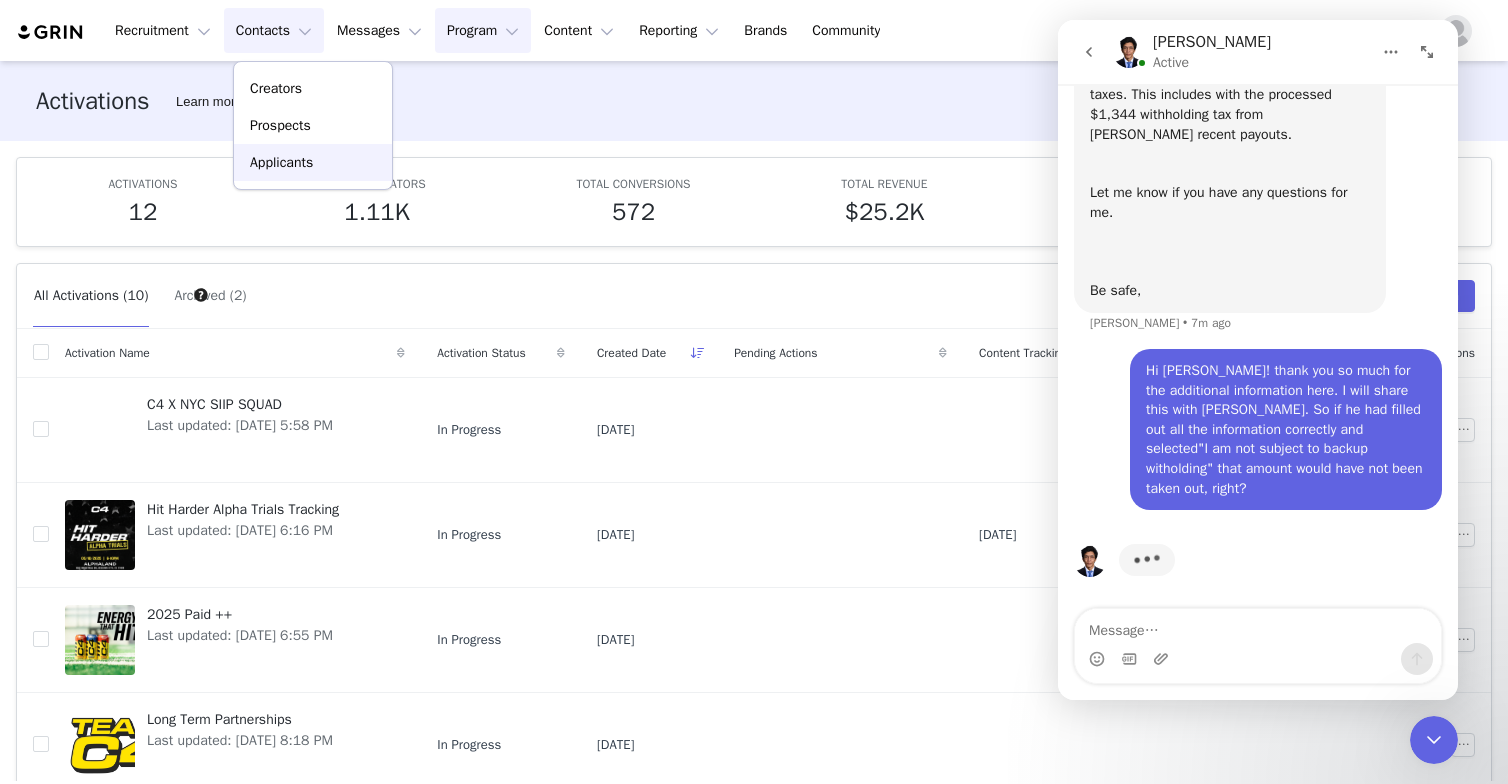 click on "Applicants" at bounding box center [313, 162] 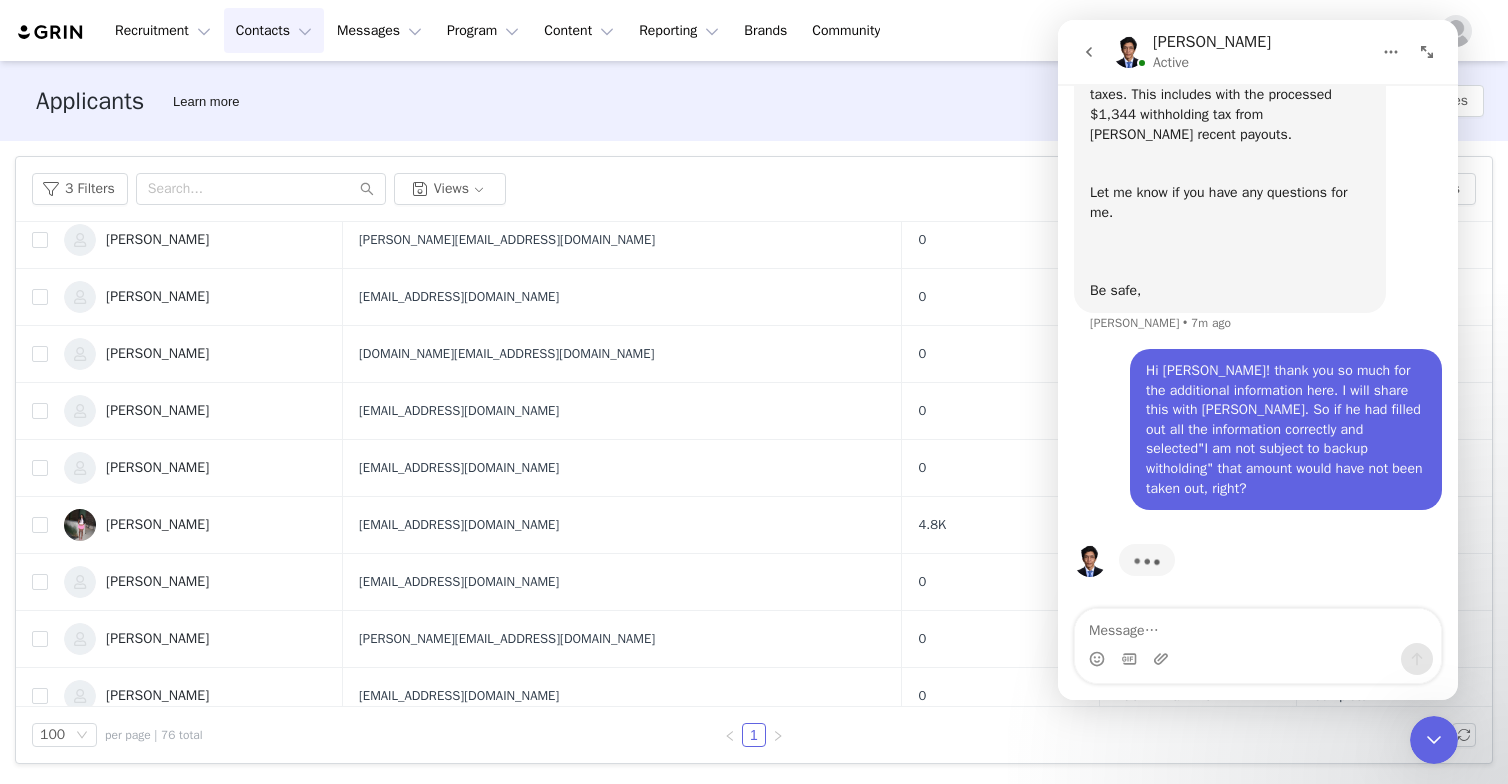 scroll, scrollTop: 1852, scrollLeft: 0, axis: vertical 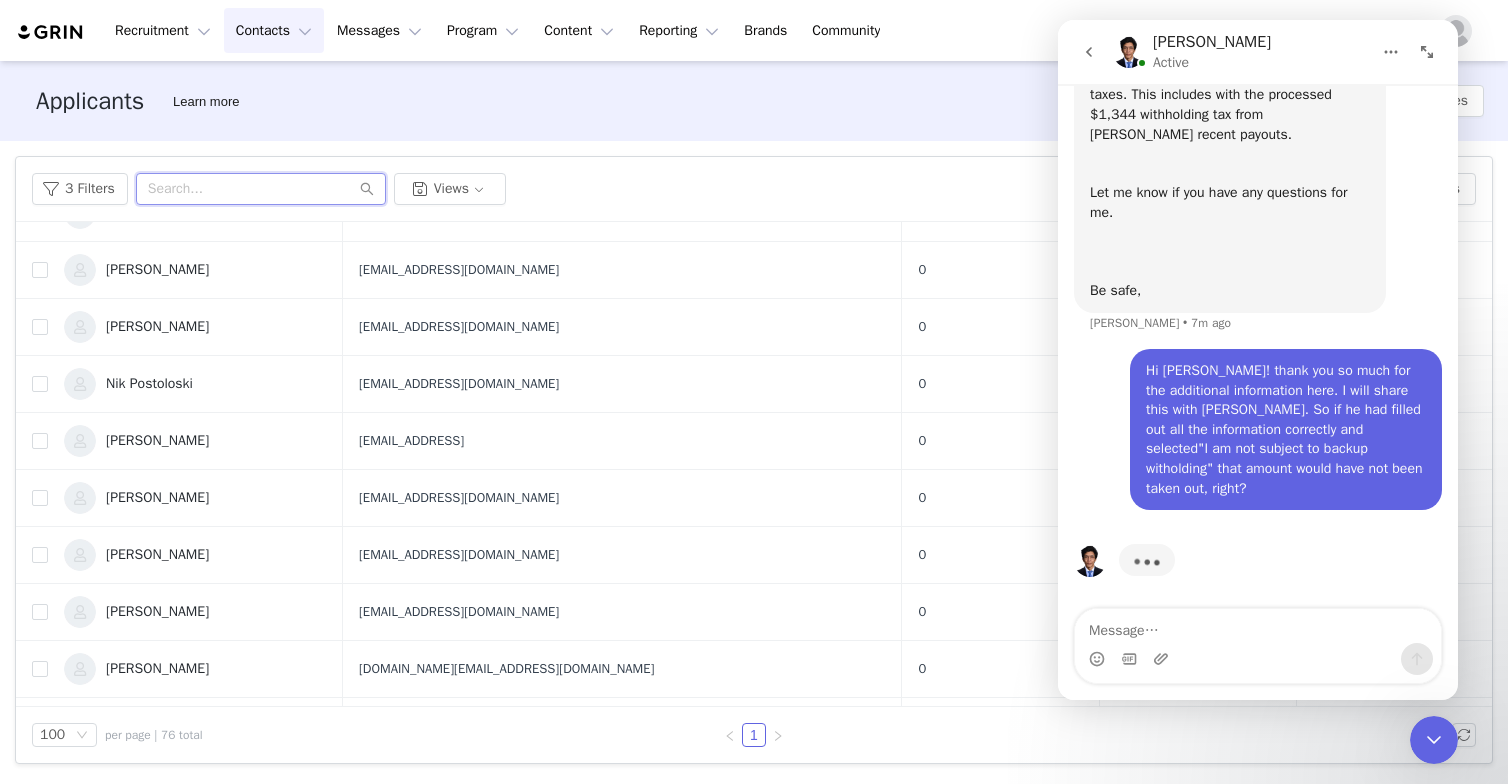 click at bounding box center [261, 189] 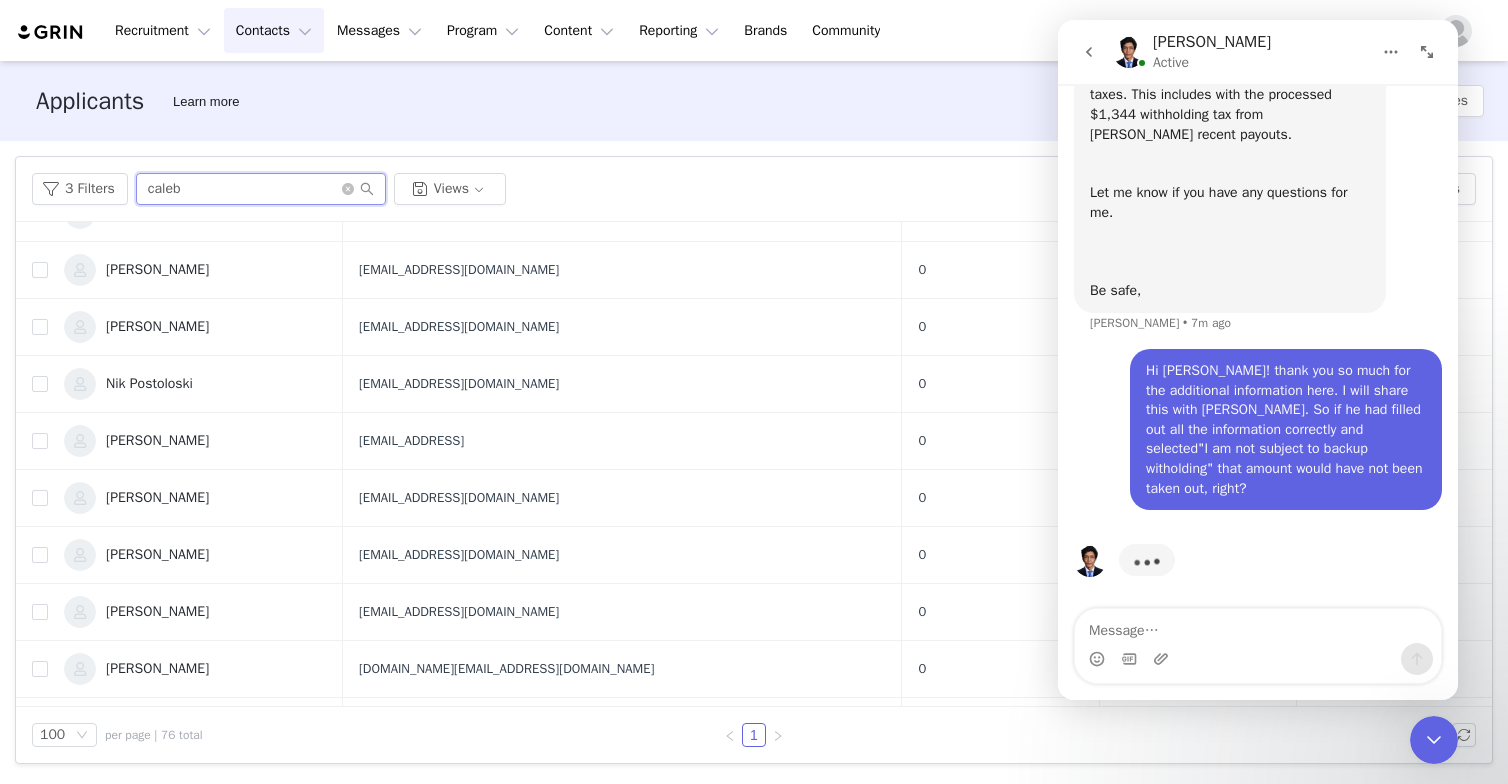 scroll, scrollTop: 0, scrollLeft: 0, axis: both 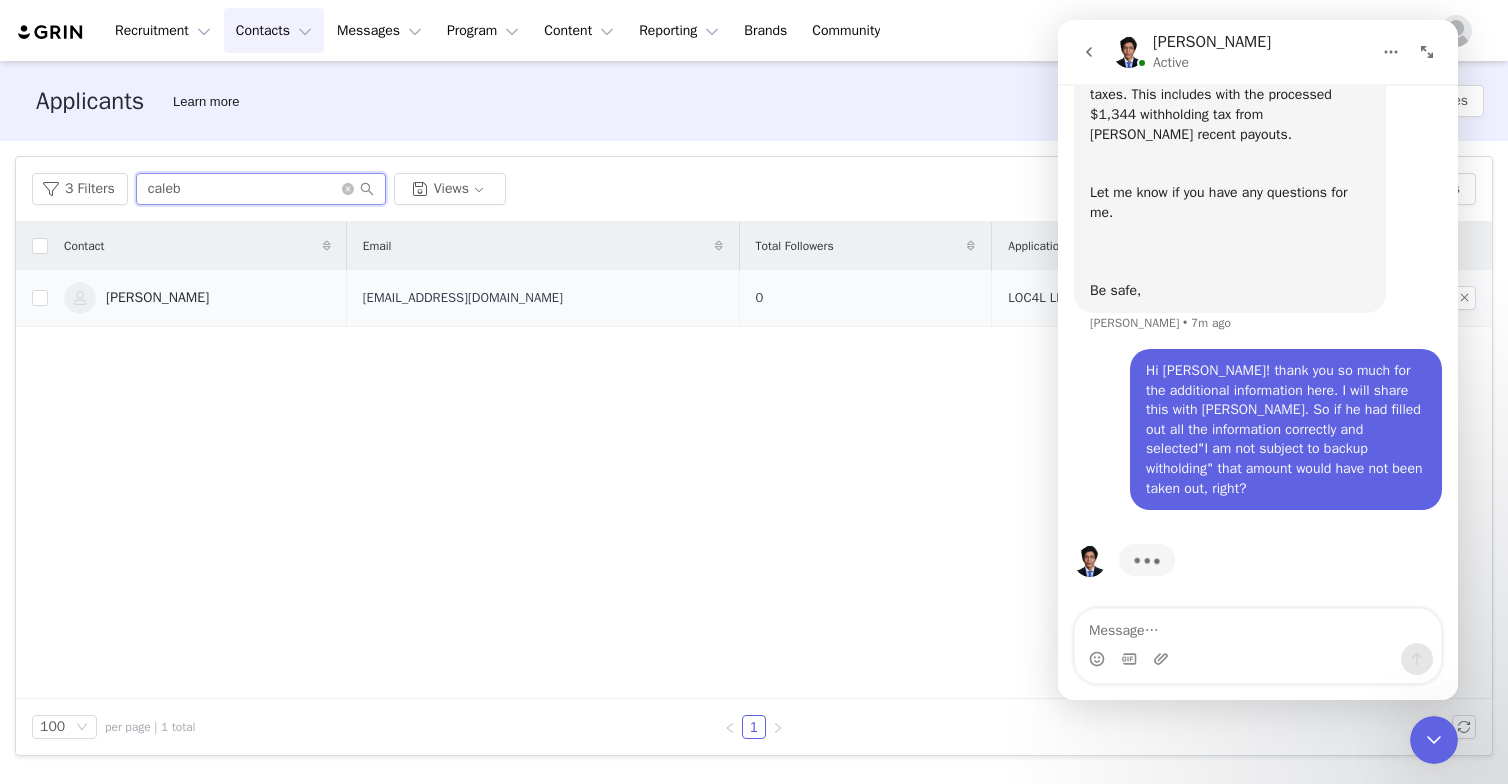 type on "caleb" 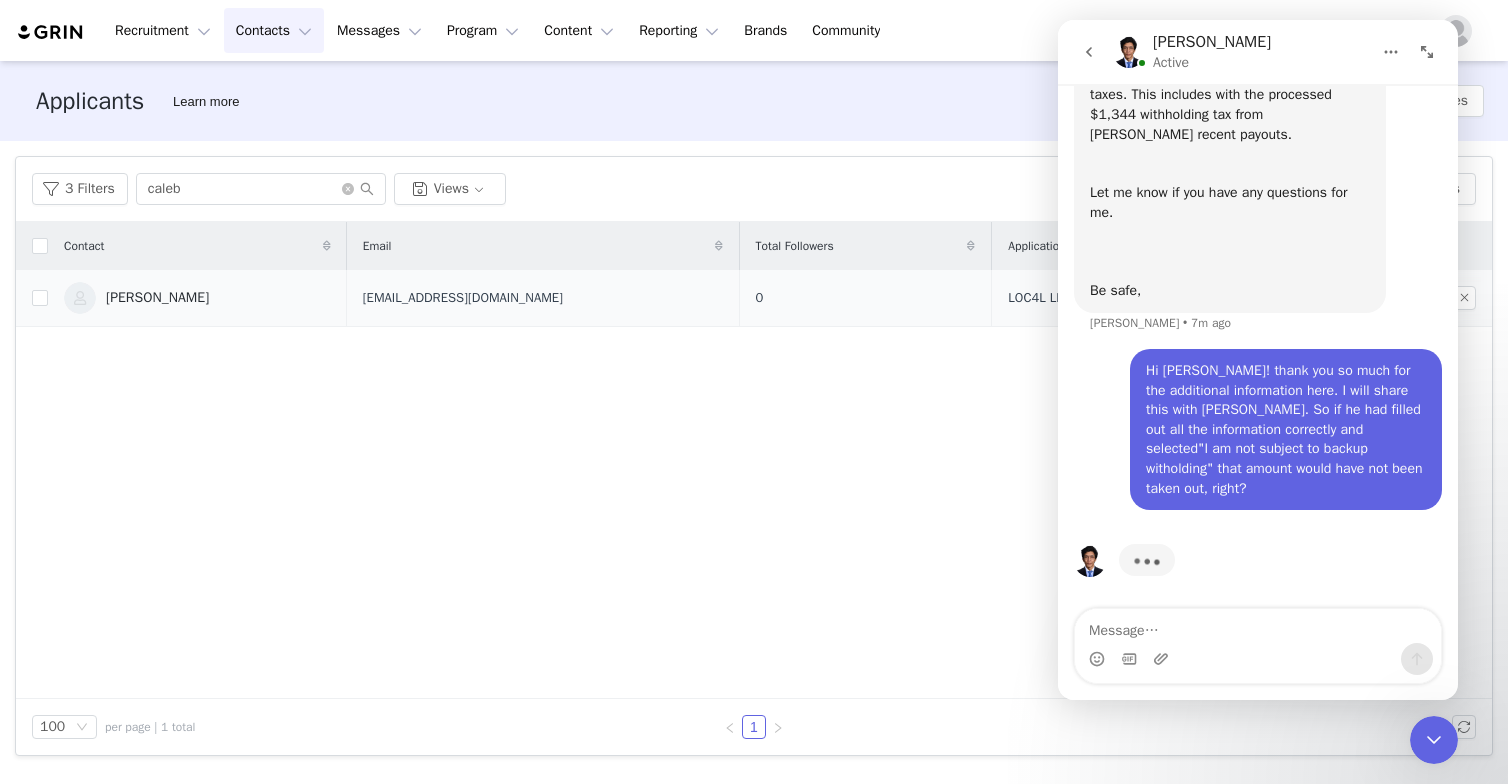 click on "[PERSON_NAME]" at bounding box center (157, 298) 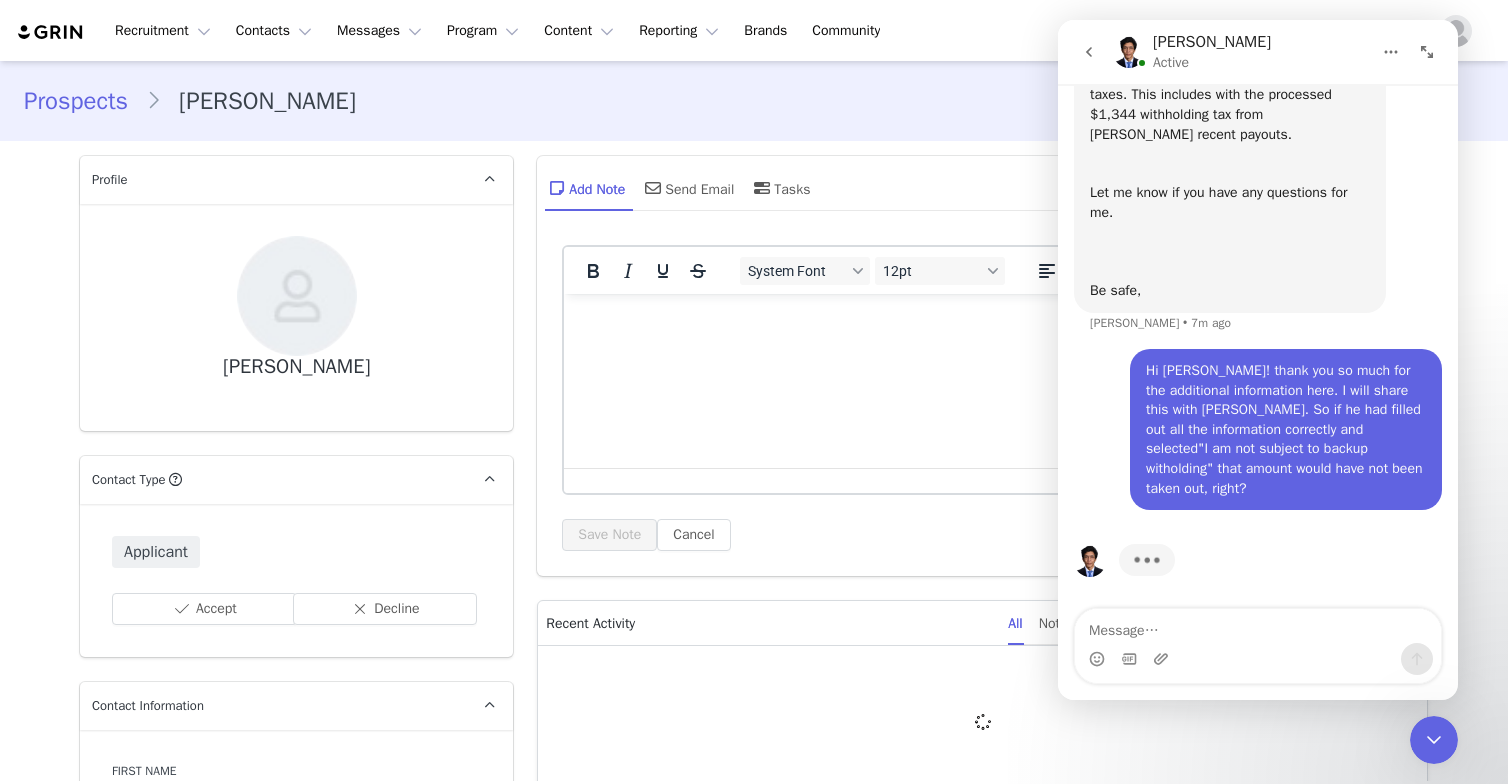 type on "+1 ([GEOGRAPHIC_DATA])" 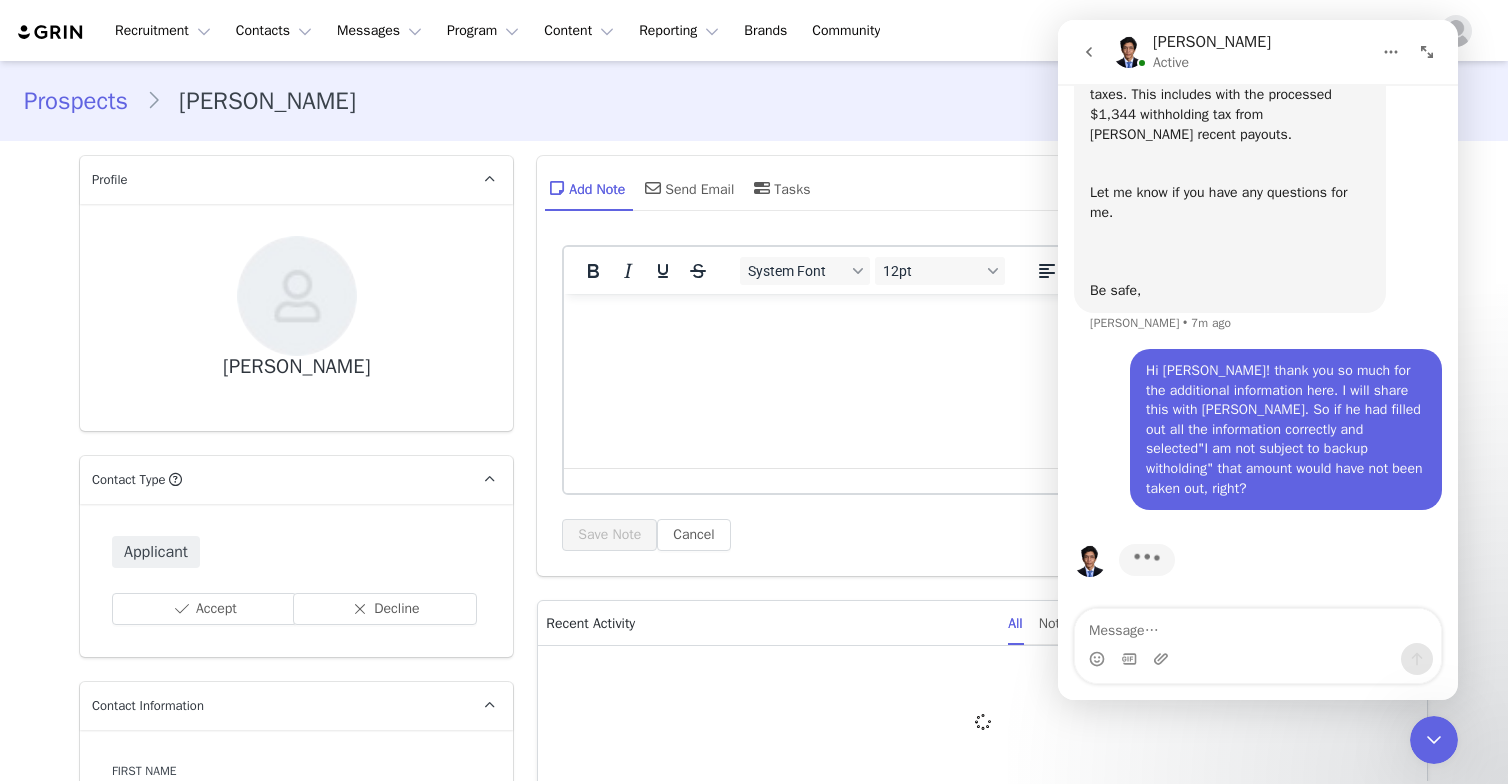 scroll, scrollTop: 0, scrollLeft: 0, axis: both 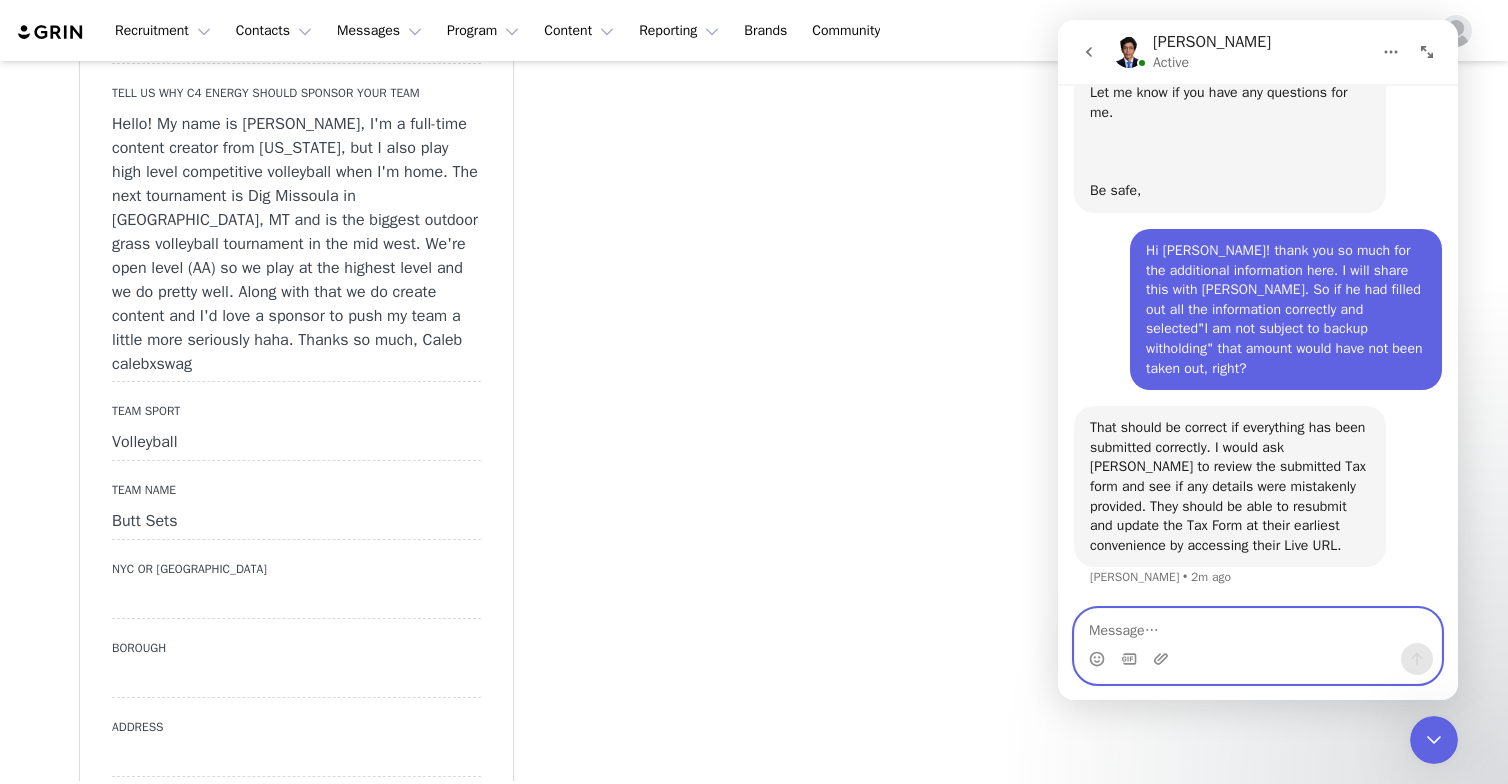 click at bounding box center (1258, 626) 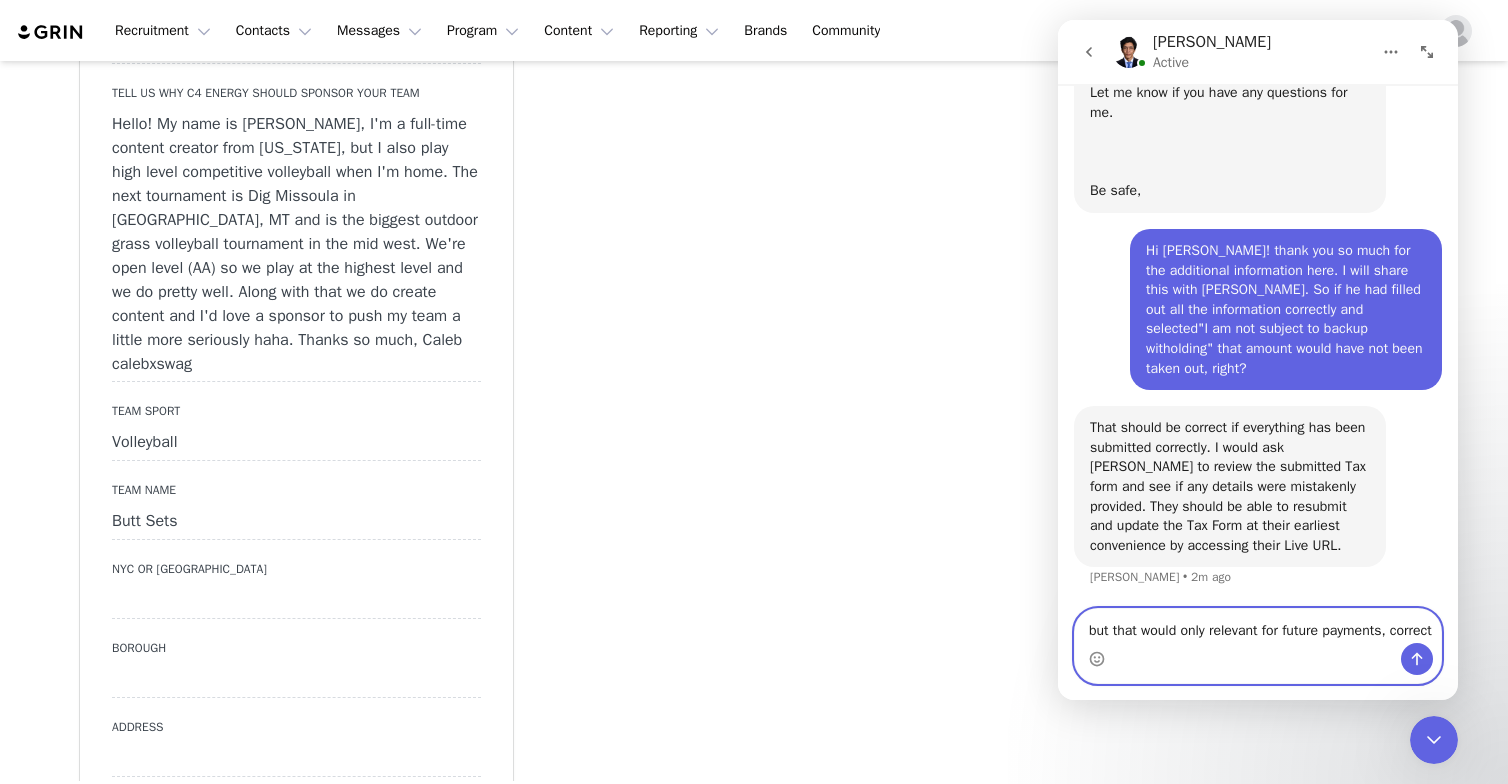 type on "but that would only relevant for future payments, correct>" 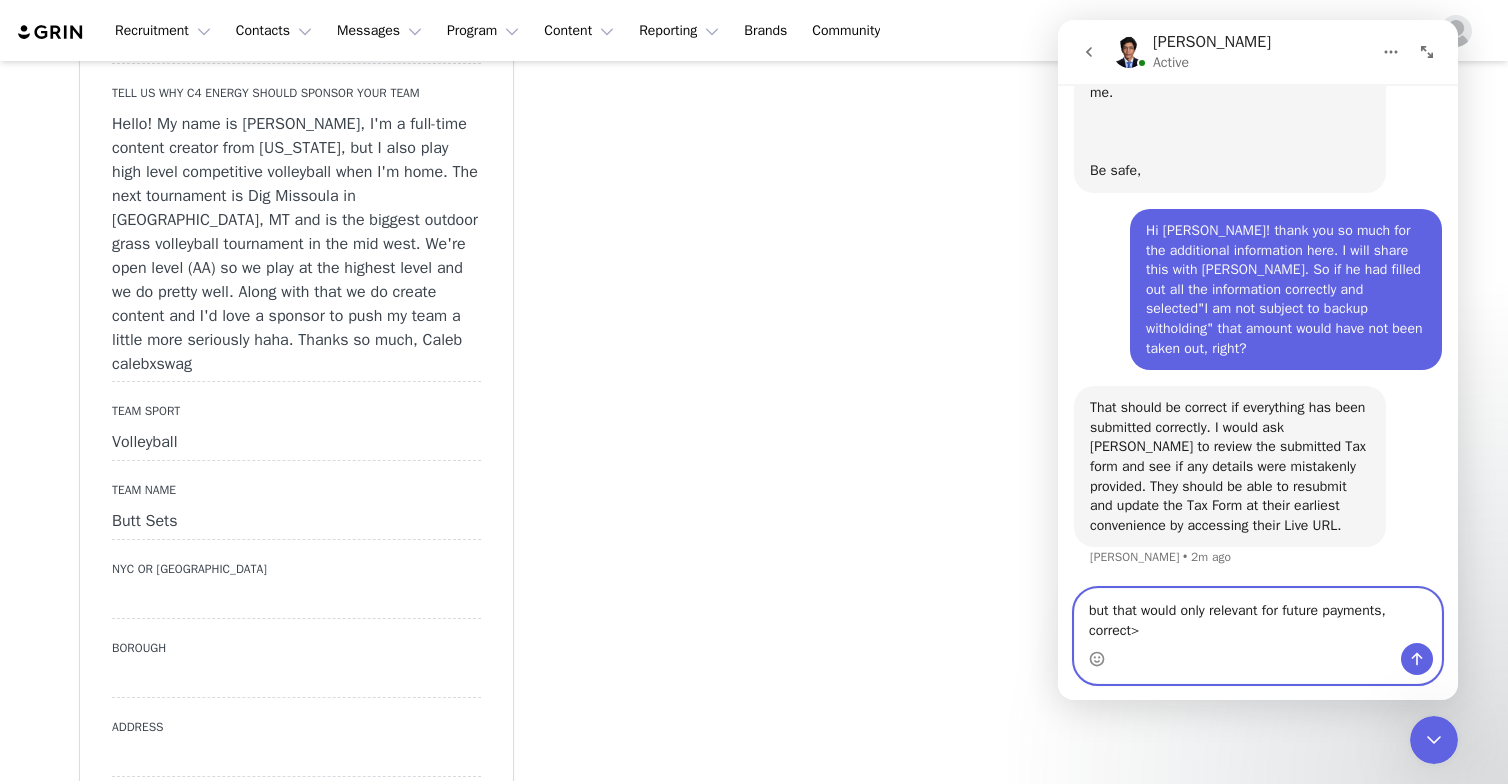 type 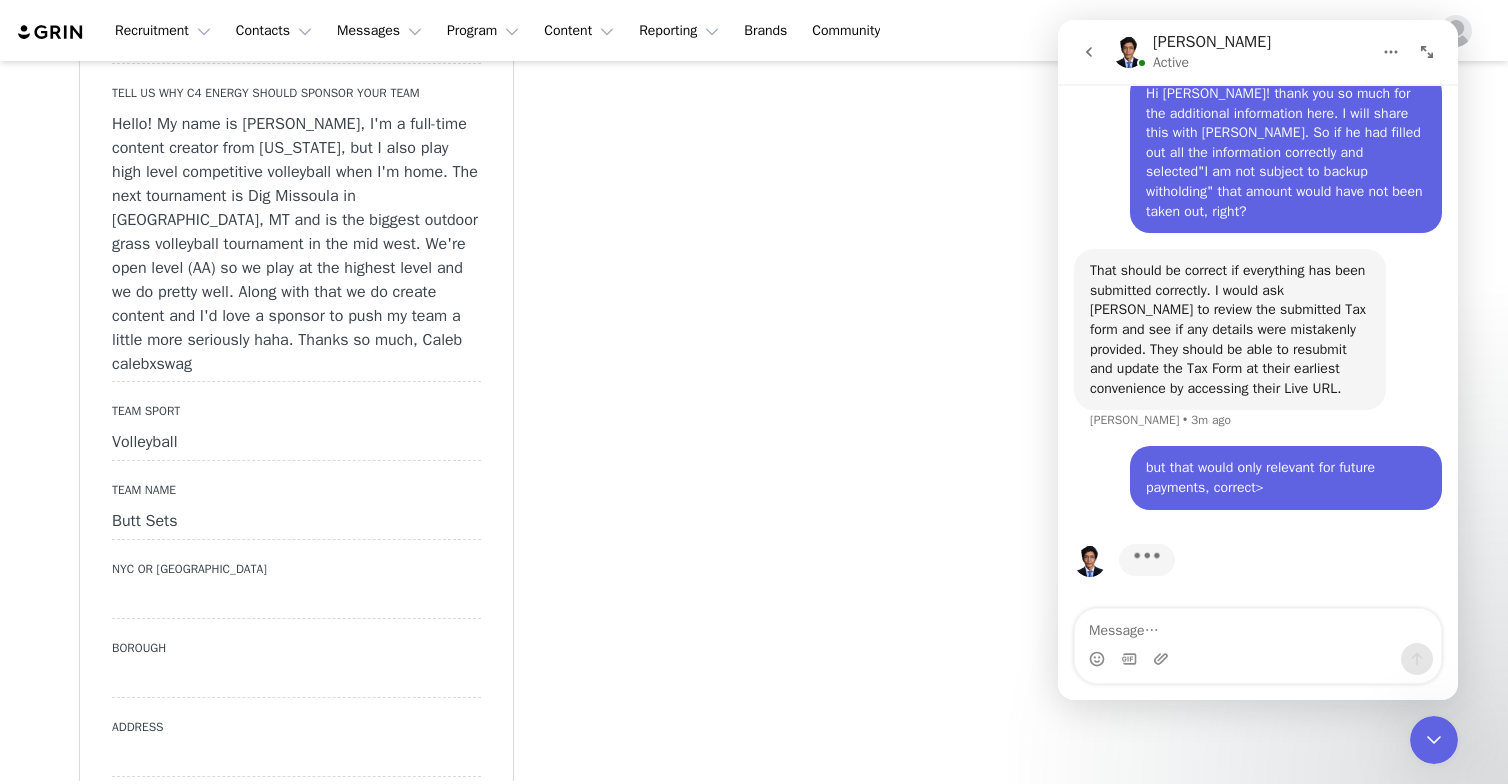 scroll, scrollTop: 3996, scrollLeft: 0, axis: vertical 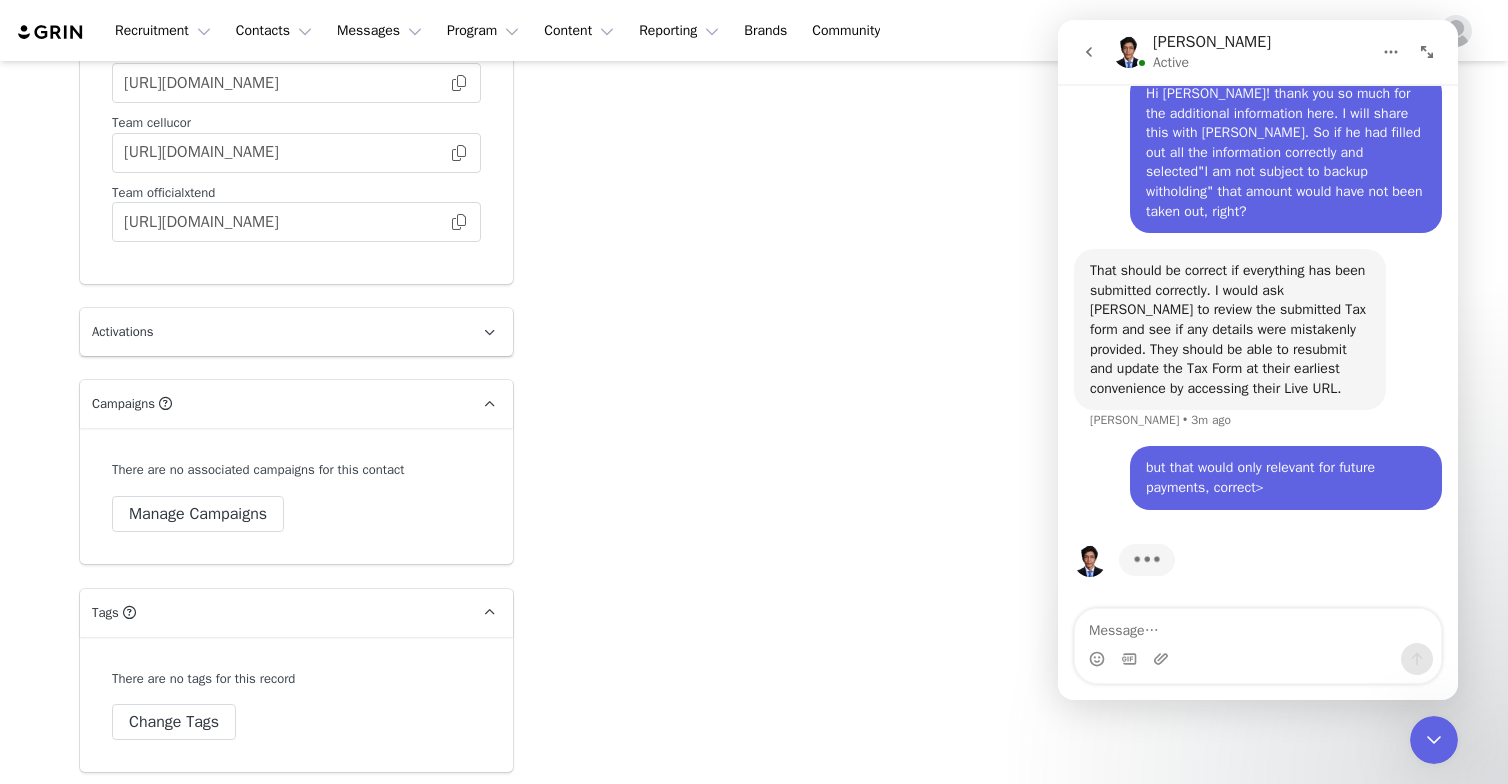 click on "There are no associated campaigns for this contact Manage Campaigns" at bounding box center [296, 496] 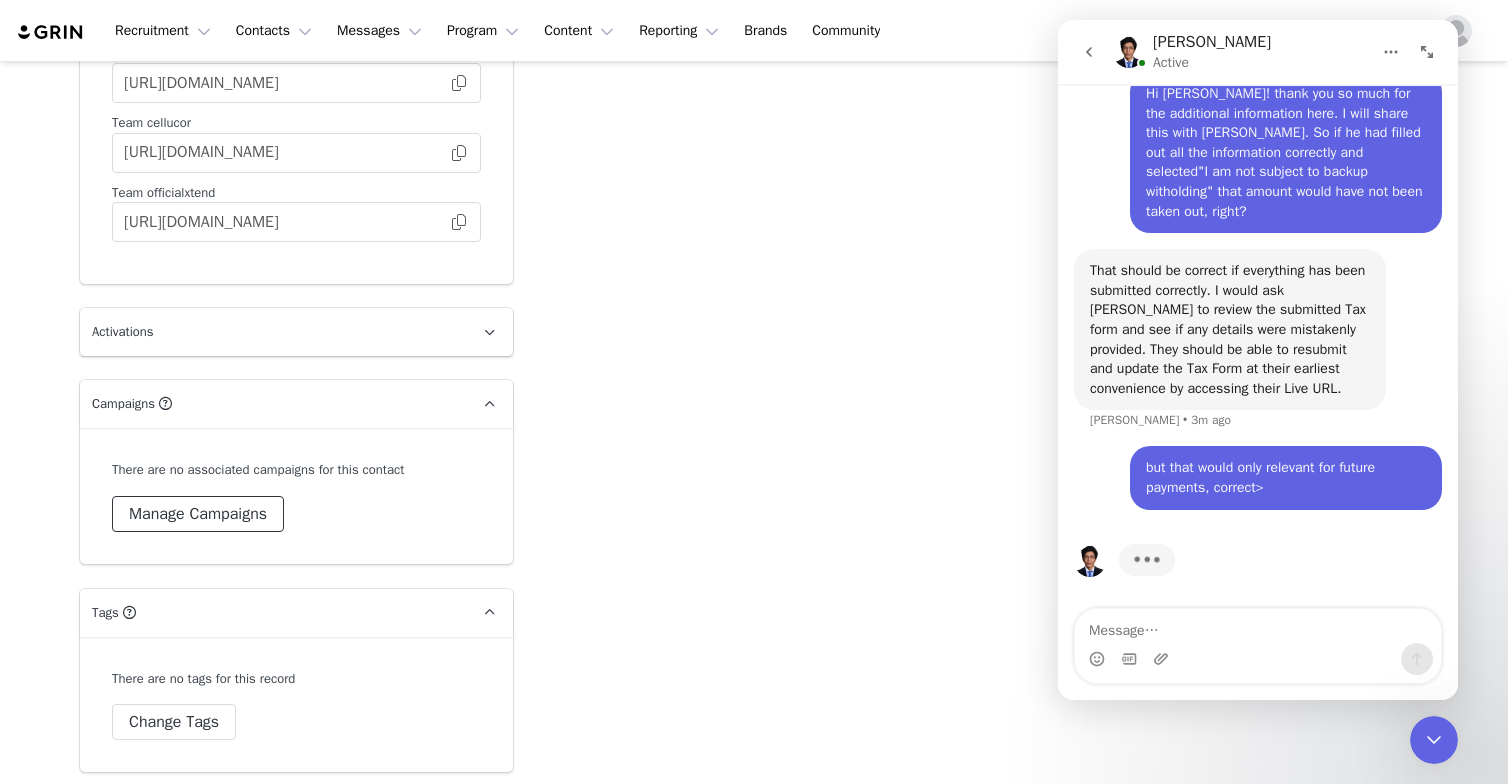 click on "Manage Campaigns" at bounding box center [198, 514] 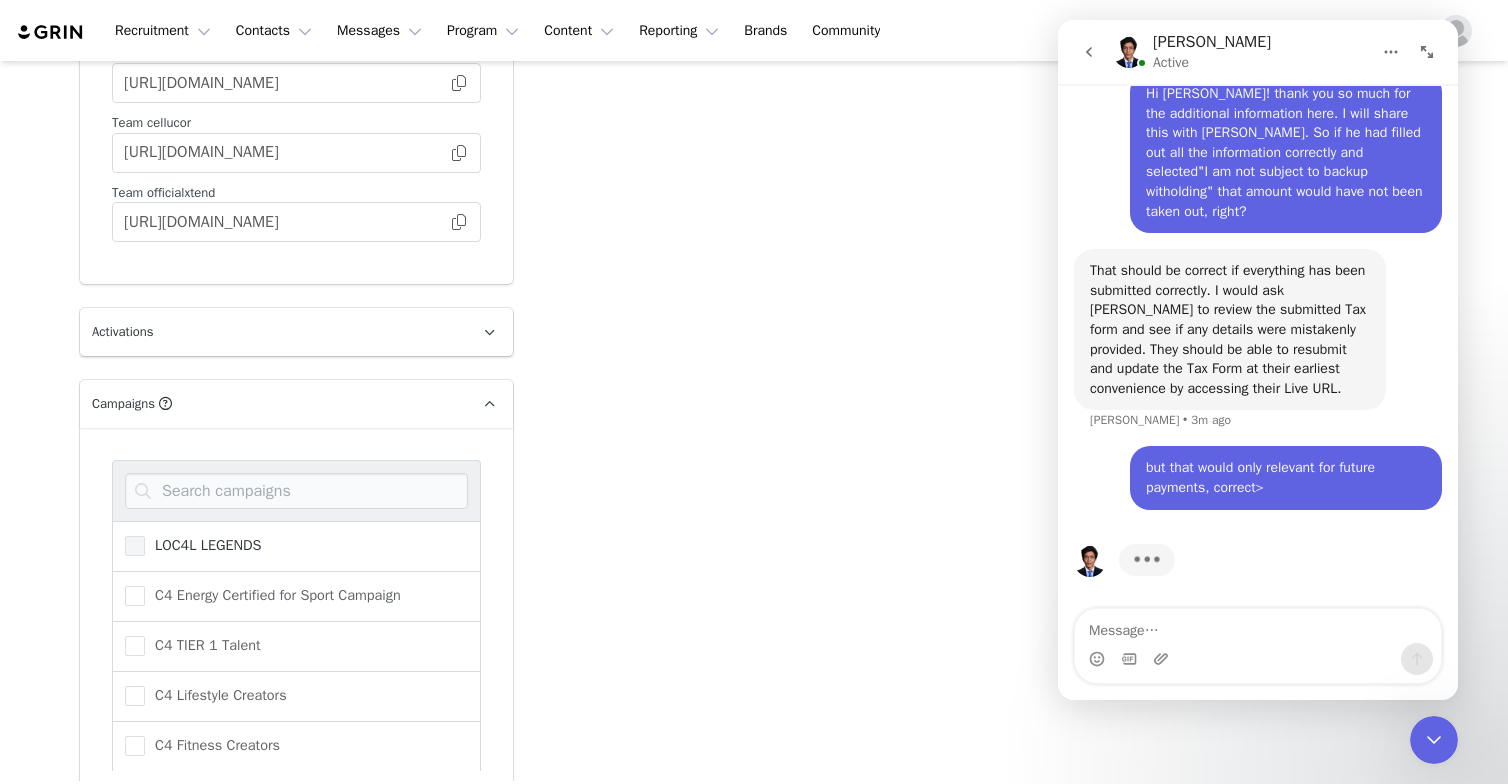 click on "LOC4L LEGENDS" at bounding box center [203, 545] 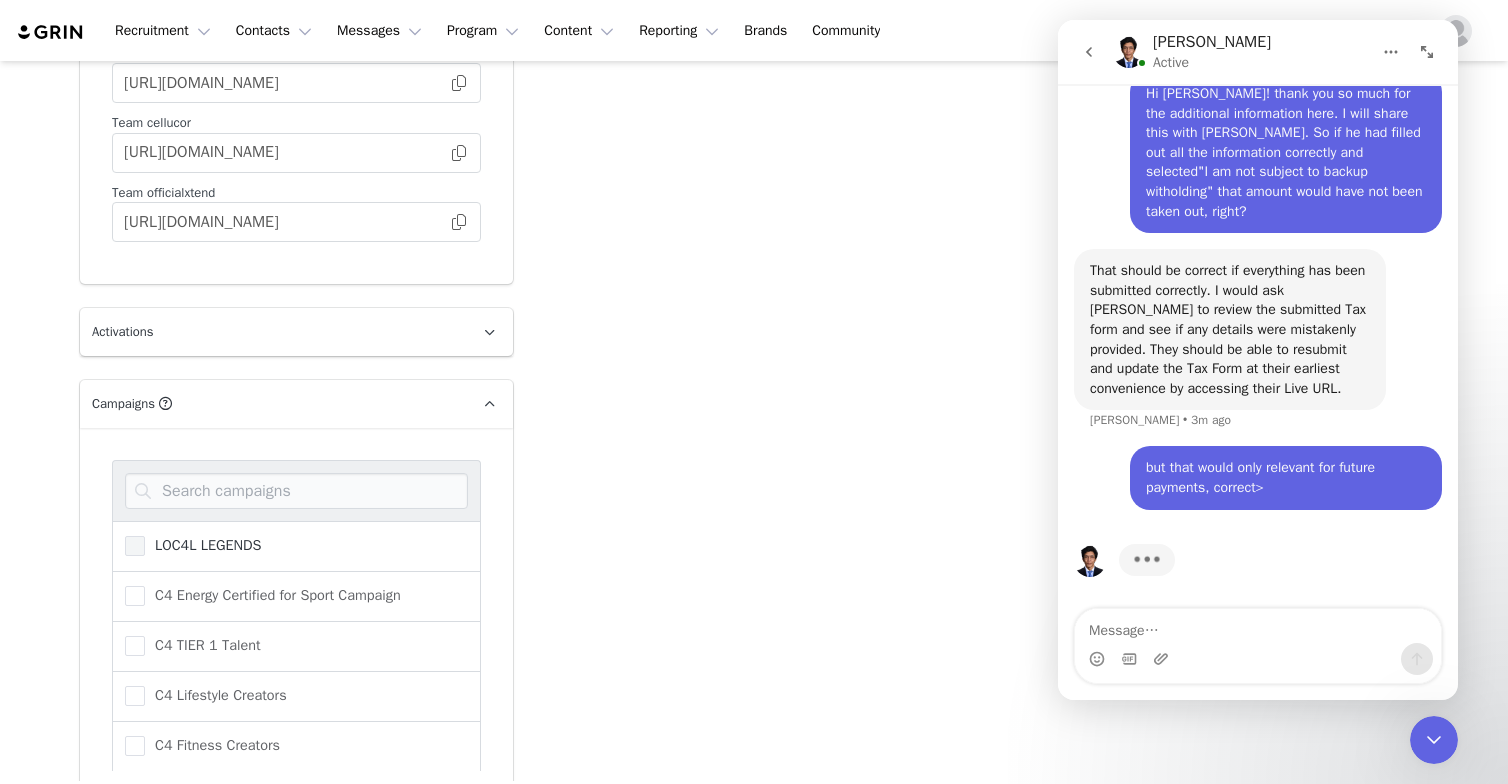 click on "LOC4L LEGENDS" at bounding box center (145, 536) 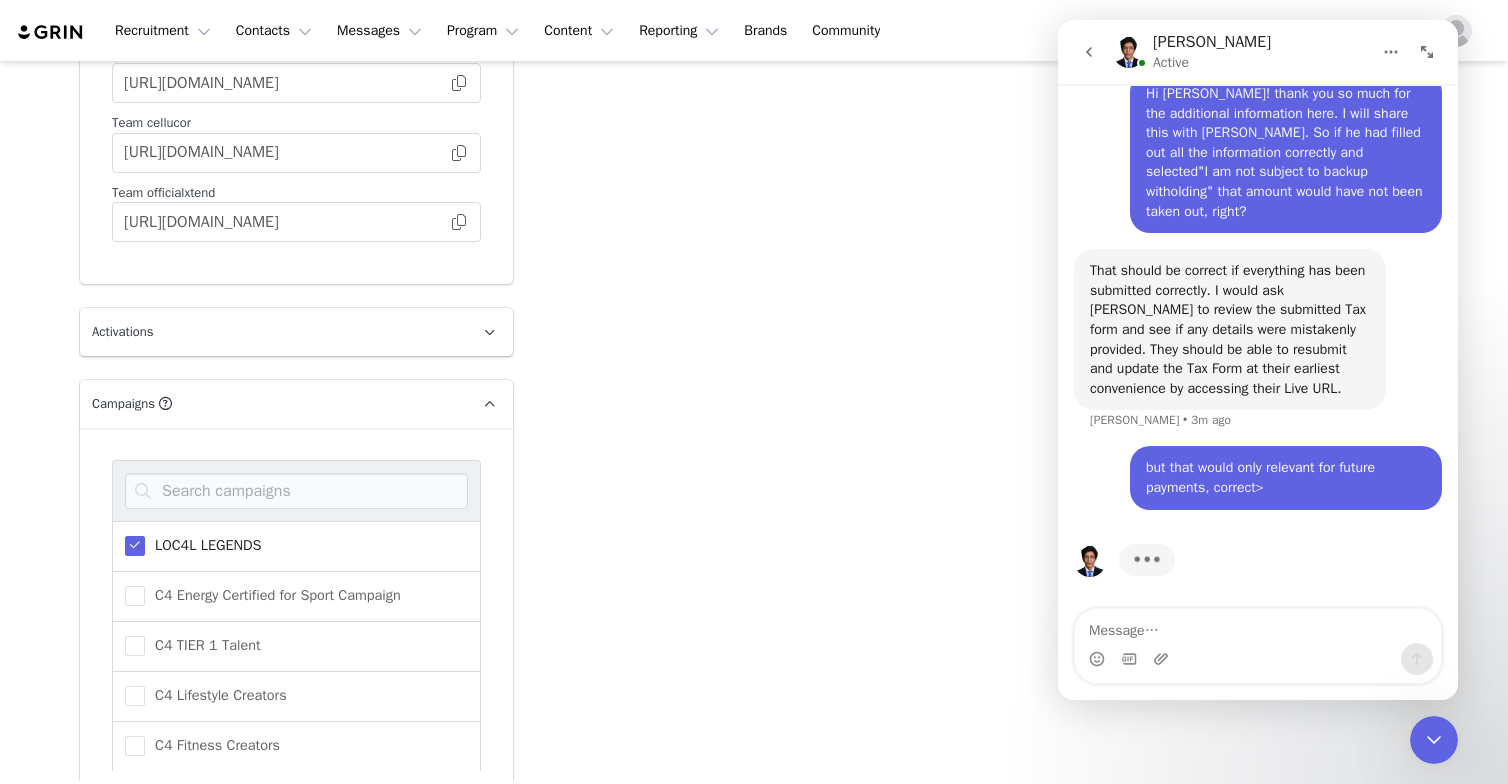 click on "LOC4L LEGENDS   C4 Energy Certified for Sport Campaign   C4 TIER 1 Talent   C4 Lifestyle Creators   C4 Fitness Creators   C4 Energy Sticks x Walmart   CFW Master Campaign Creators   C4 TIER 2 Talent   Save Campaigns  Cancel" at bounding box center (296, 645) 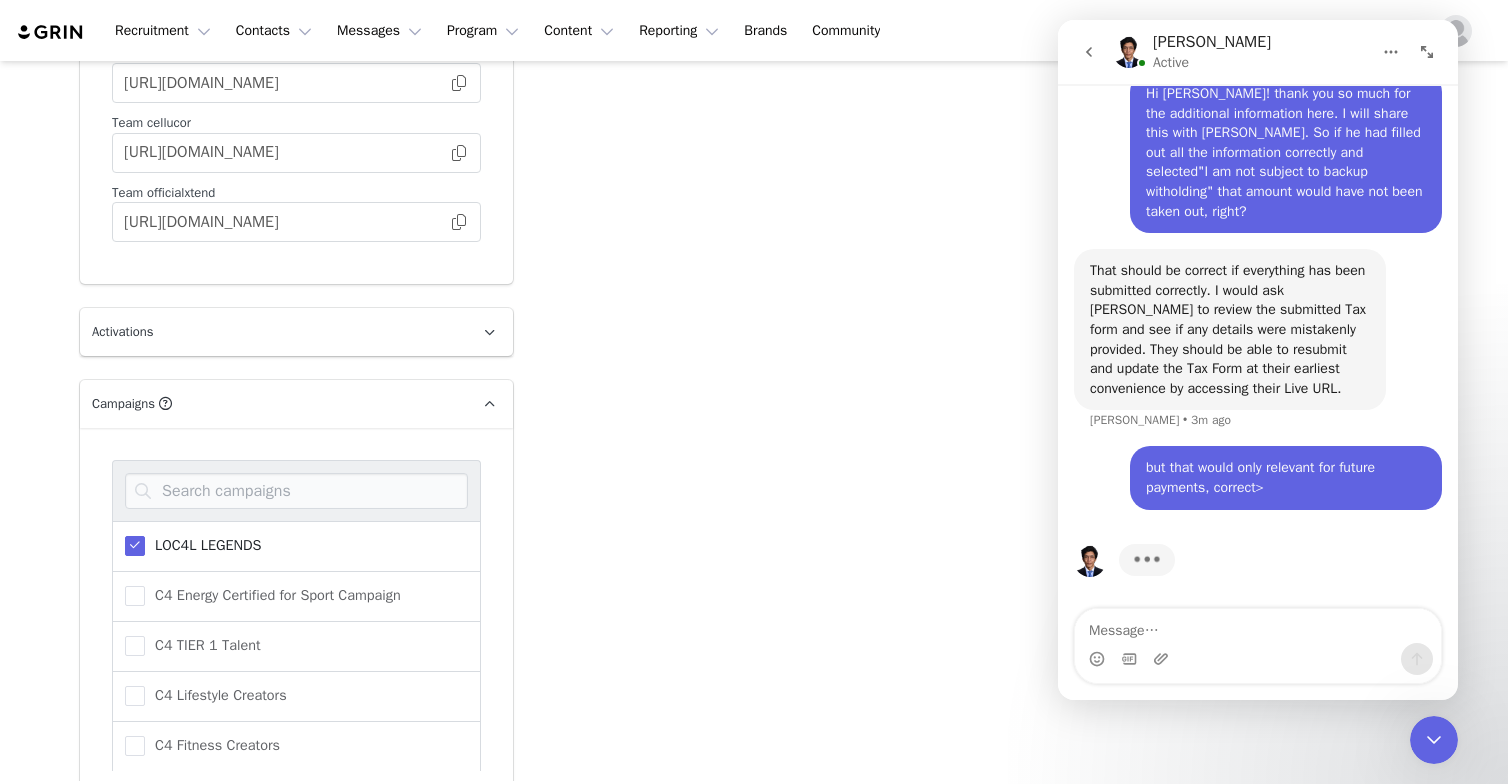 click on "Add Note   Send Email   Tasks  System Font 12pt To open the popup, press Shift+Enter To open the popup, press Shift+Enter To open the popup, press Shift+Enter To open the popup, press Shift+Enter Save Note Cancel Recent Activity All Notes Content Emails Actions Updates Contact Sync Contact was created by ⁨ System ⁩ [DATE] 9:53 PM Show more" at bounding box center (982, -2300) 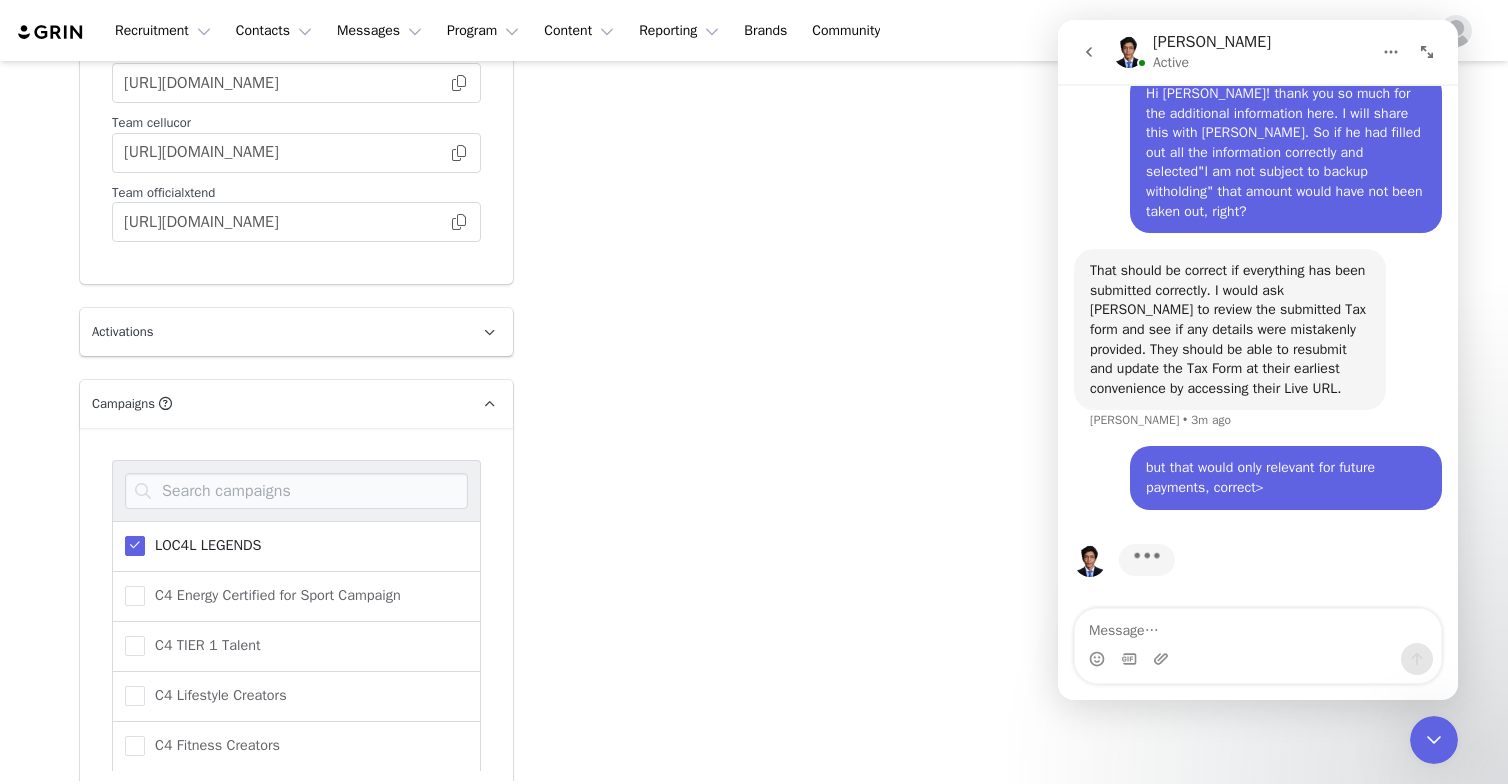 scroll, scrollTop: 6127, scrollLeft: 0, axis: vertical 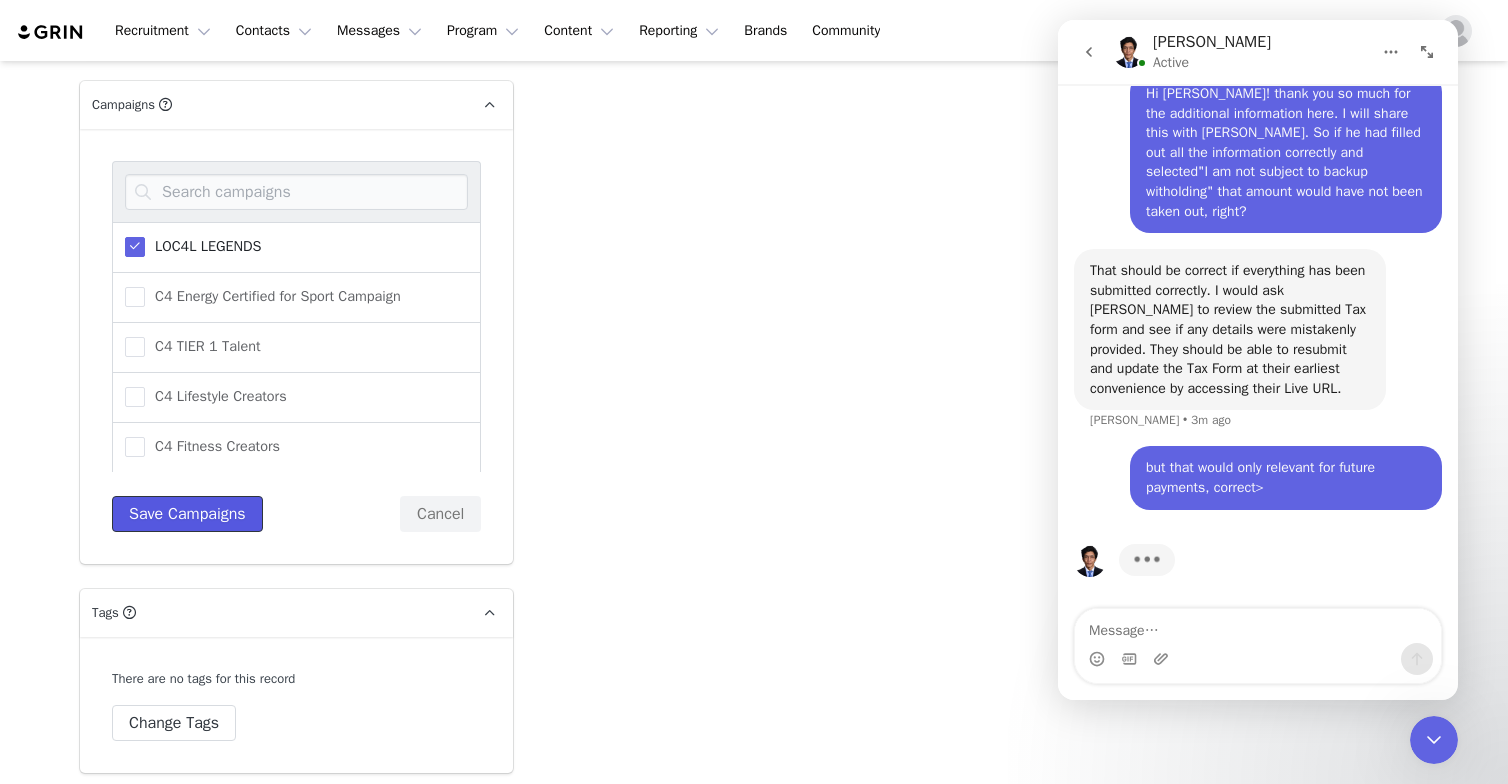 click on "Save Campaigns" at bounding box center [187, 514] 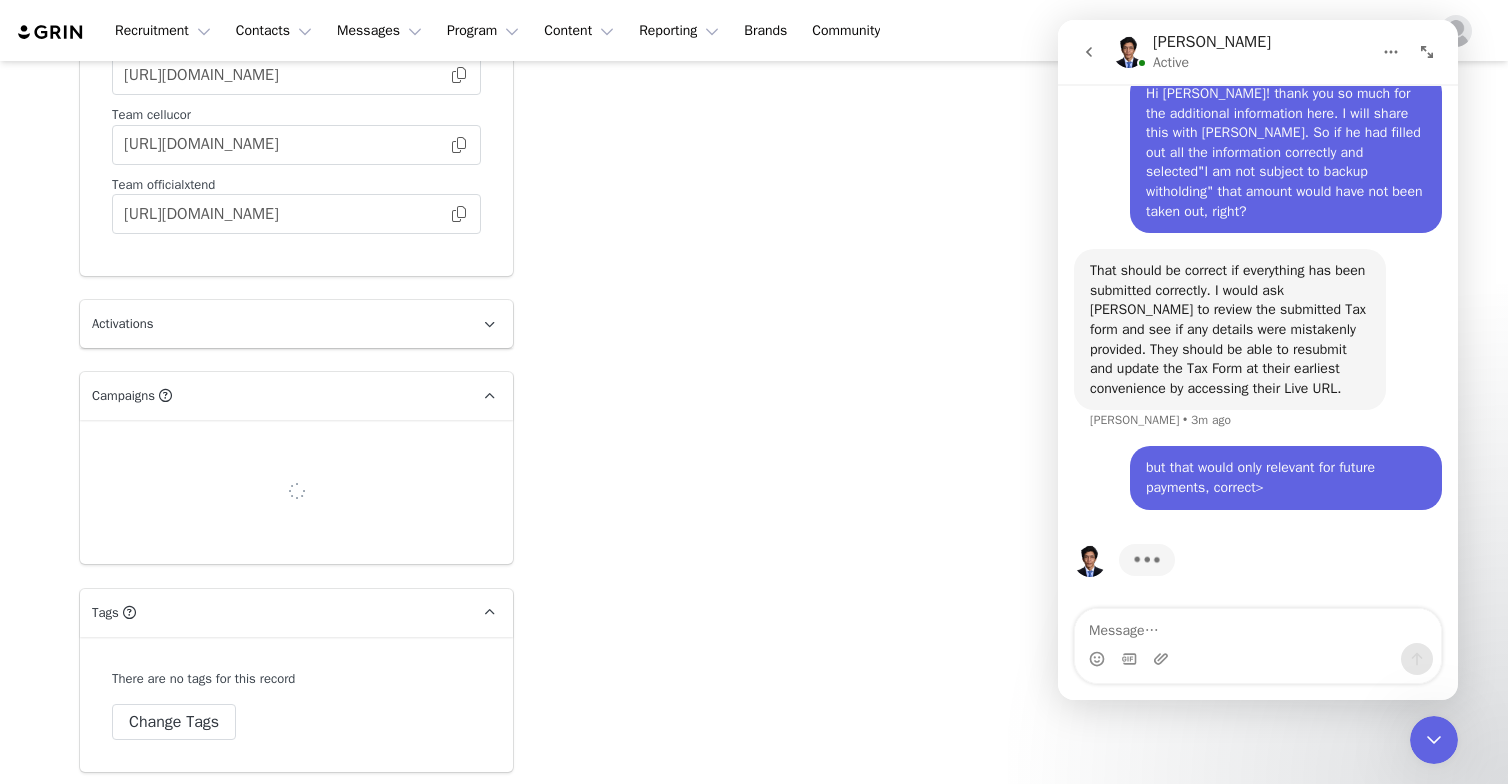 scroll, scrollTop: 5836, scrollLeft: 0, axis: vertical 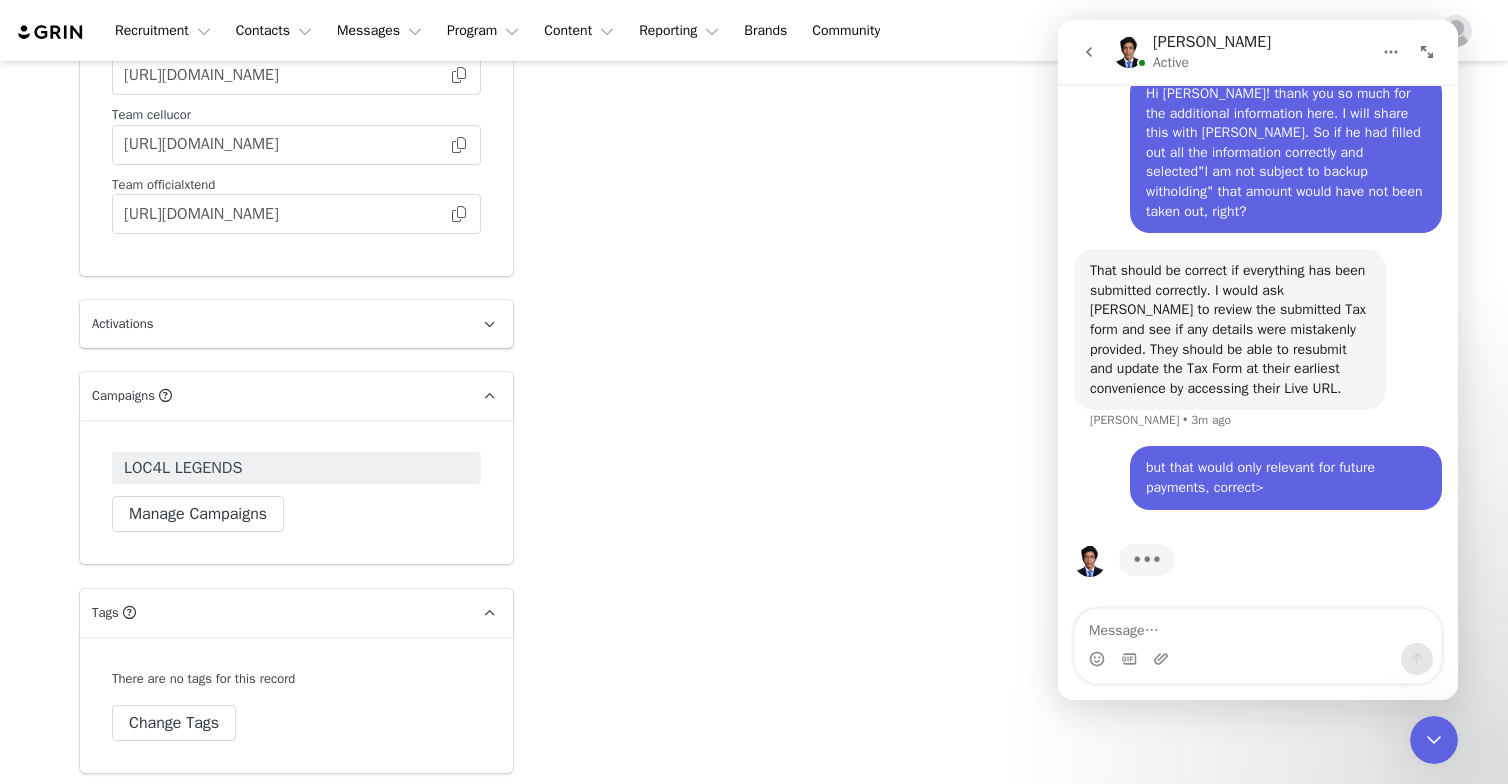 click on "There are no tags for this record Change Tags" at bounding box center [296, 705] 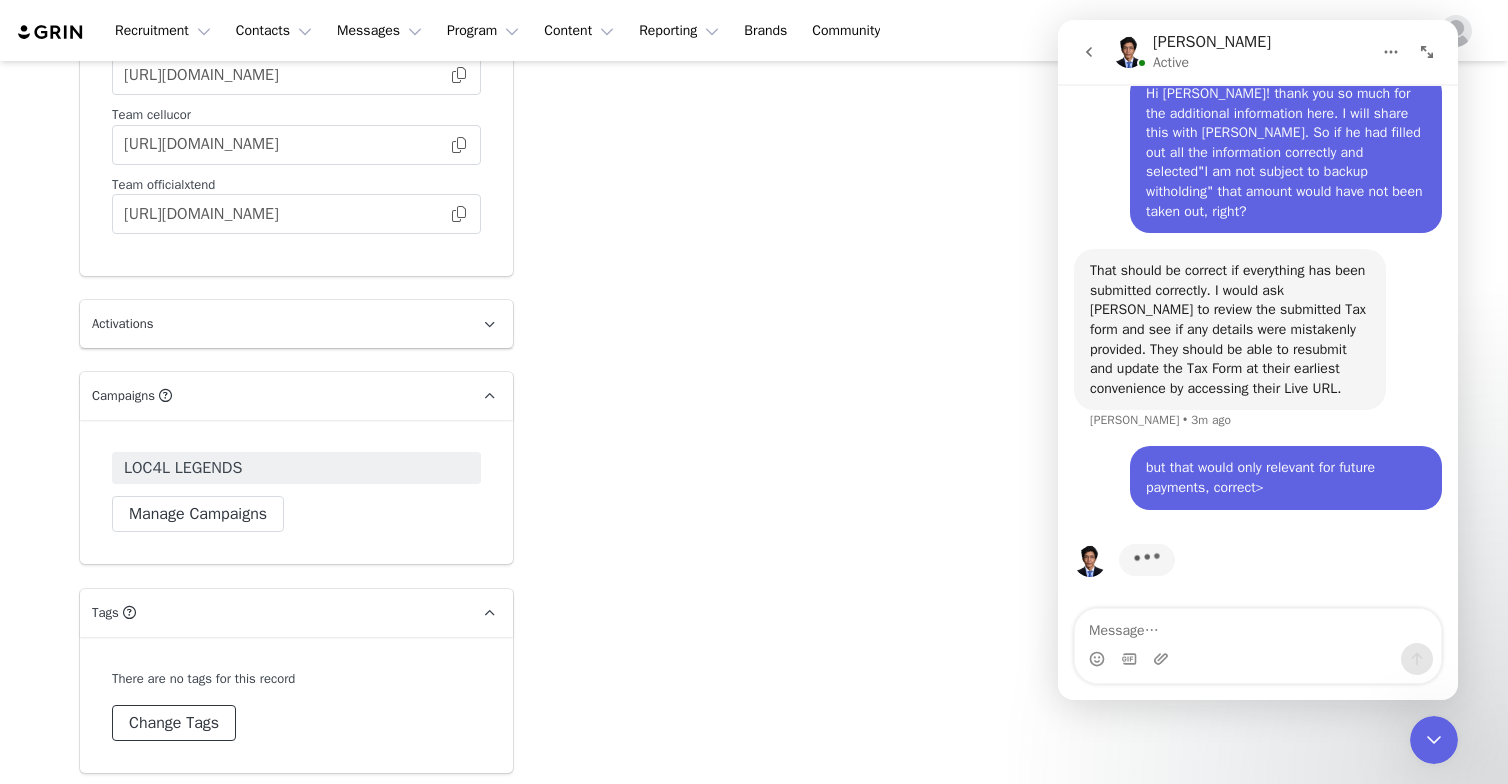 click on "Change Tags" at bounding box center [174, 723] 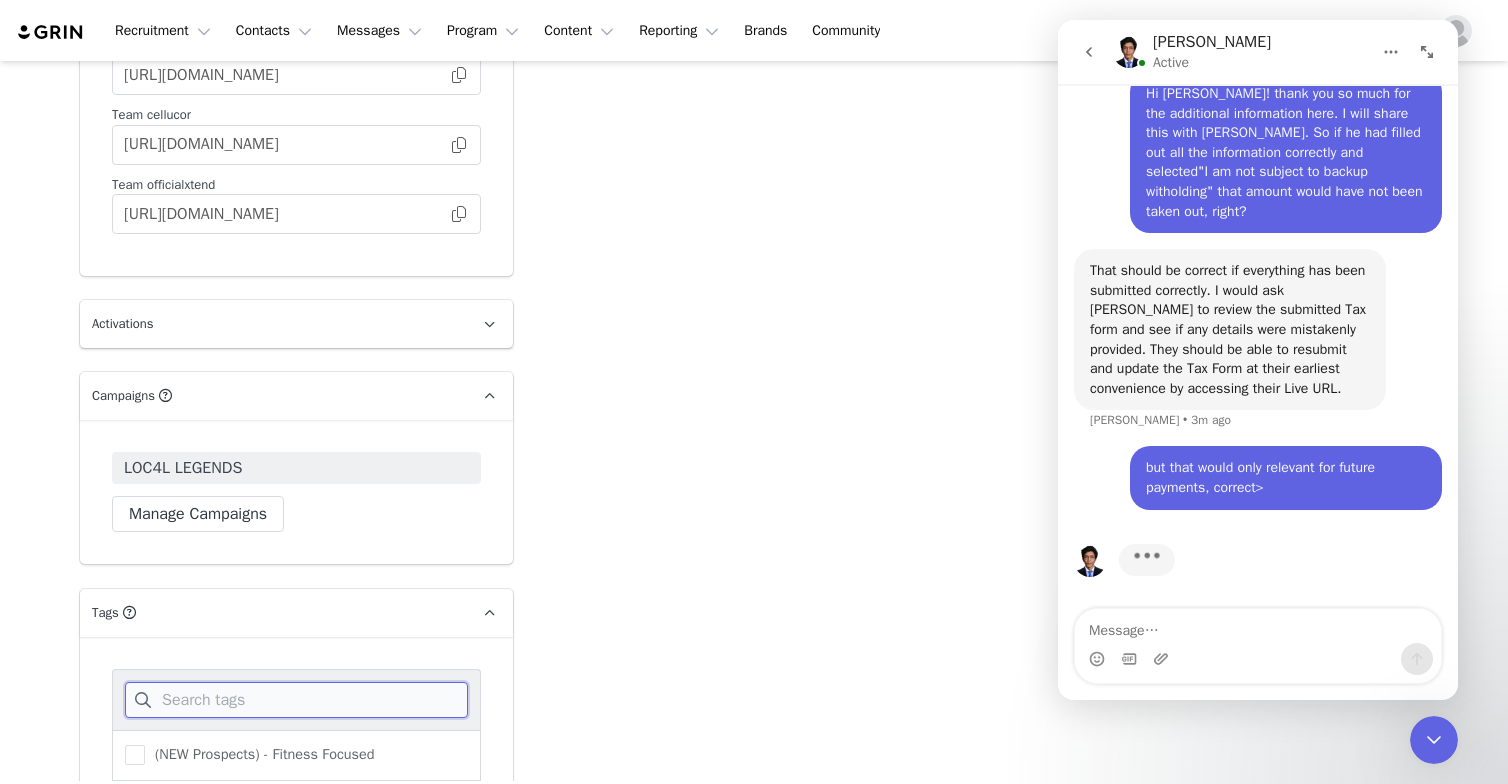 click at bounding box center (296, 700) 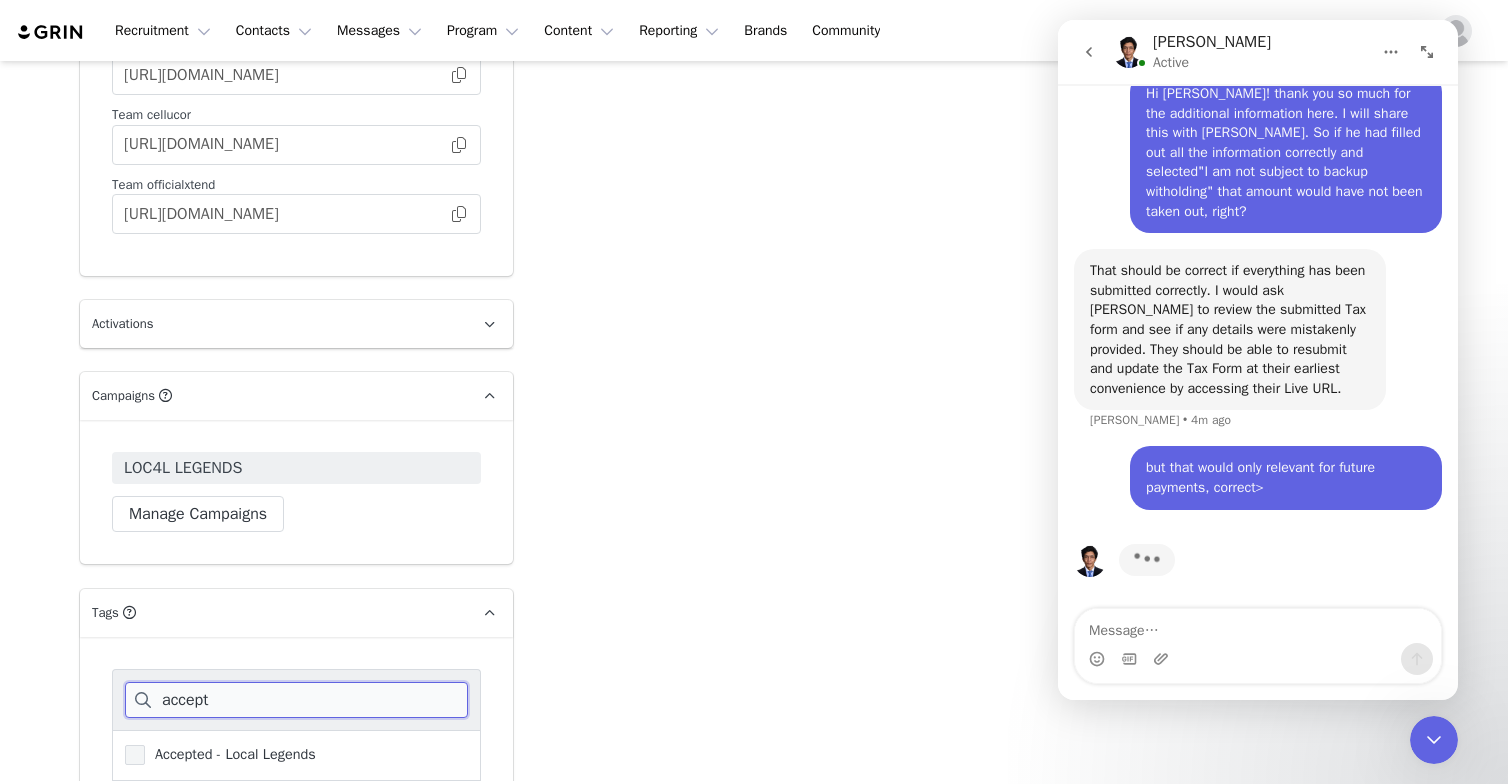 type on "accept" 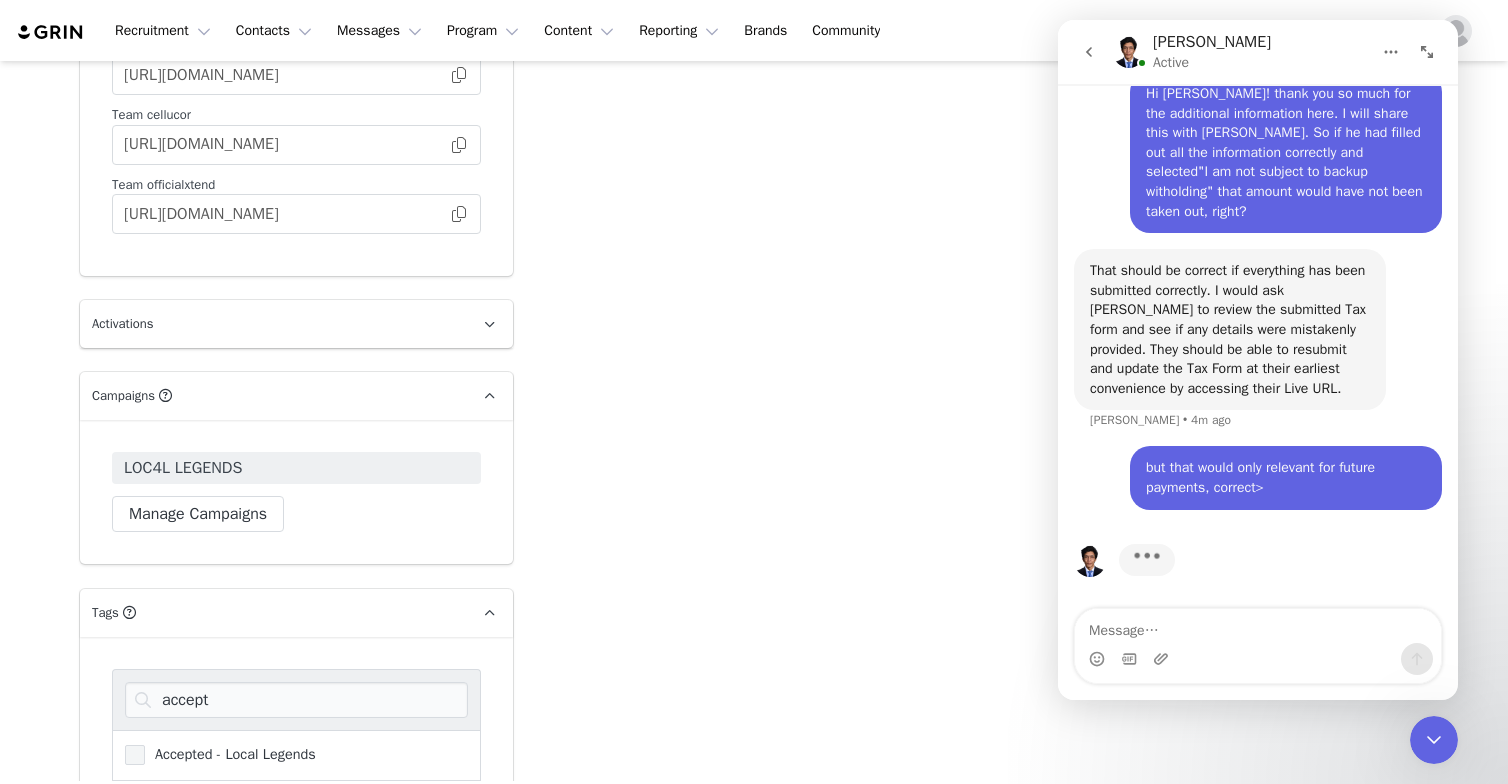 click at bounding box center (135, 755) 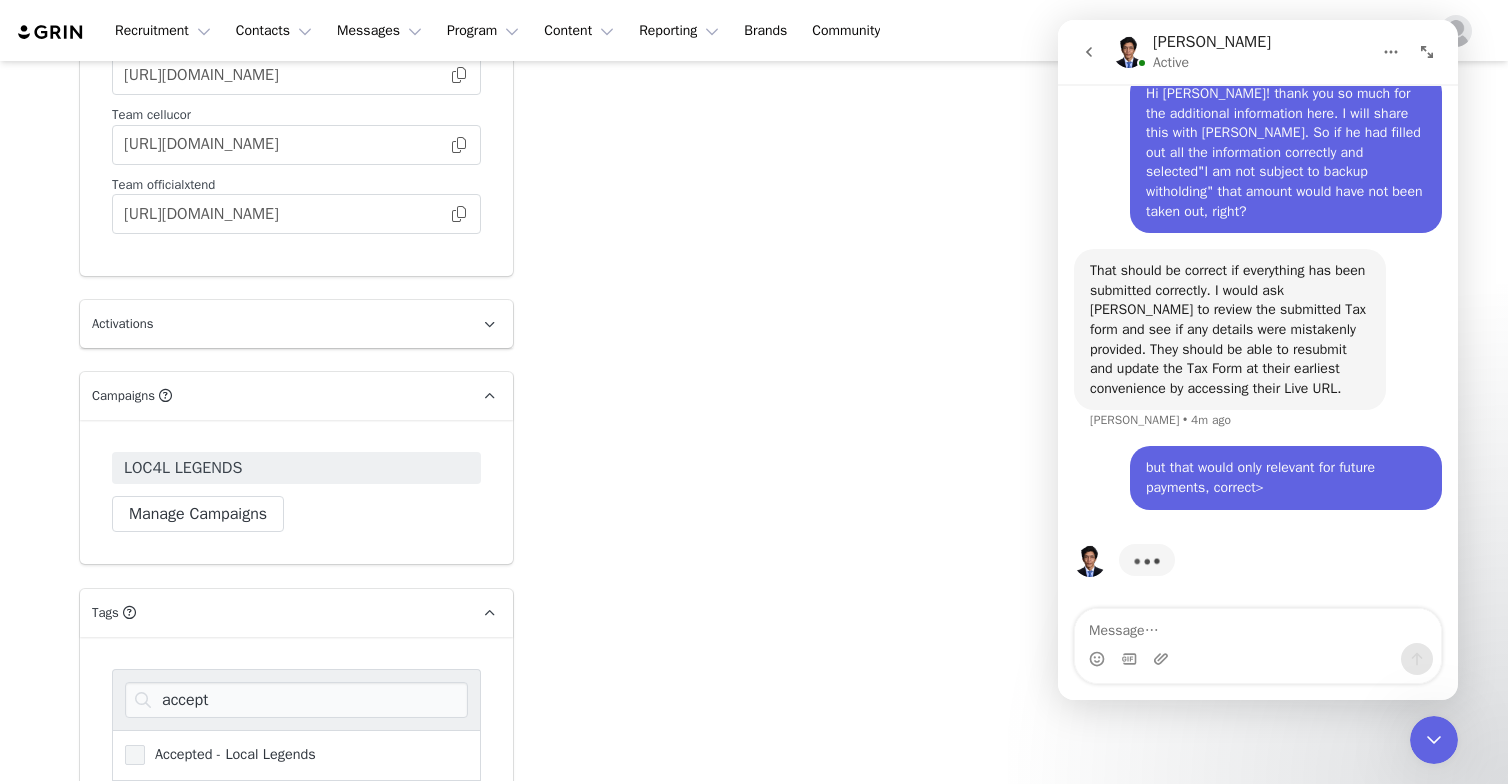 click on "Accepted - Local Legends" at bounding box center [145, 745] 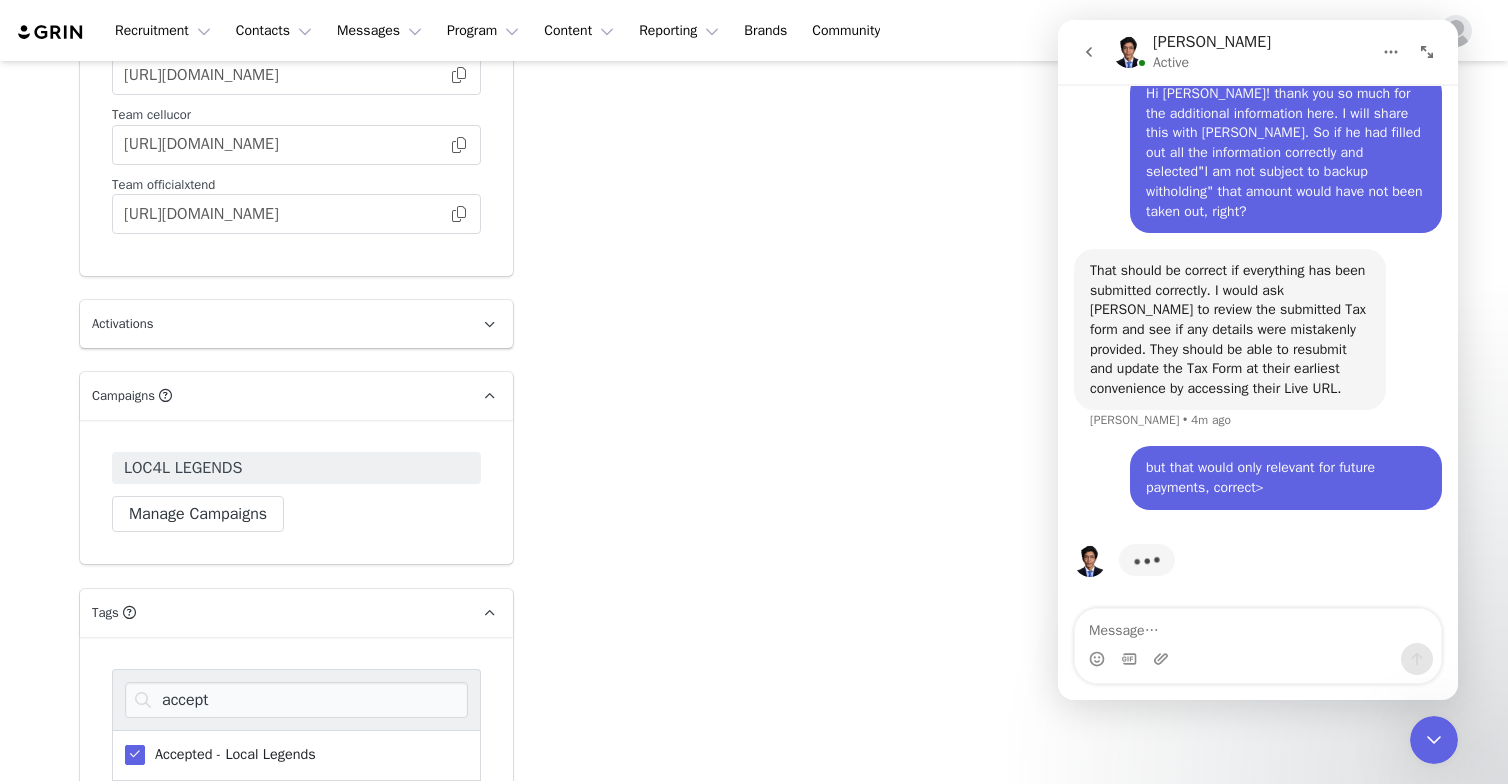 scroll, scrollTop: 5997, scrollLeft: 0, axis: vertical 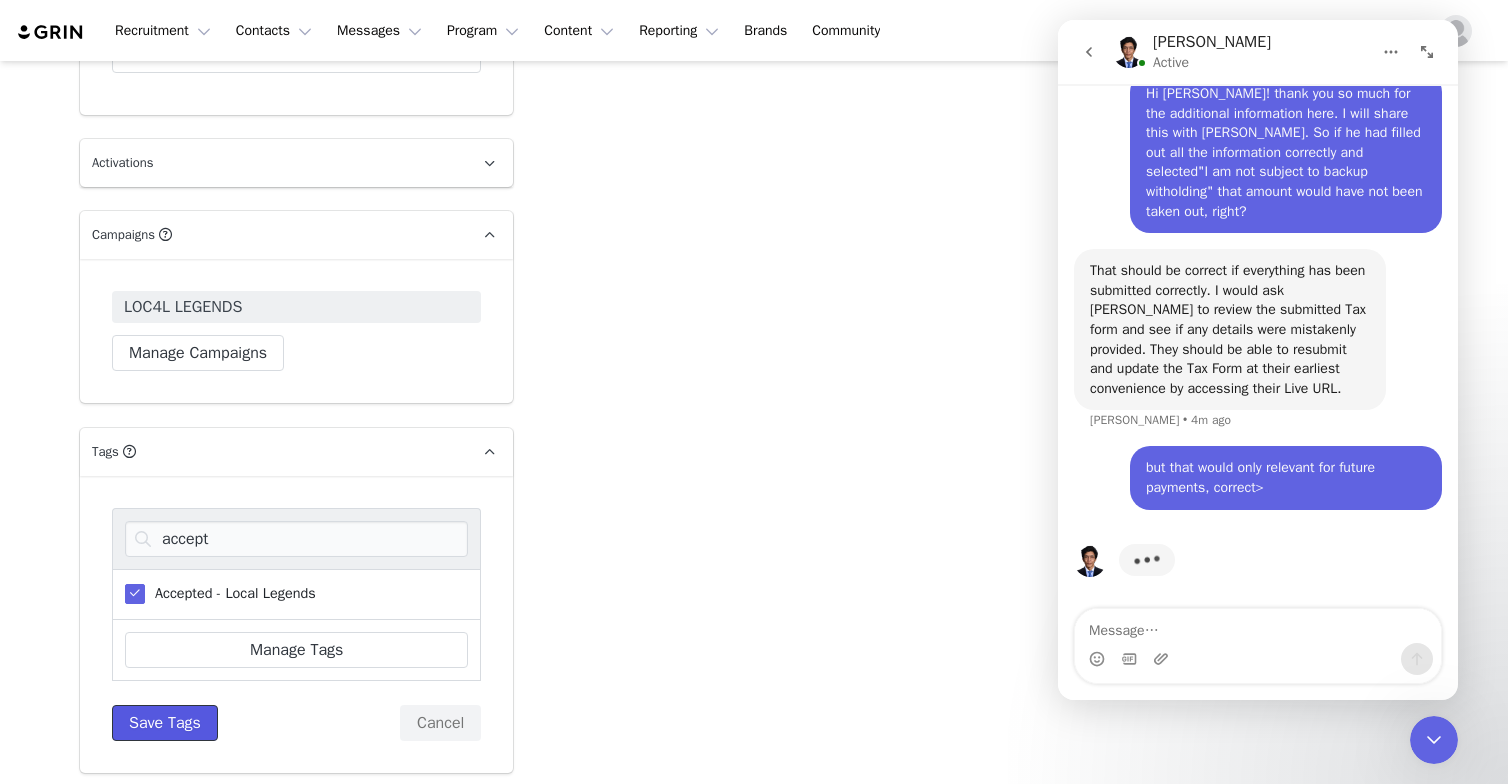 click on "Save Tags" at bounding box center (165, 723) 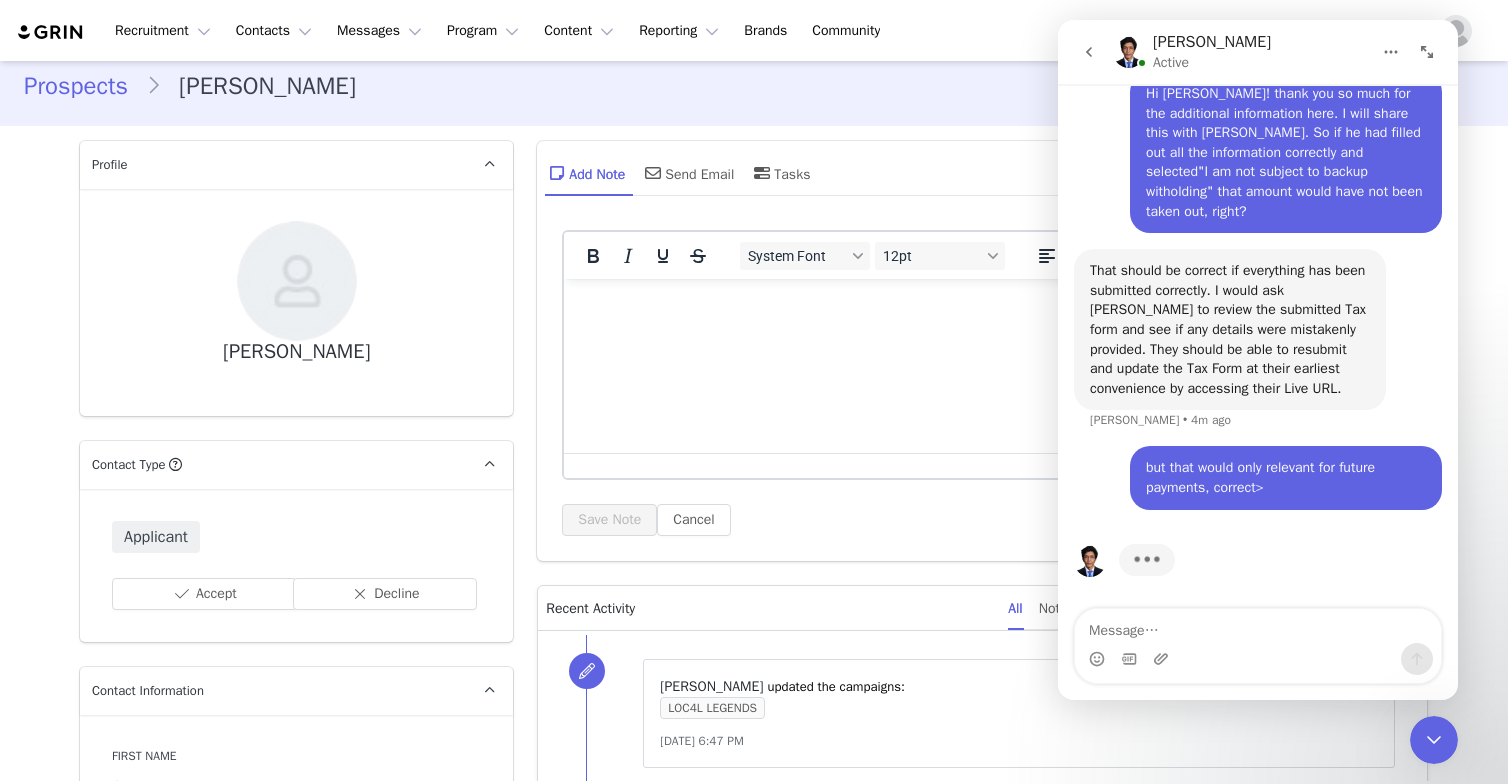 scroll, scrollTop: 0, scrollLeft: 0, axis: both 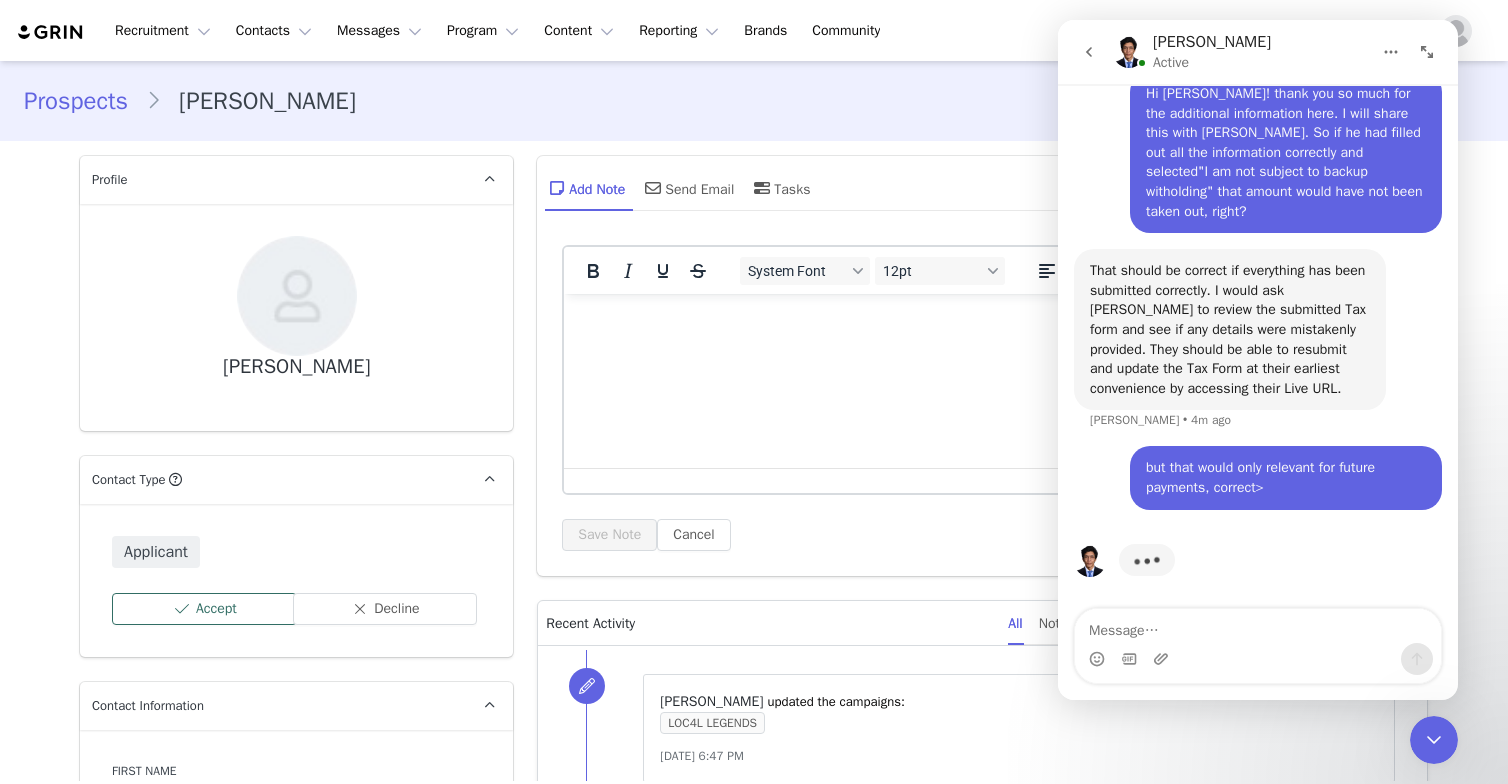 click on "Accept" at bounding box center [204, 609] 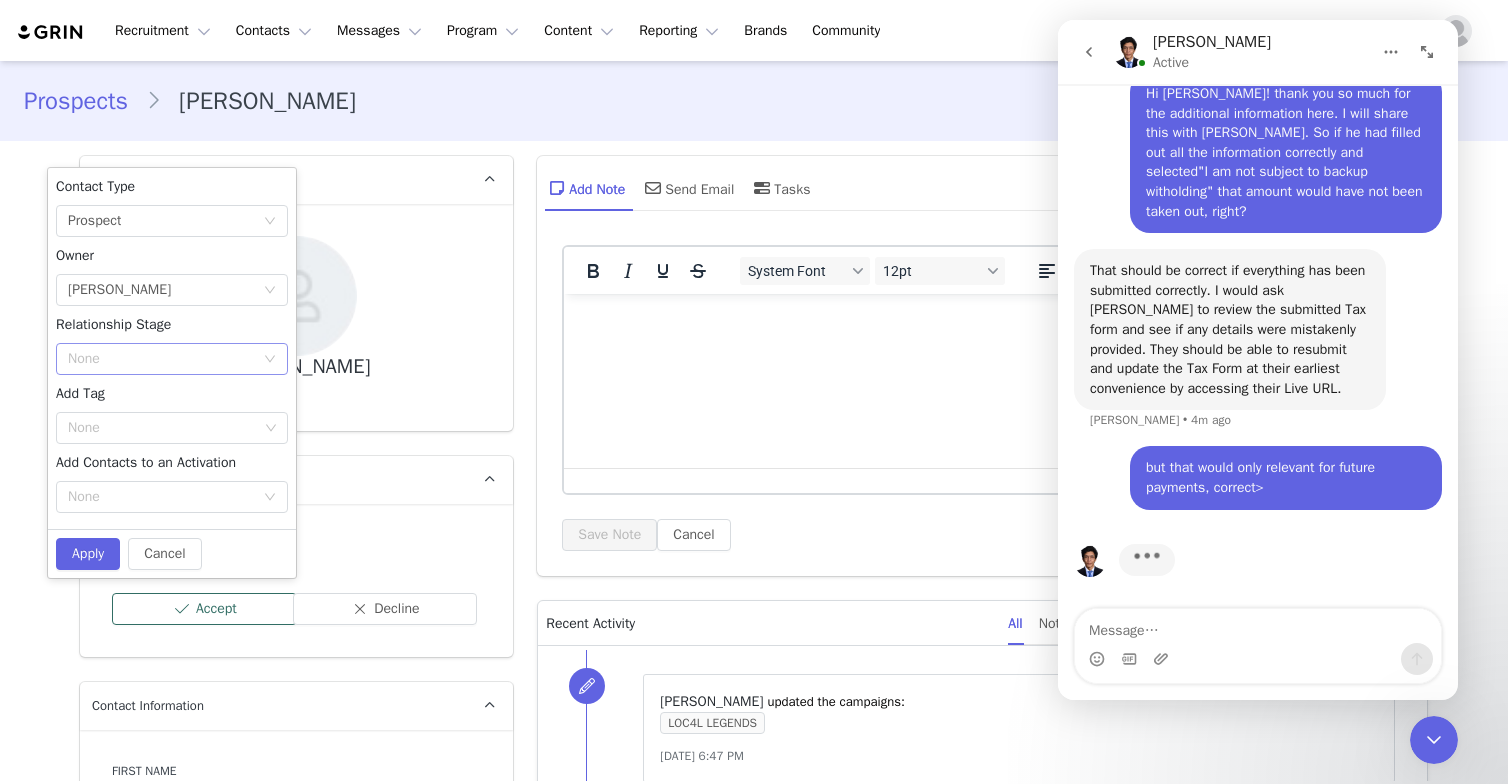 click on "None" at bounding box center (161, 359) 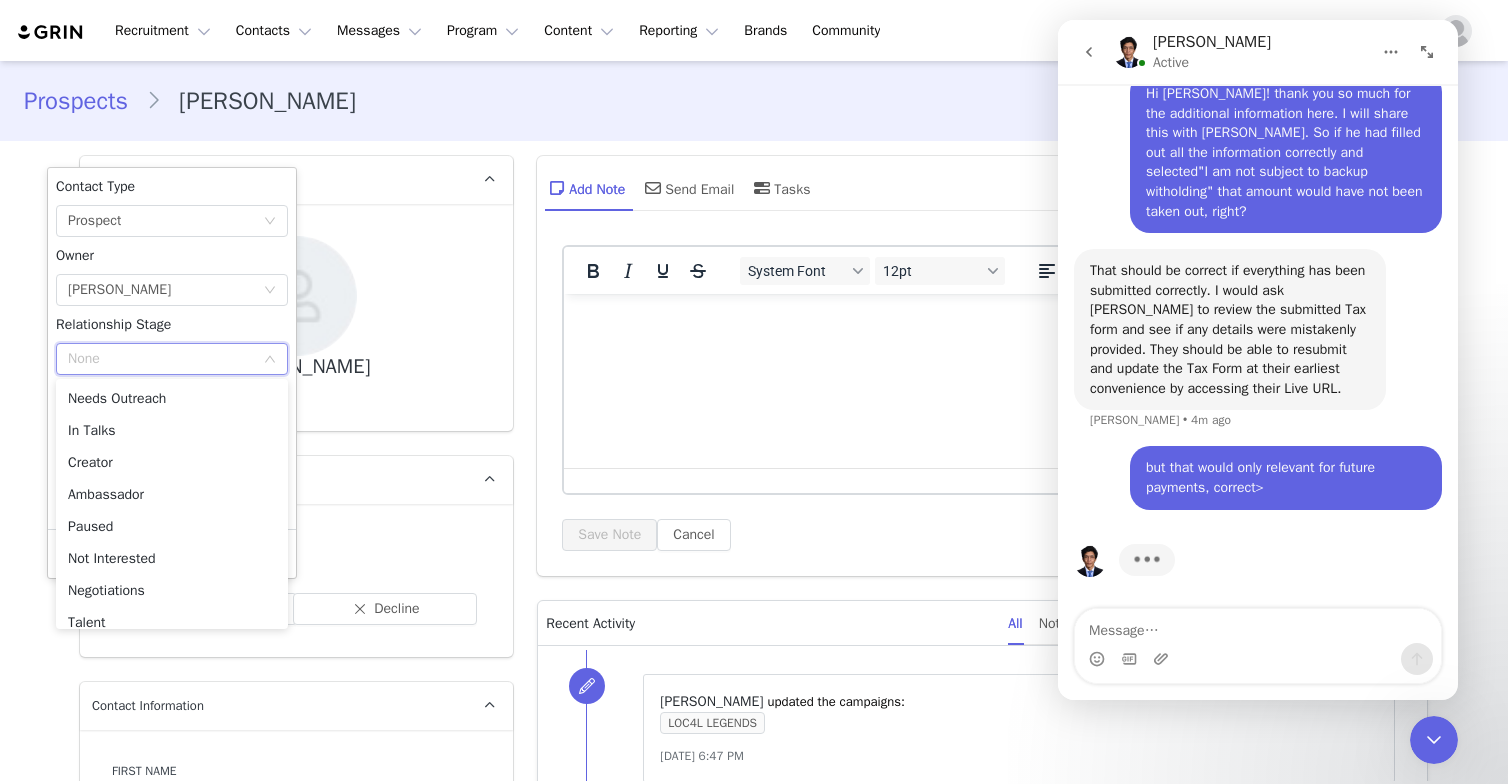 click on "Contact Type  Contact type can be Creator, Prospect, Application, or Manager." at bounding box center (272, 480) 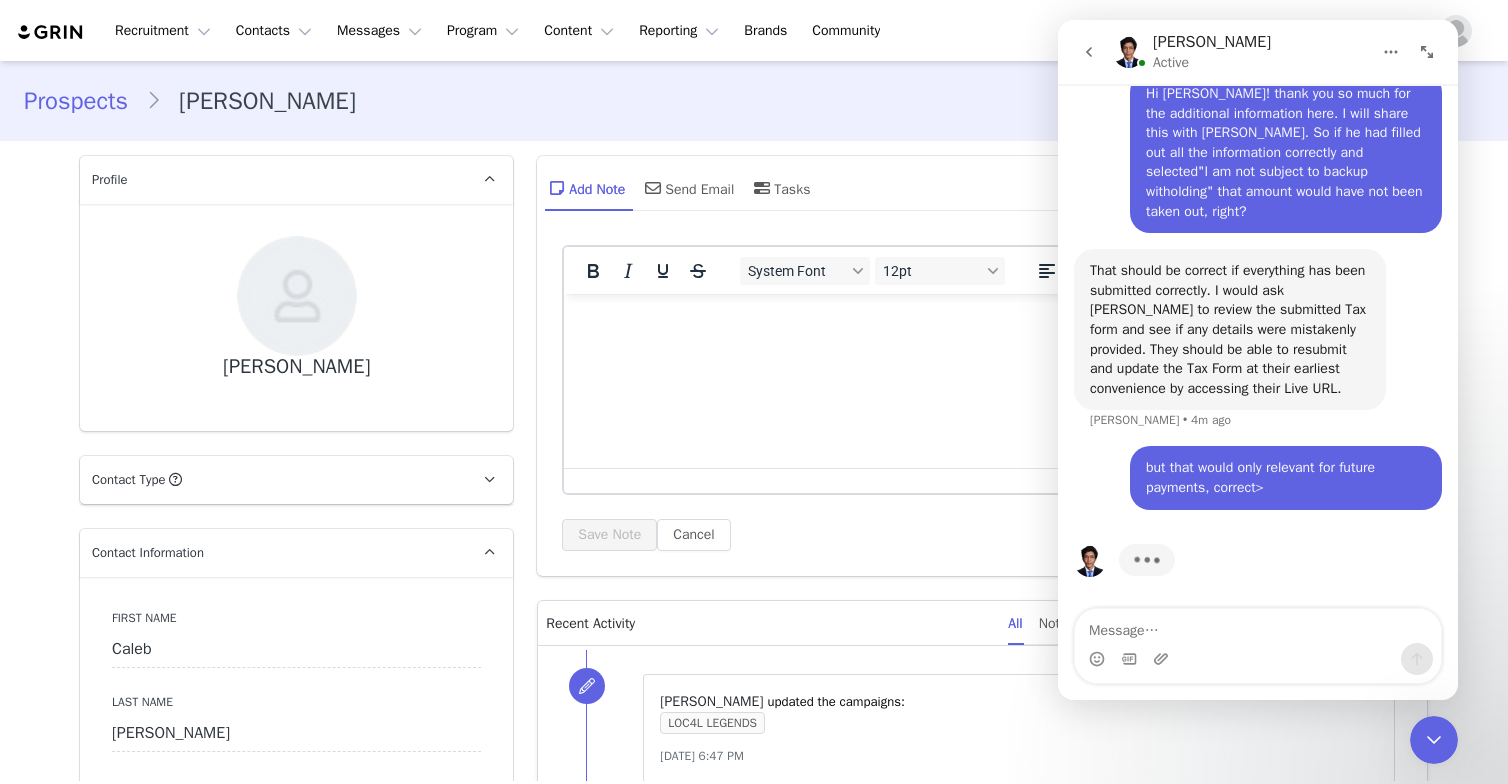scroll, scrollTop: 384, scrollLeft: 0, axis: vertical 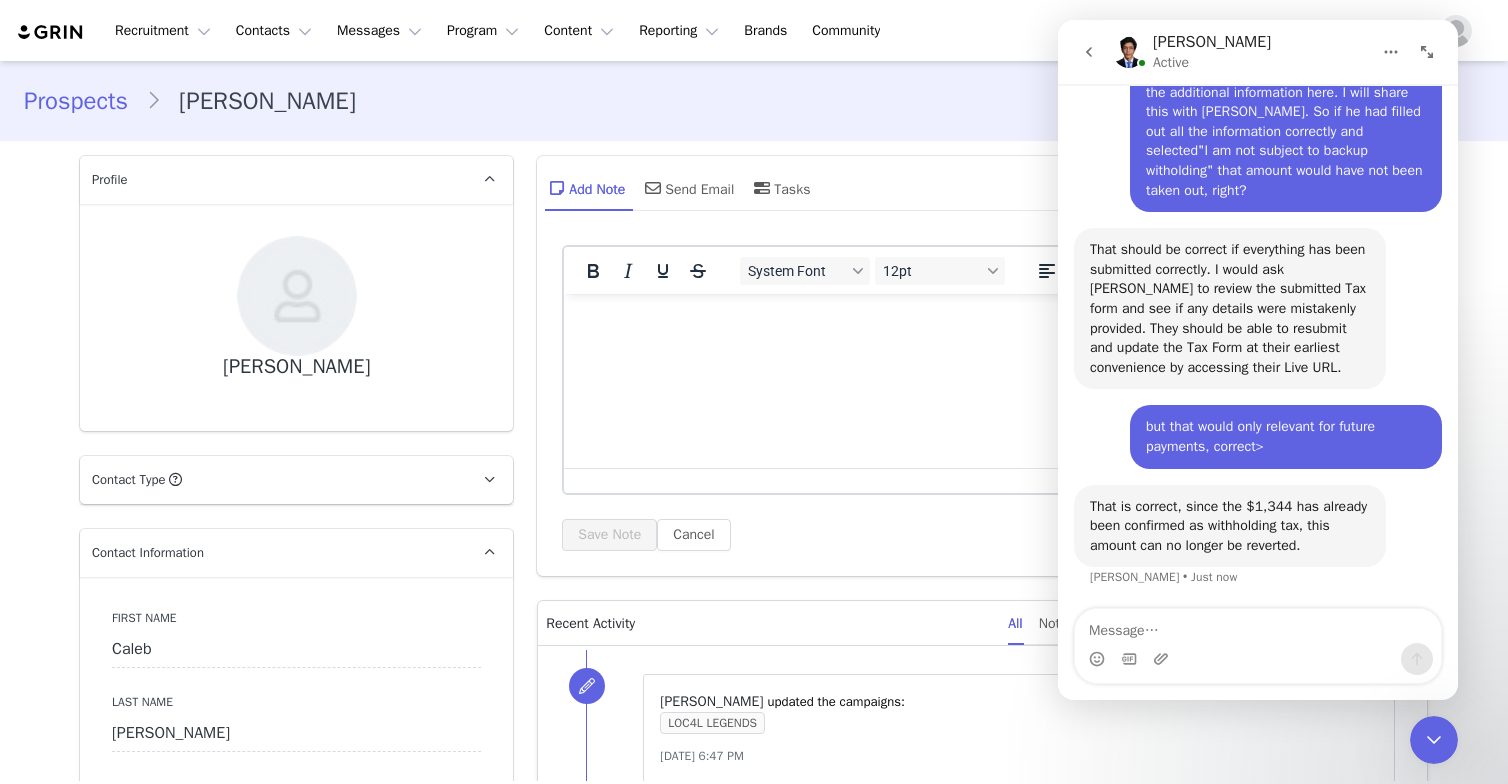 click on "Contact Type  Contact type can be Creator, Prospect, Application, or Manager." at bounding box center (272, 480) 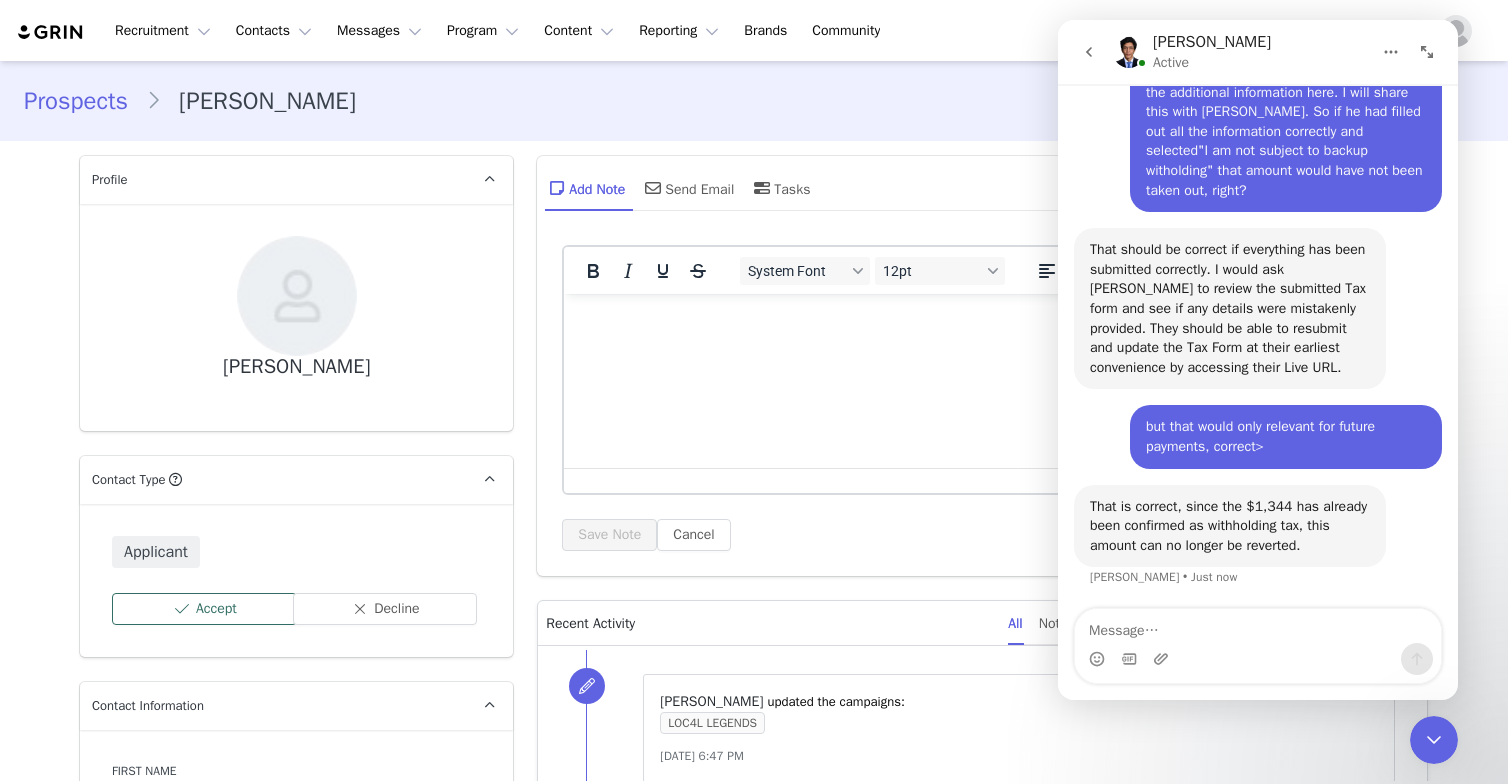 click on "Accept" at bounding box center [204, 609] 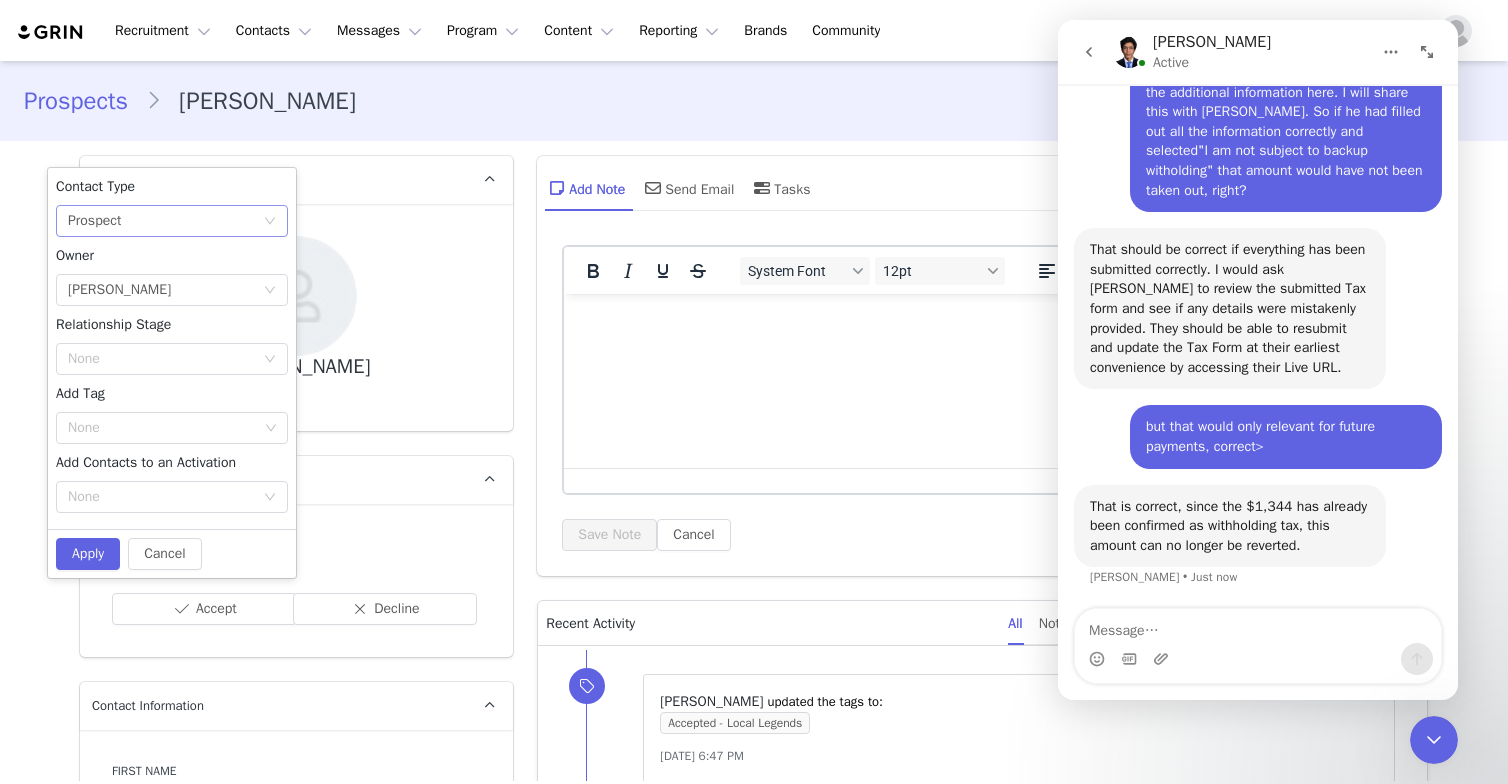 click on "None  Prospect" at bounding box center (165, 221) 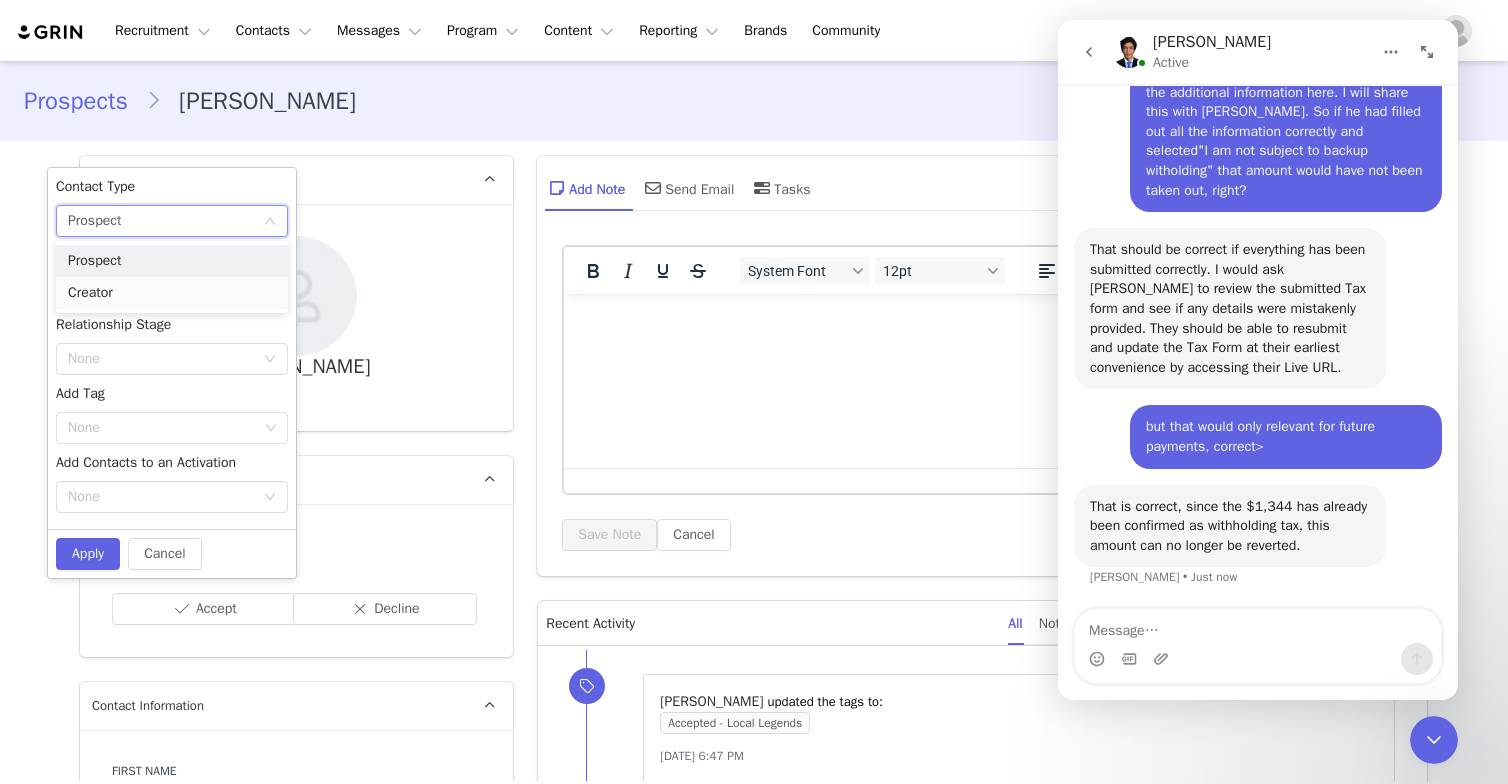 click on "Creator" at bounding box center [172, 293] 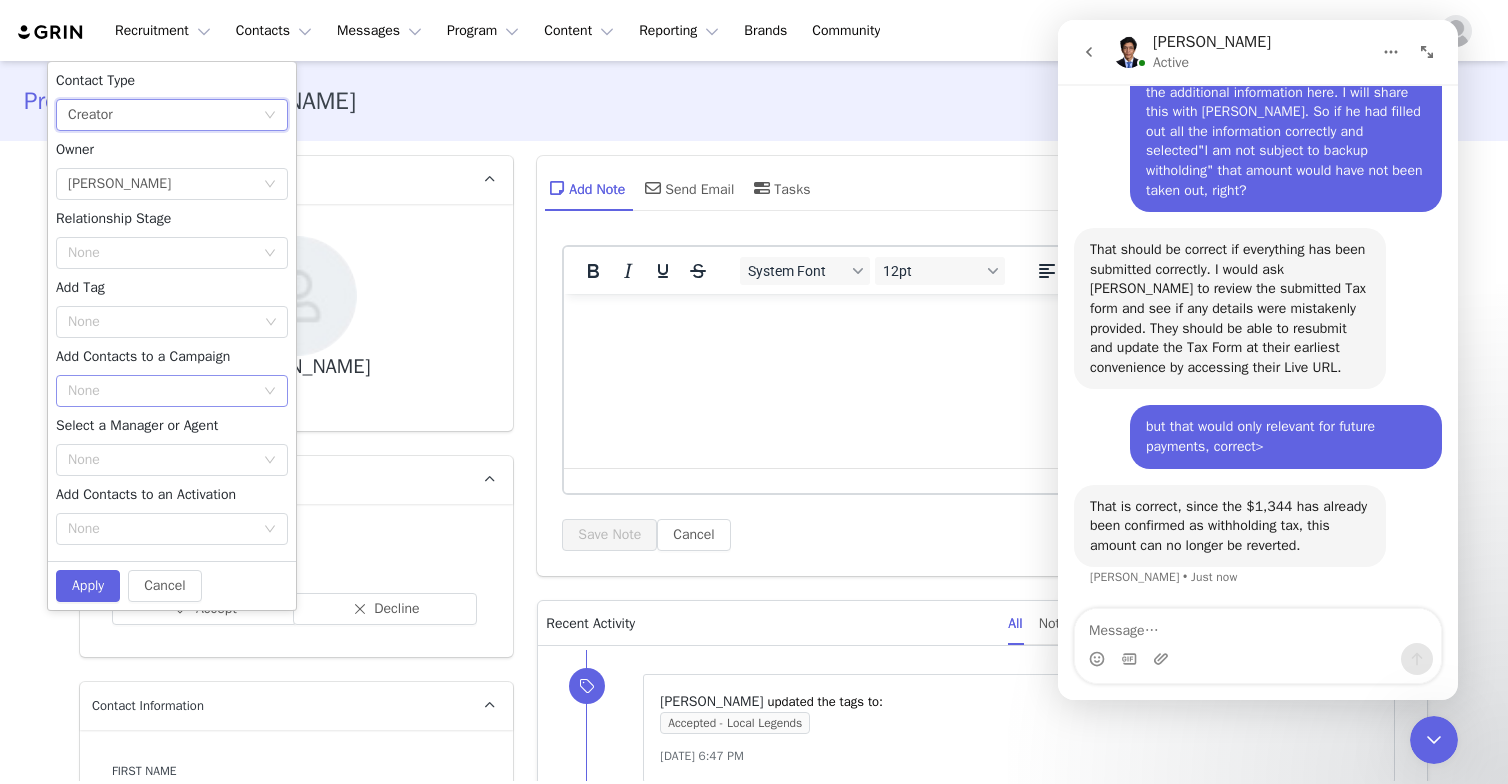 click on "None" at bounding box center (161, 391) 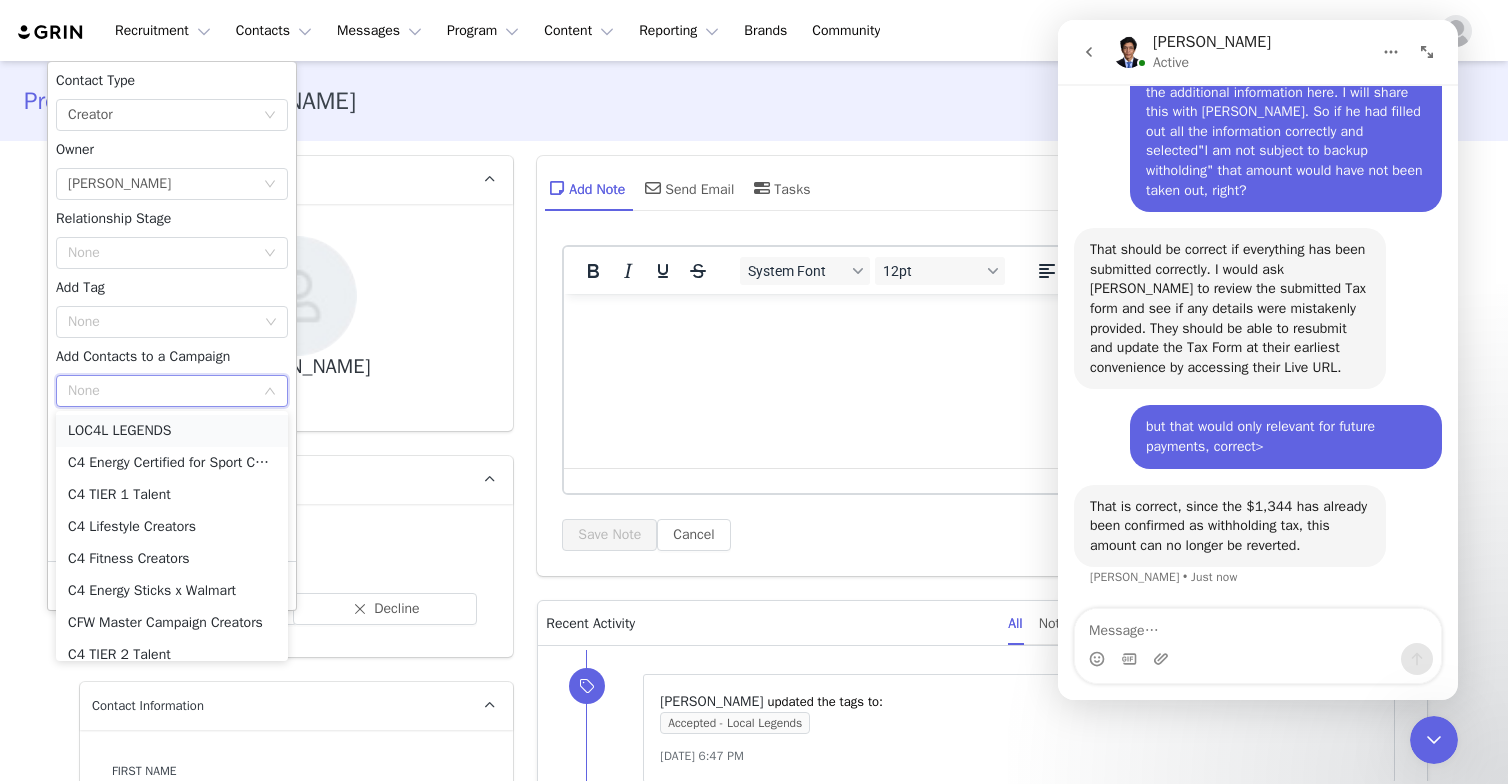 click on "LOC4L LEGENDS" at bounding box center [172, 431] 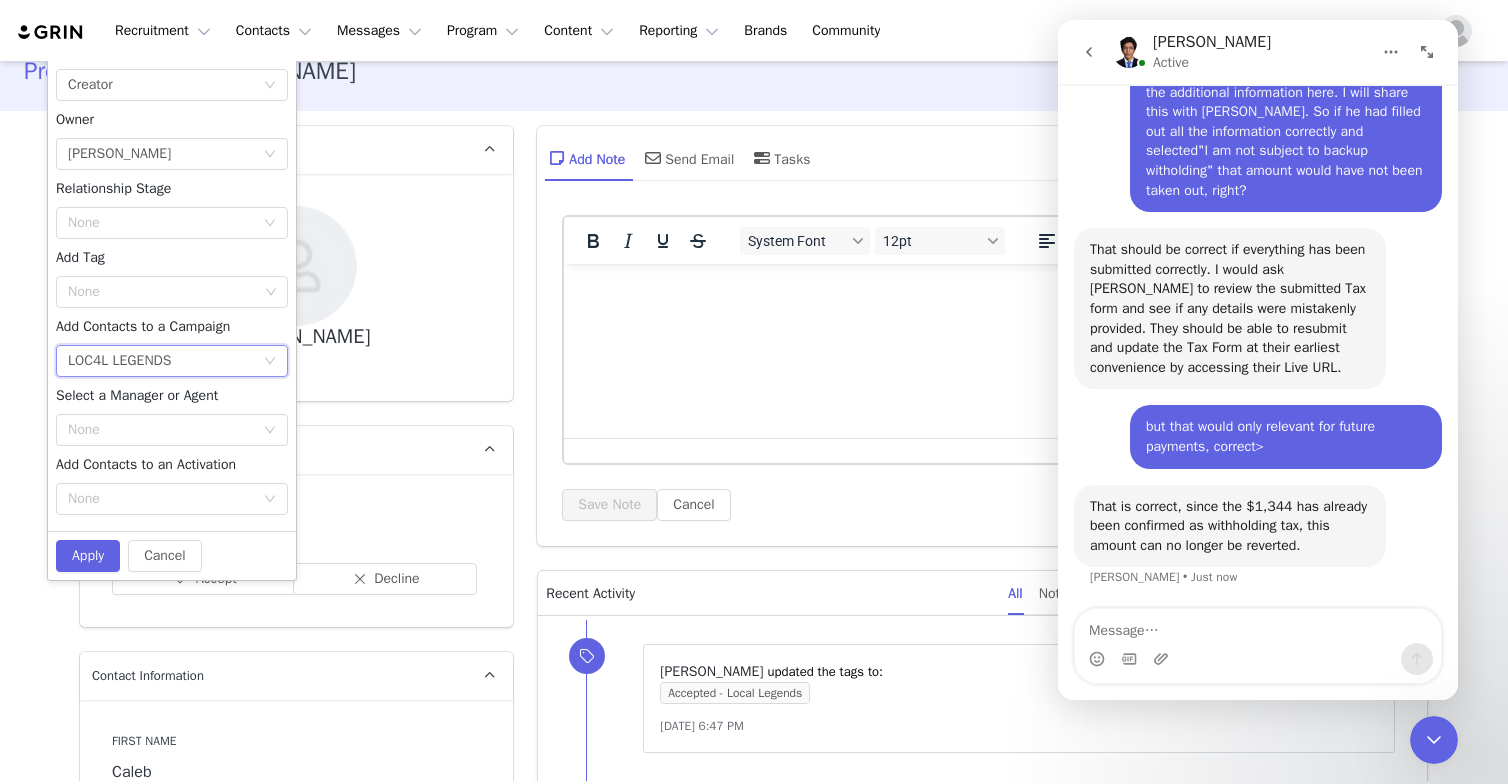 scroll, scrollTop: 35, scrollLeft: 0, axis: vertical 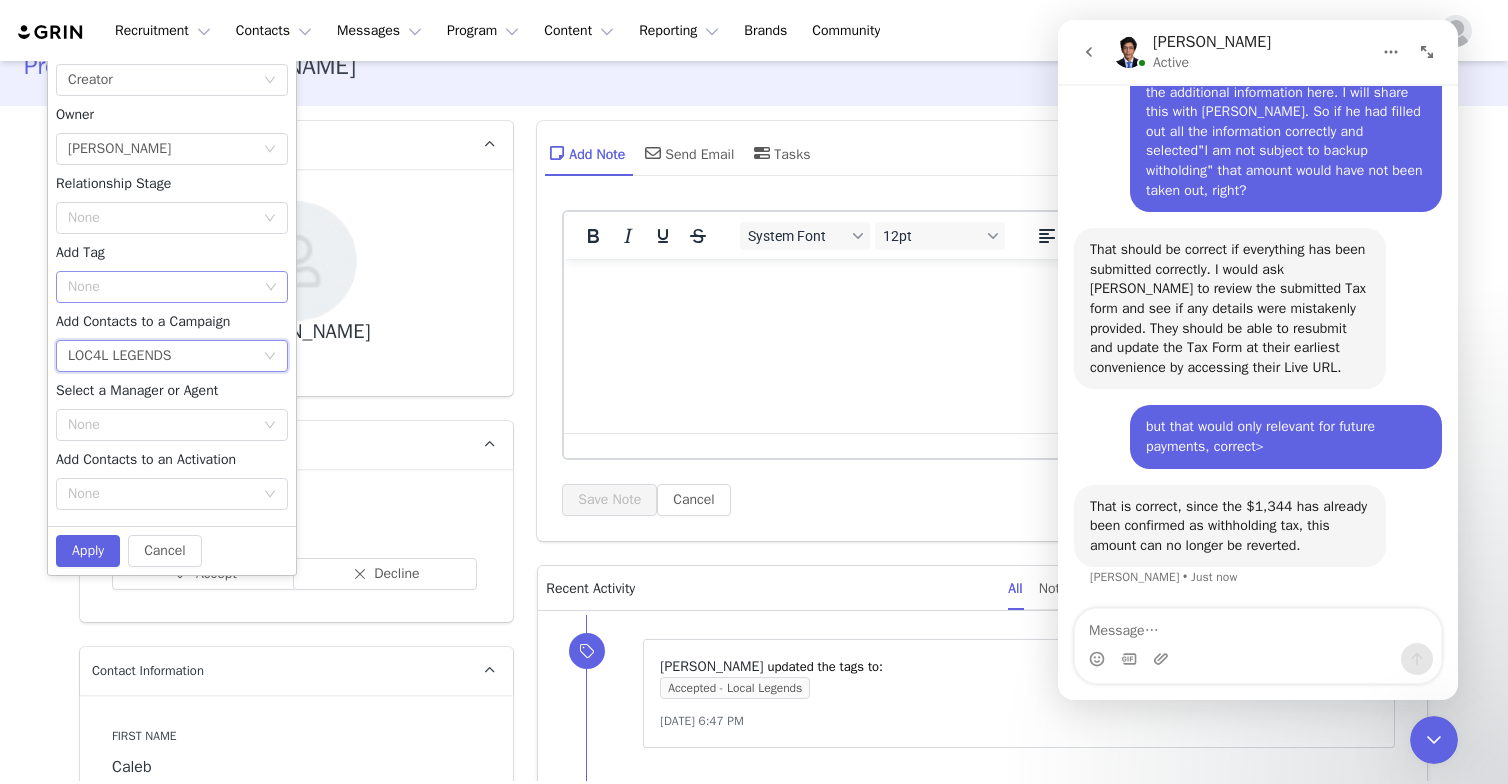 click on "None" at bounding box center (163, 287) 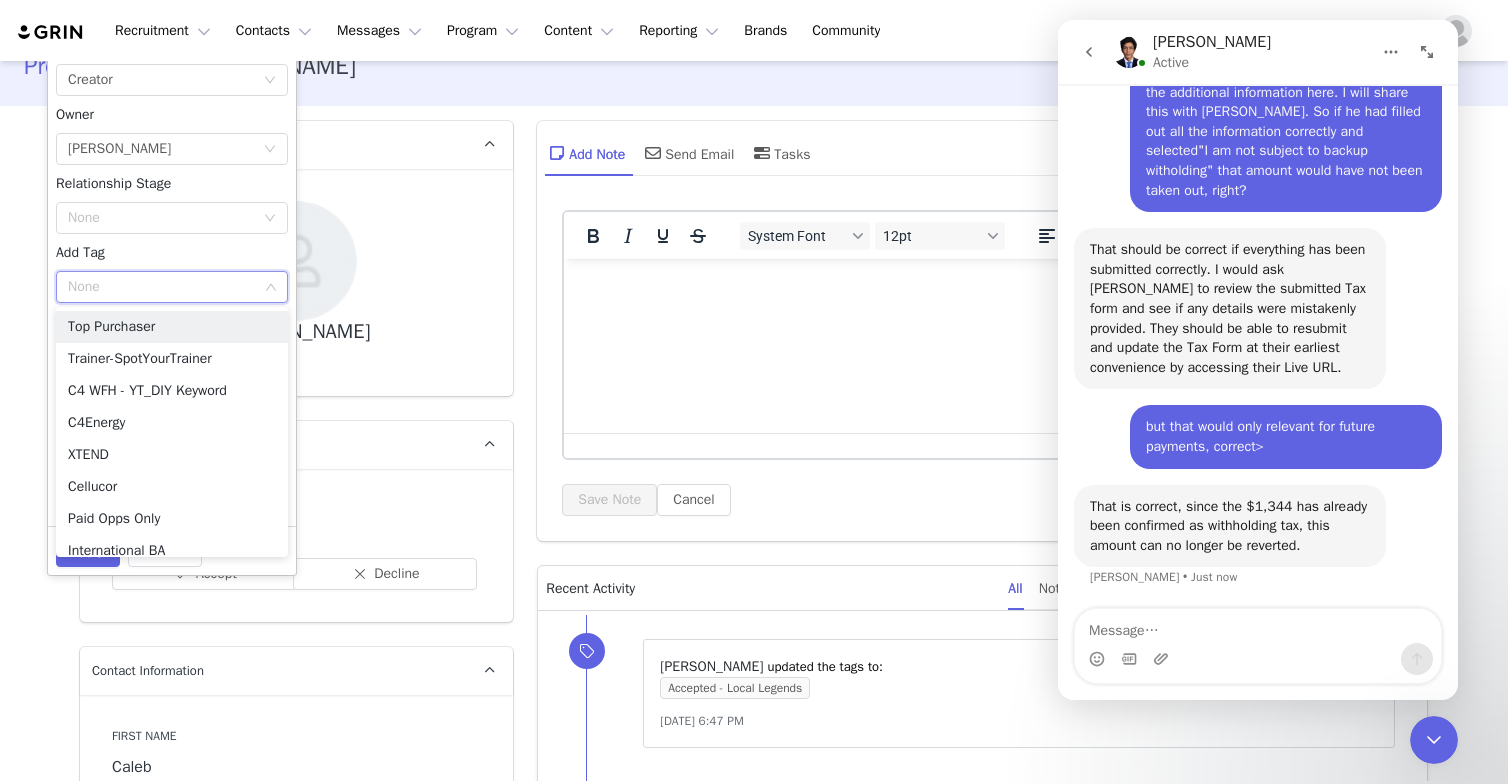 type on "q" 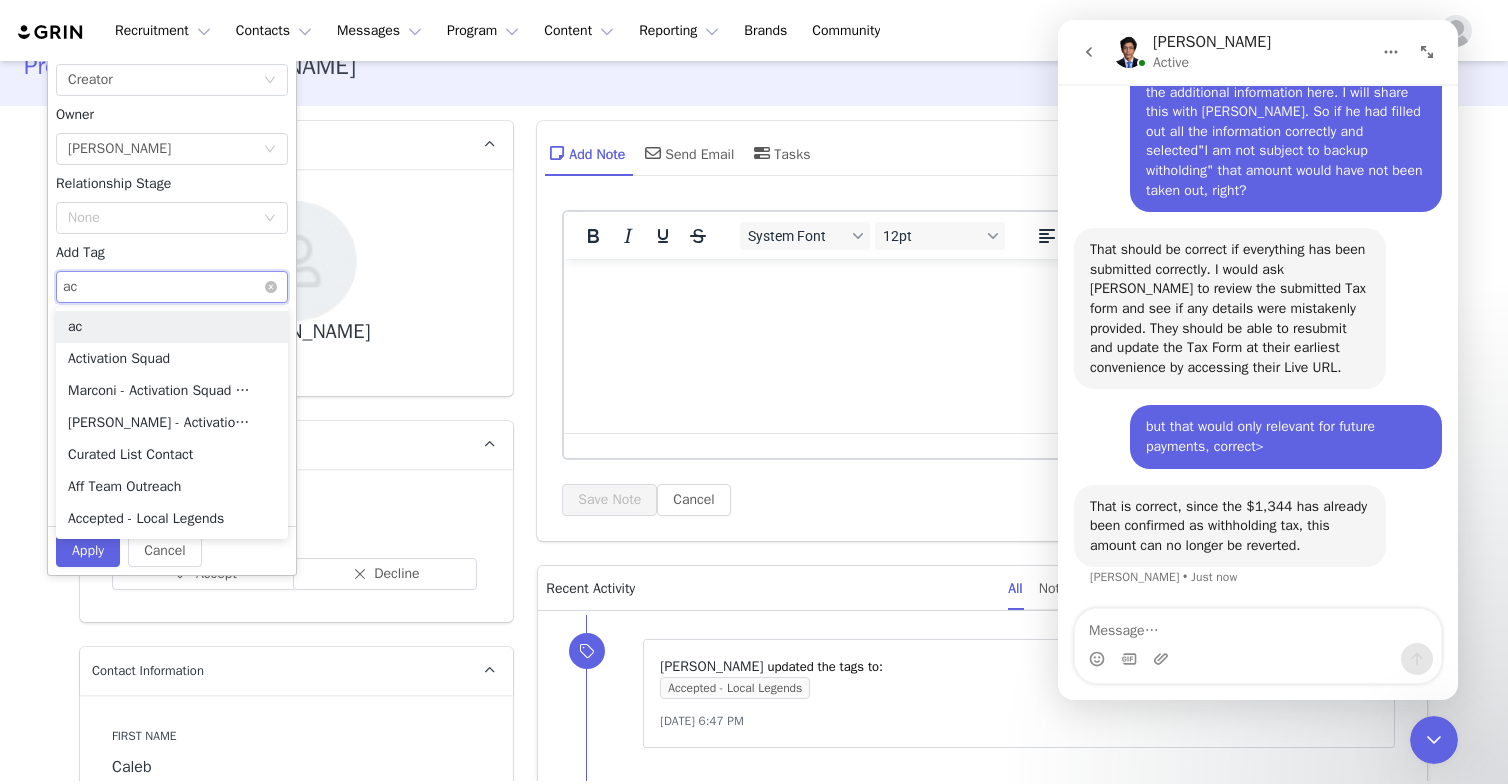 type on "acc" 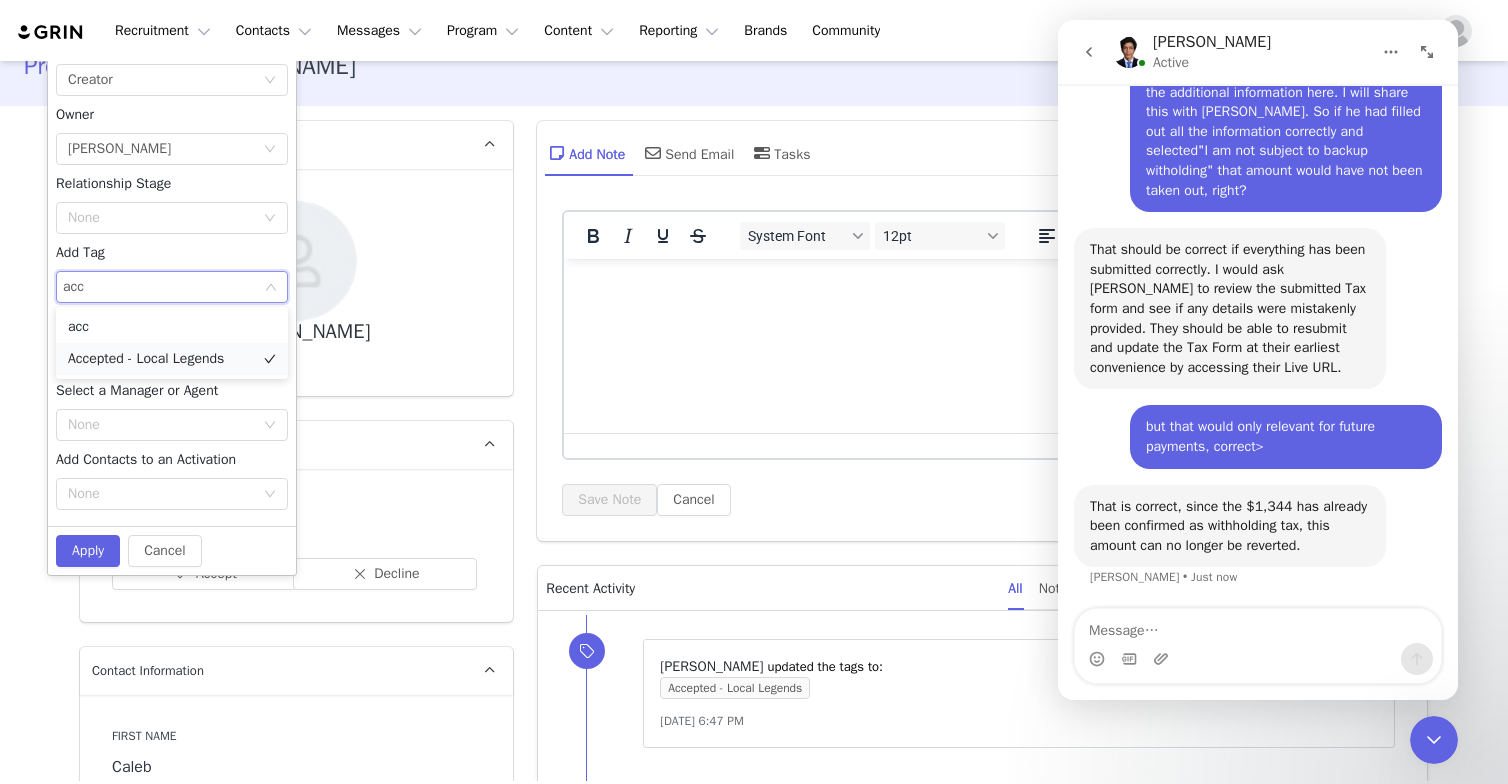click on "Accepted - Local Legends" at bounding box center [172, 359] 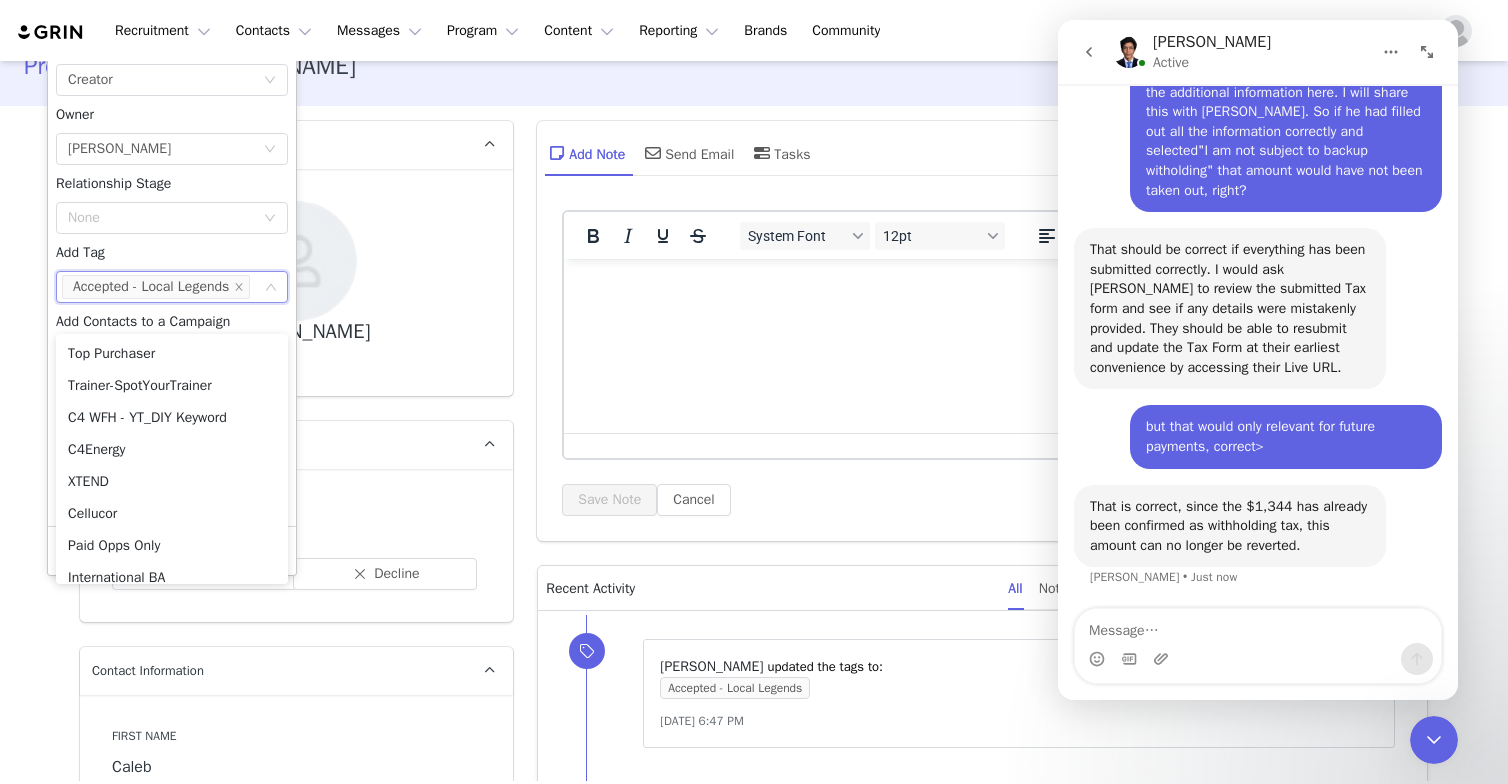click on "Contact Type  None  Creator   Owner  Select Owner  [PERSON_NAME]   Relationship Stage  None  Add Tag  None Accepted - Local Legends    Add Contacts to a Campaign  None  LOC4L LEGENDS   Select a Manager or Agent  None  Add Contacts to an Activation  None" at bounding box center (172, 276) 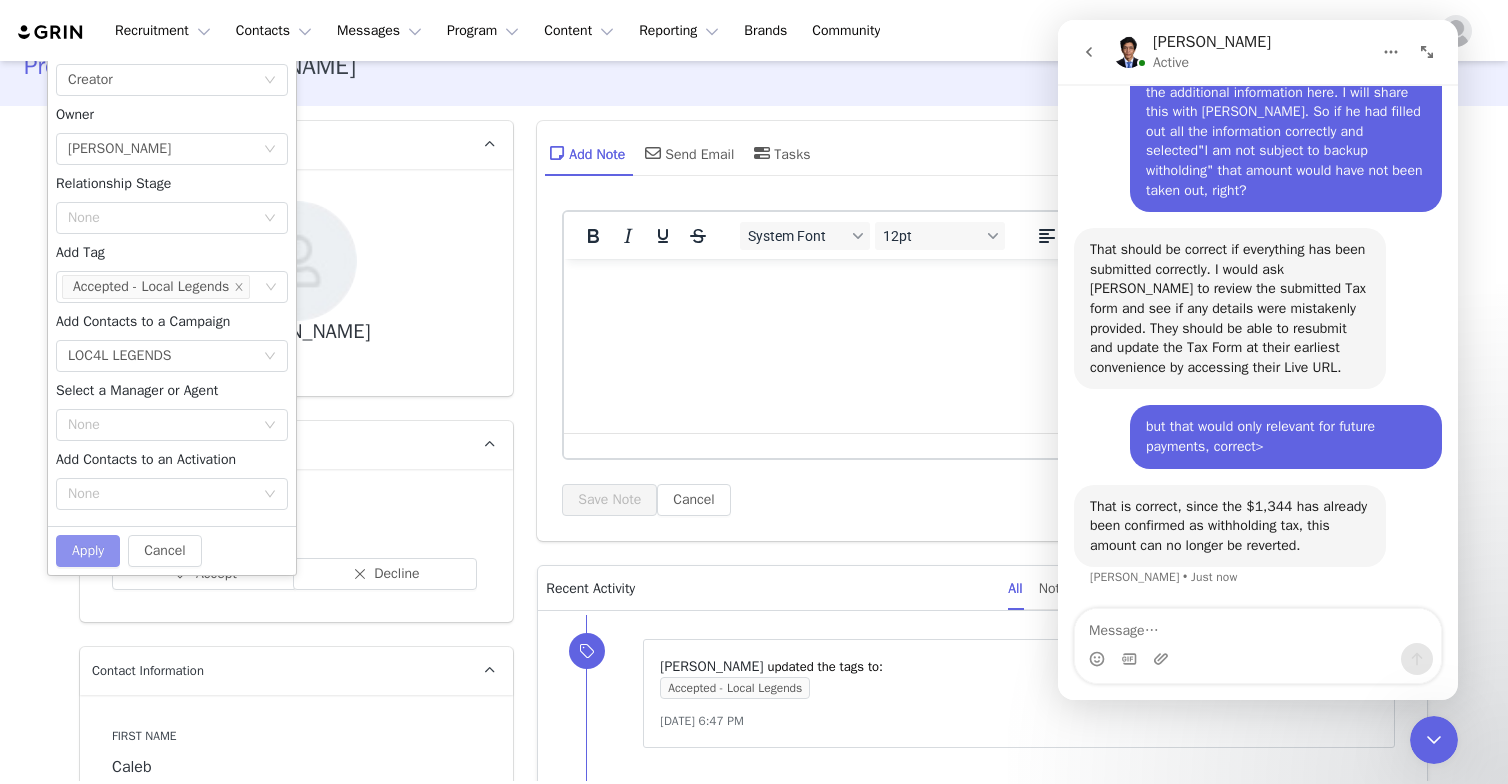 click on "Apply" at bounding box center [88, 551] 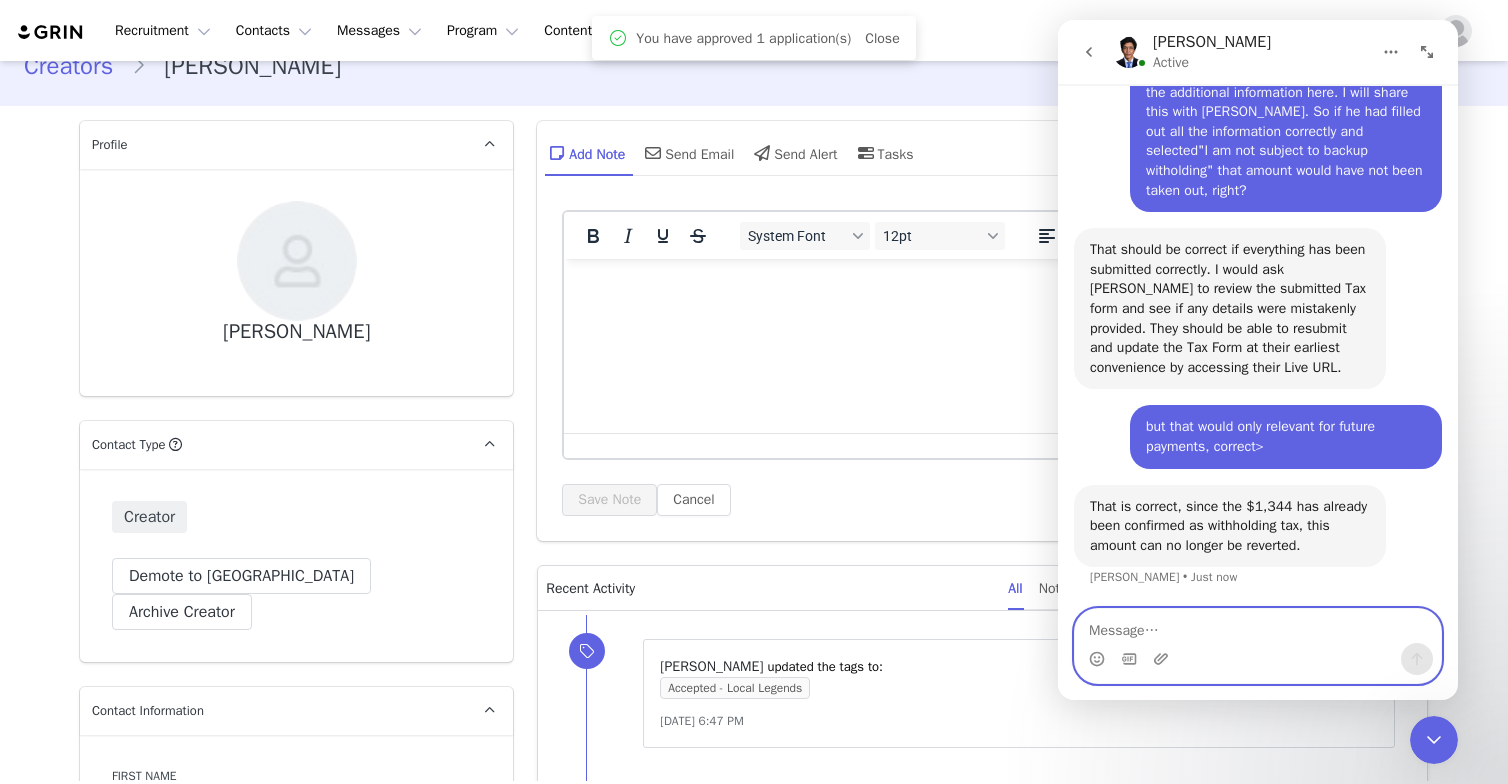 click at bounding box center (1258, 626) 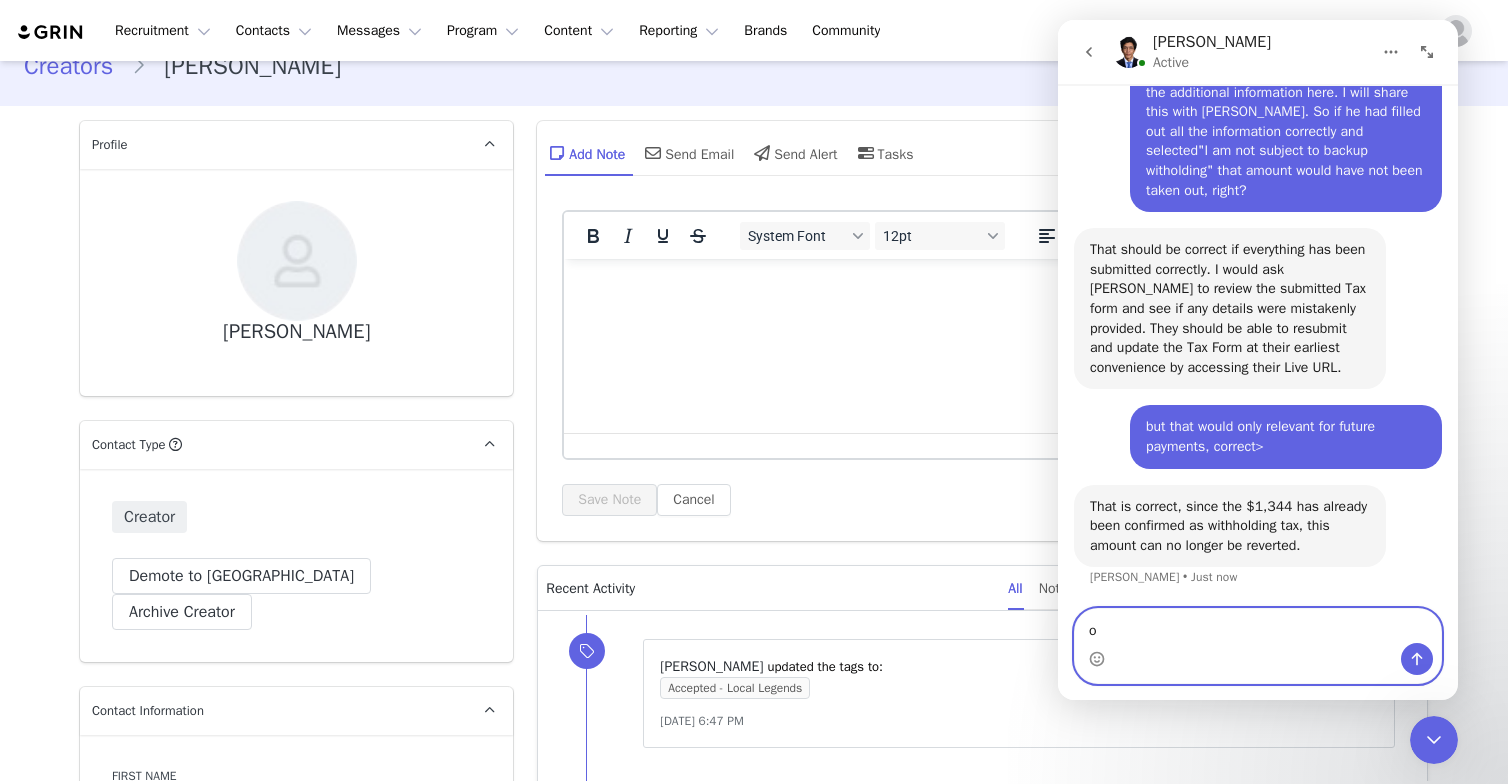 type on "o" 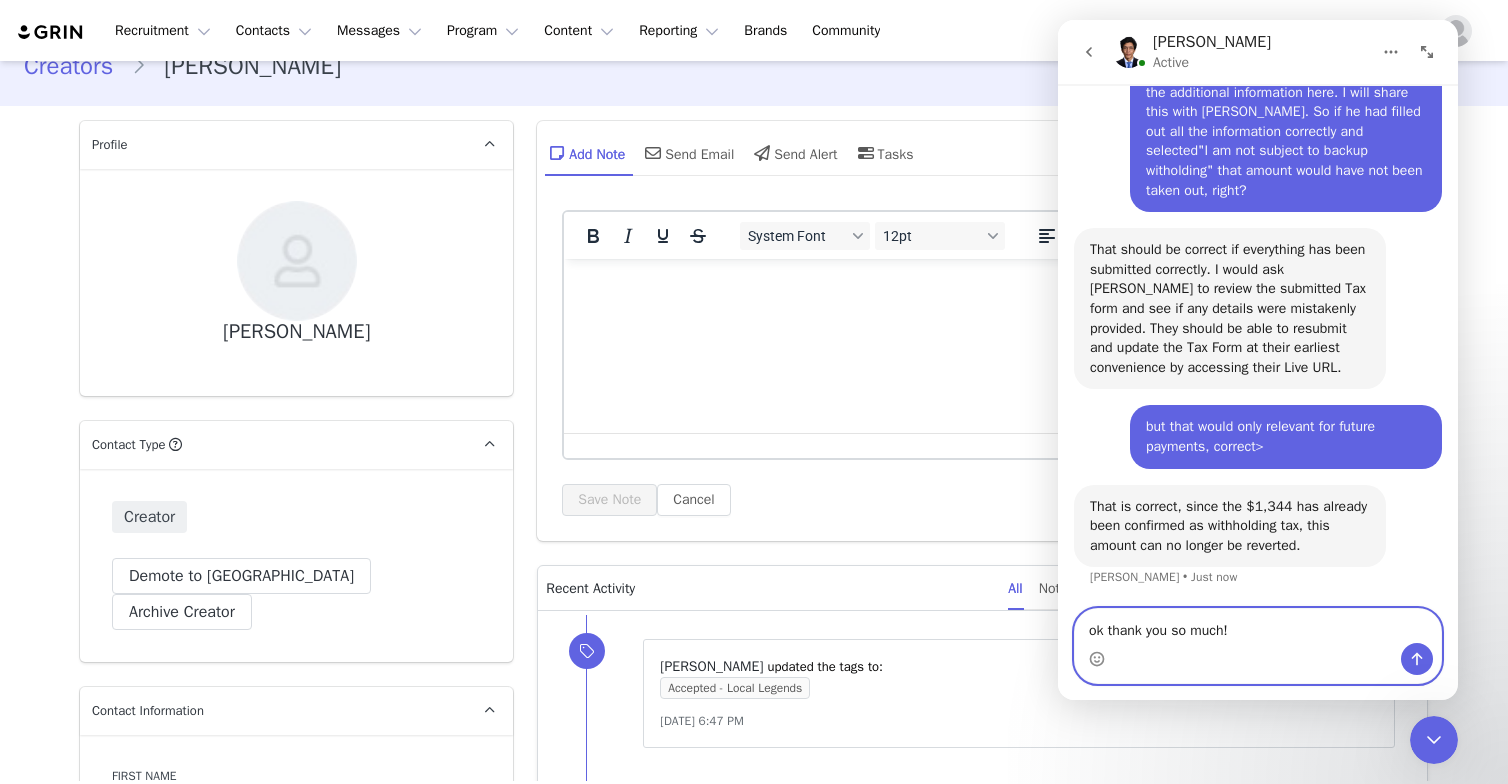 type on "ok thank you so much!" 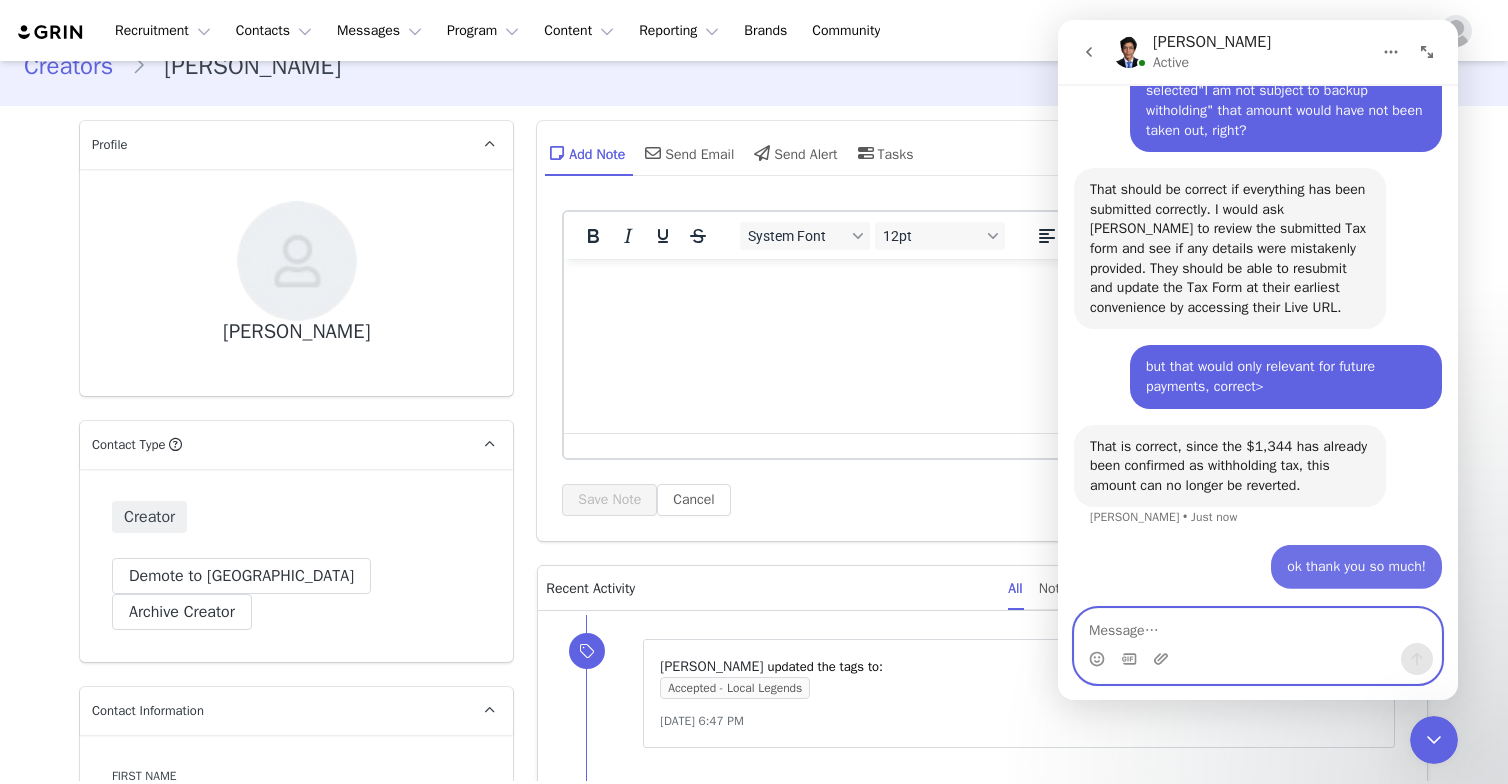 scroll, scrollTop: 4078, scrollLeft: 0, axis: vertical 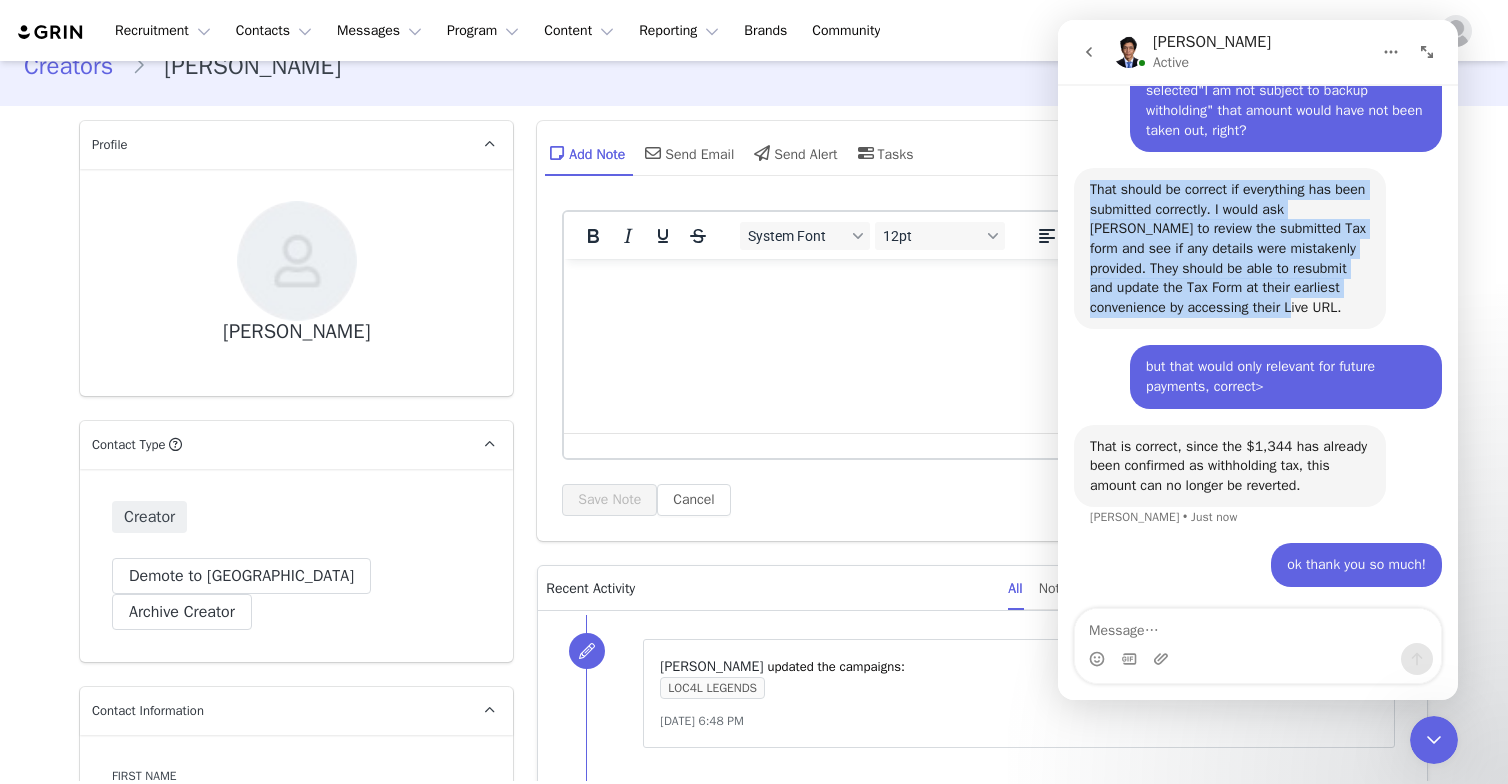 drag, startPoint x: 1267, startPoint y: 312, endPoint x: 1080, endPoint y: 190, distance: 223.27785 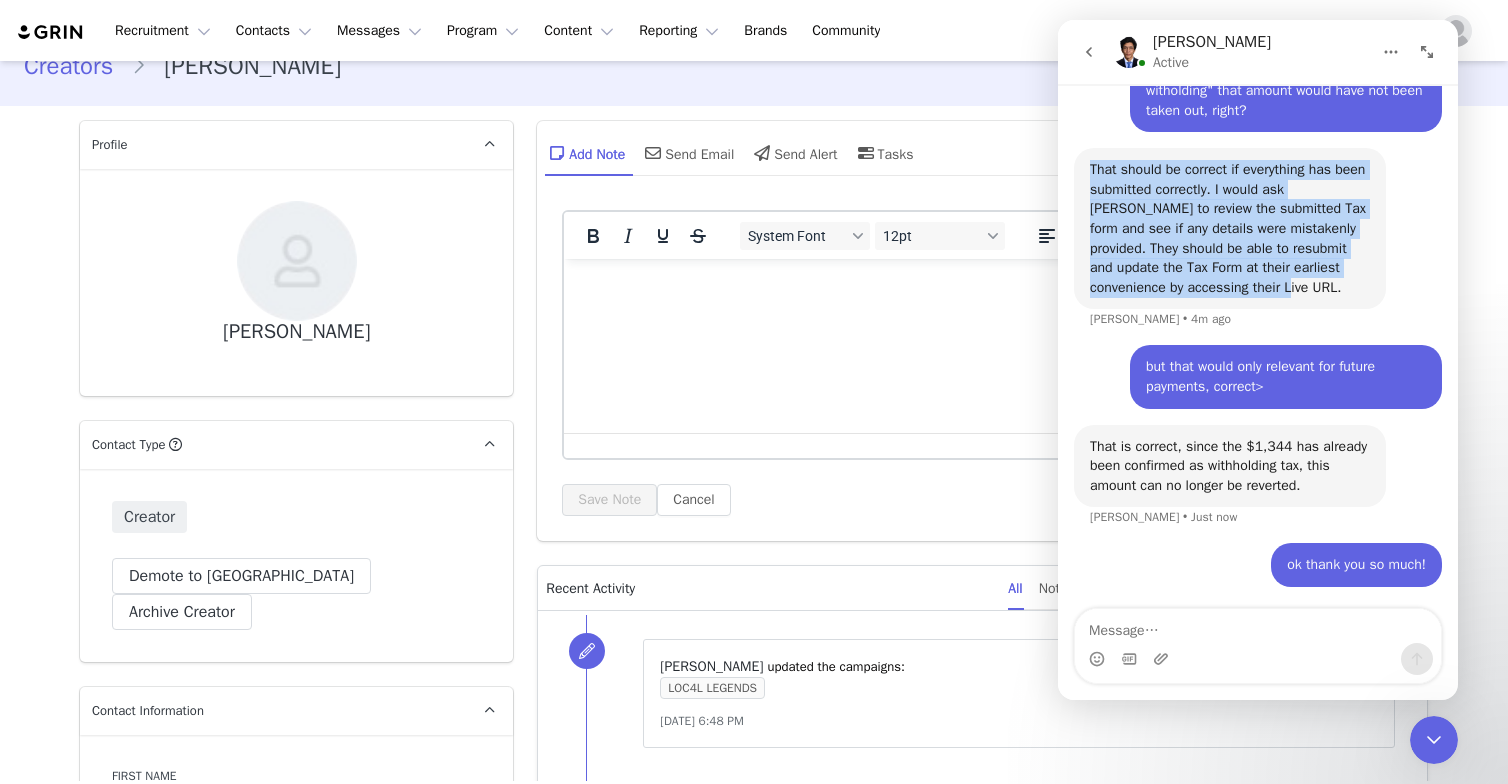 copy on "That should be correct if everything has been submitted correctly. I would ask [PERSON_NAME] to review the submitted Tax form and see if any details were mistakenly provided. They should be able to resubmit and update the Tax Form at their earliest convenience by accessing their Live URL." 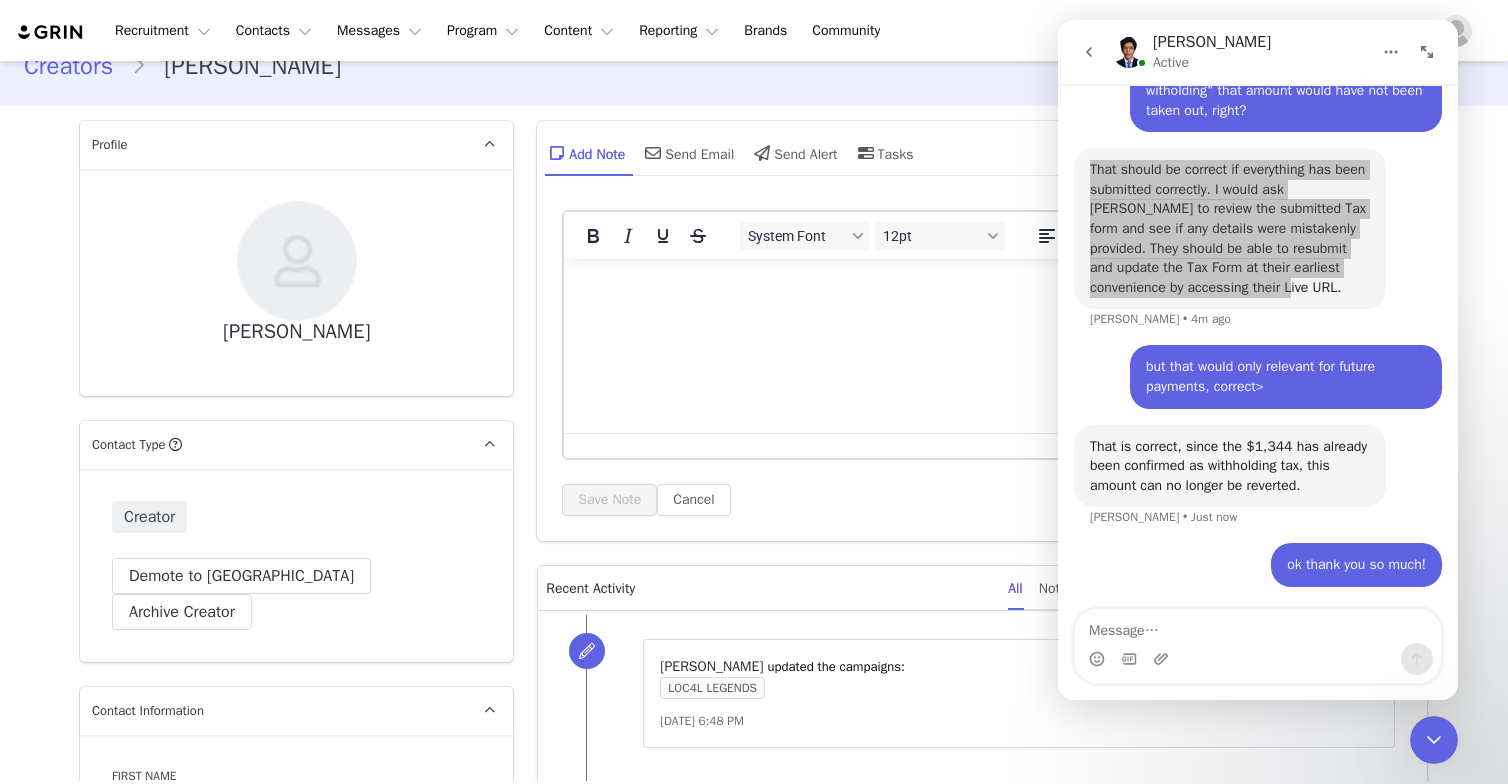 click at bounding box center [982, 286] 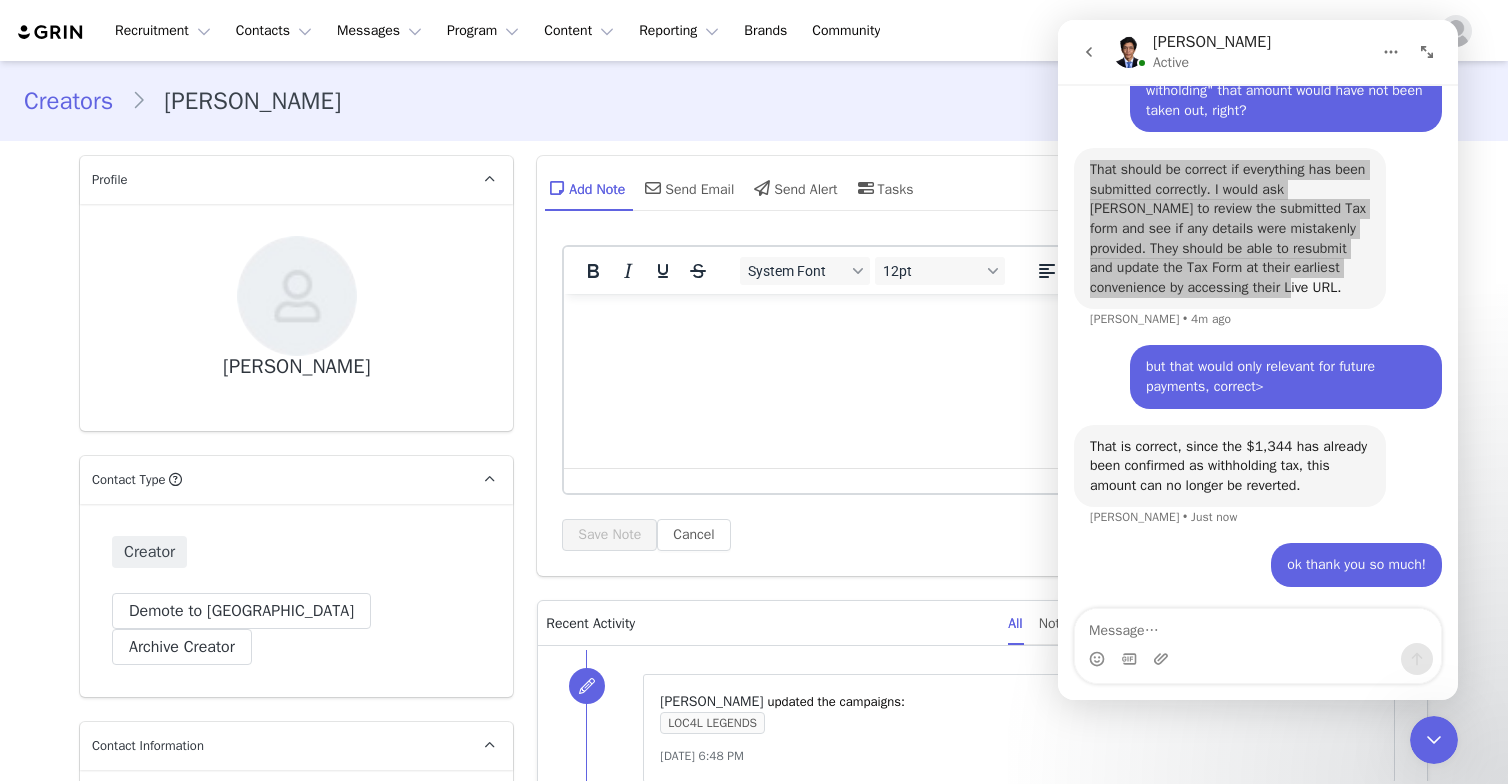 click at bounding box center (982, 321) 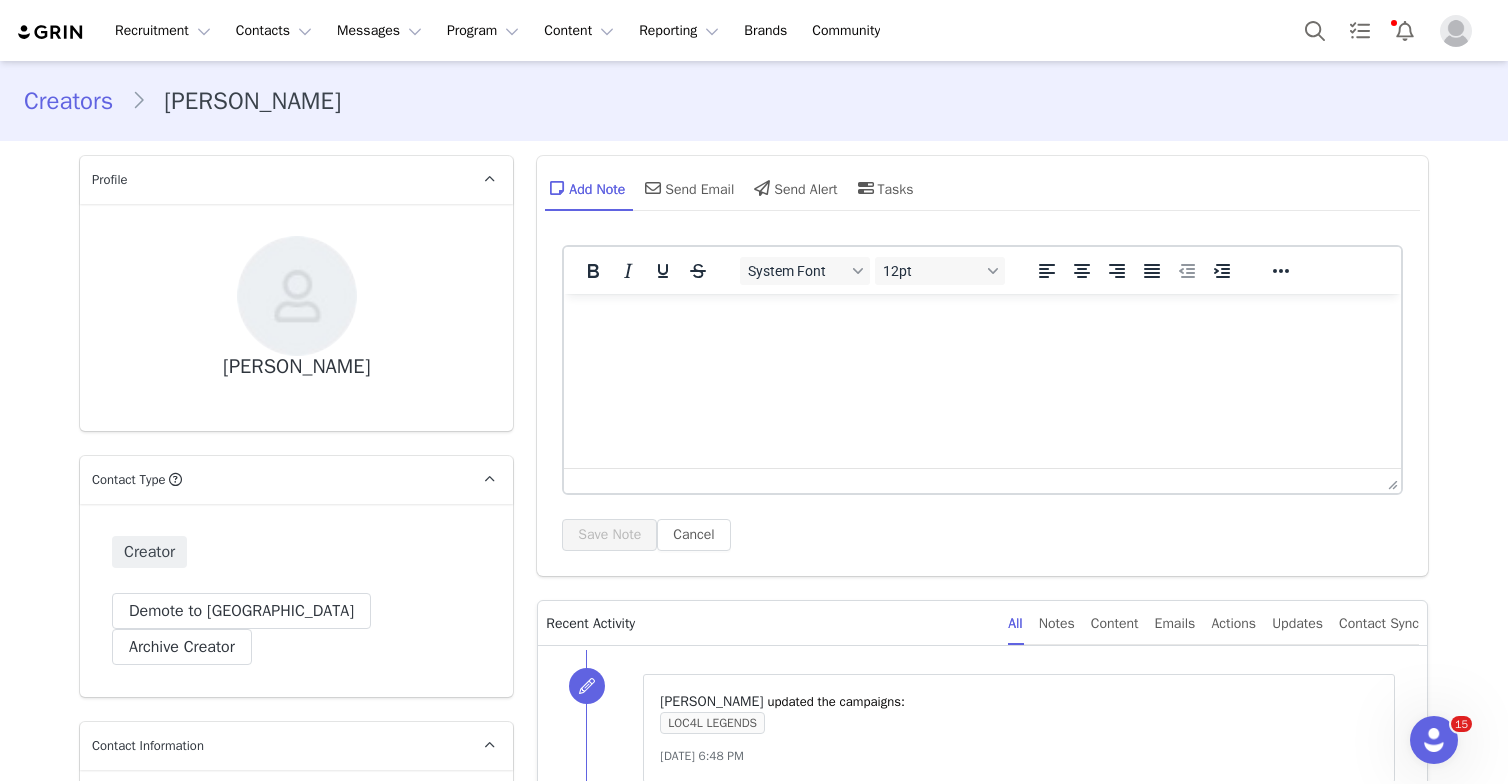 scroll, scrollTop: 4175, scrollLeft: 0, axis: vertical 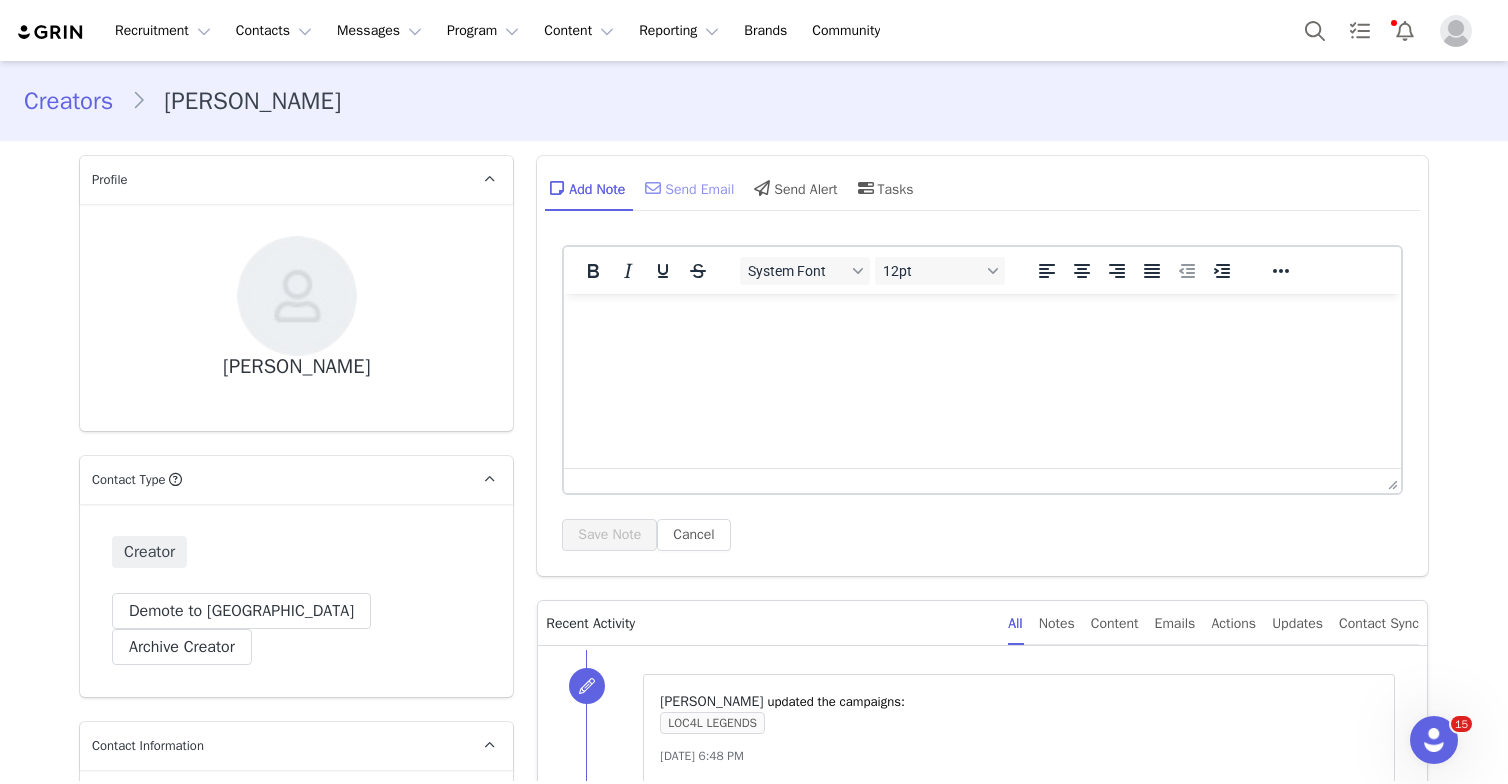 click on "Send Email" at bounding box center [687, 188] 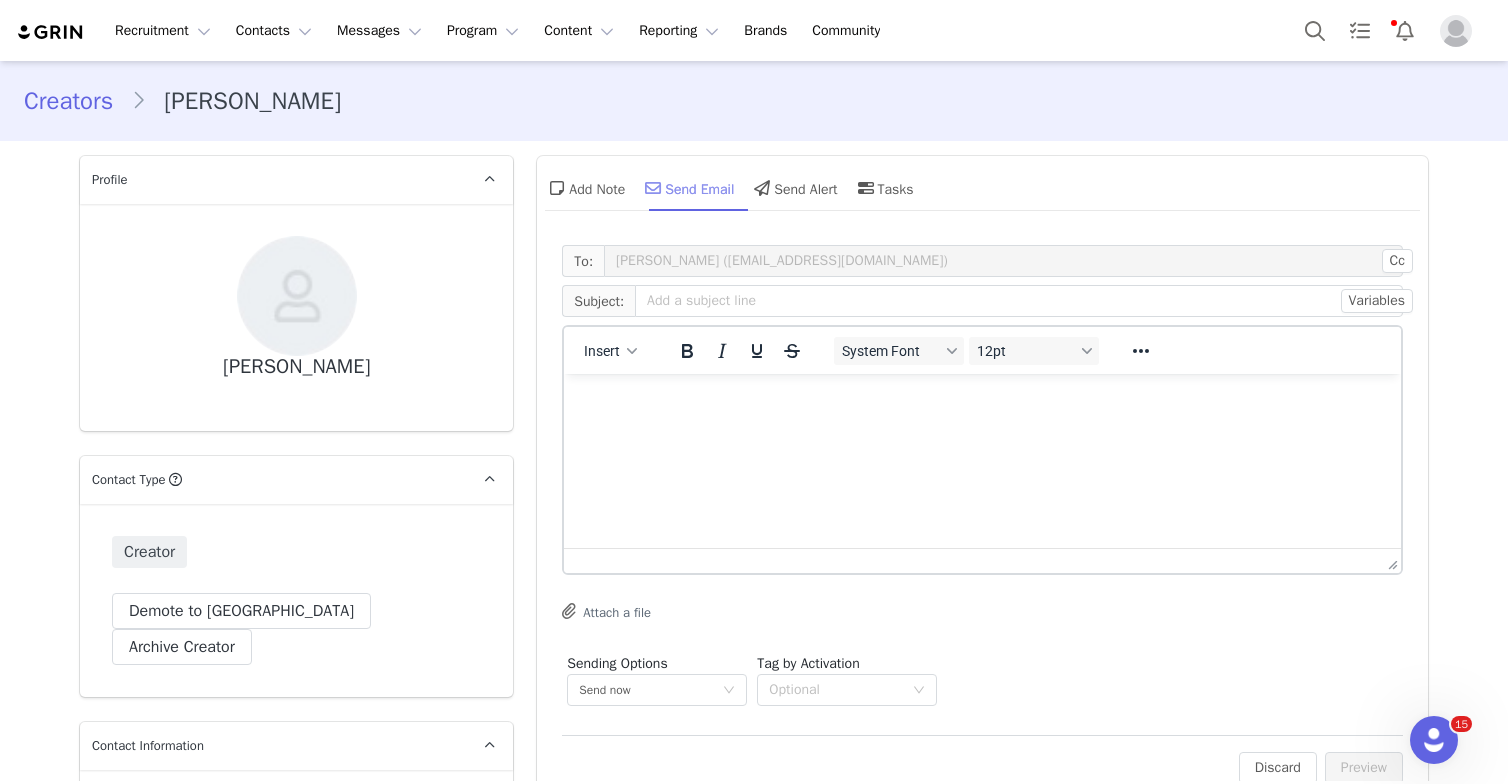 scroll, scrollTop: 0, scrollLeft: 0, axis: both 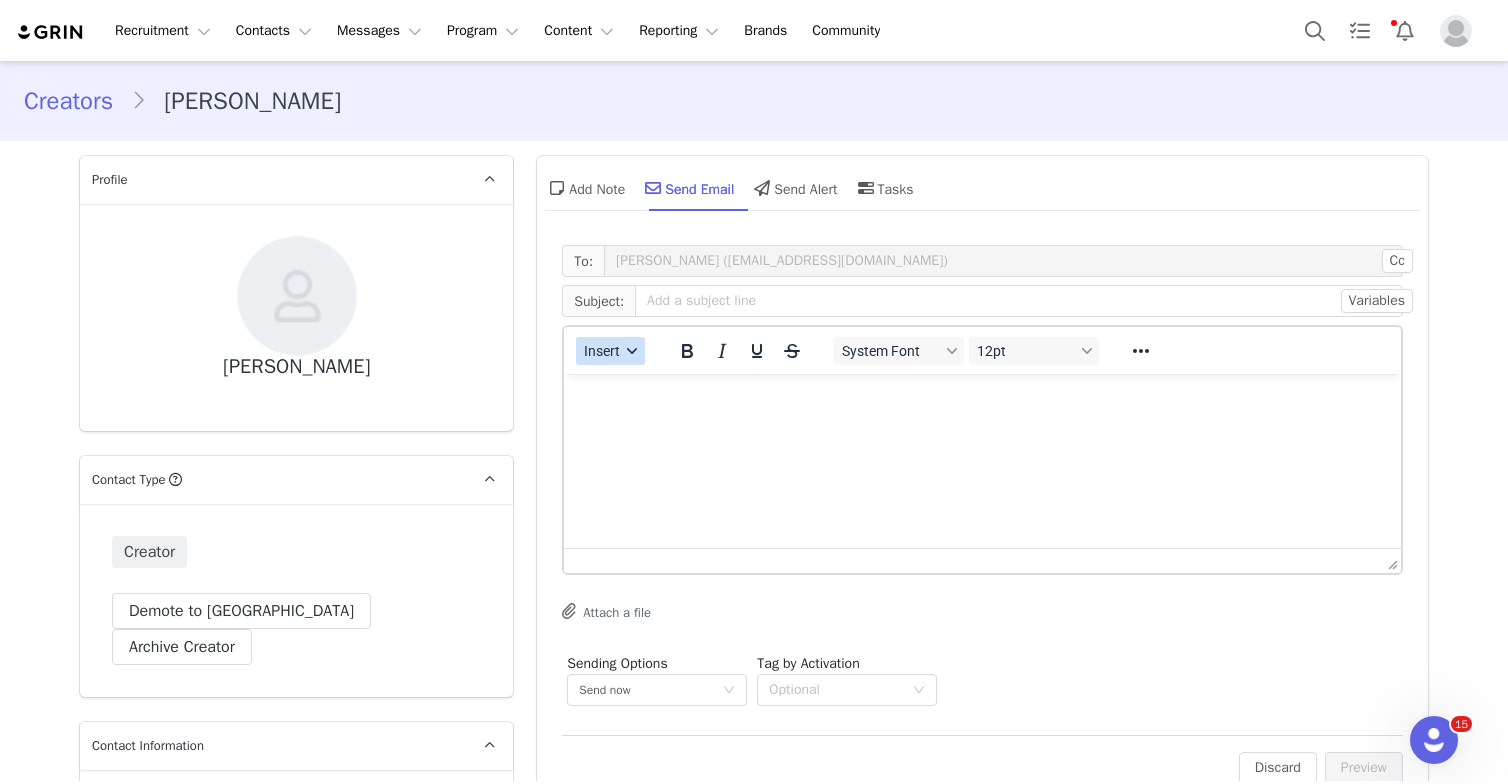 click on "Insert" at bounding box center [603, 351] 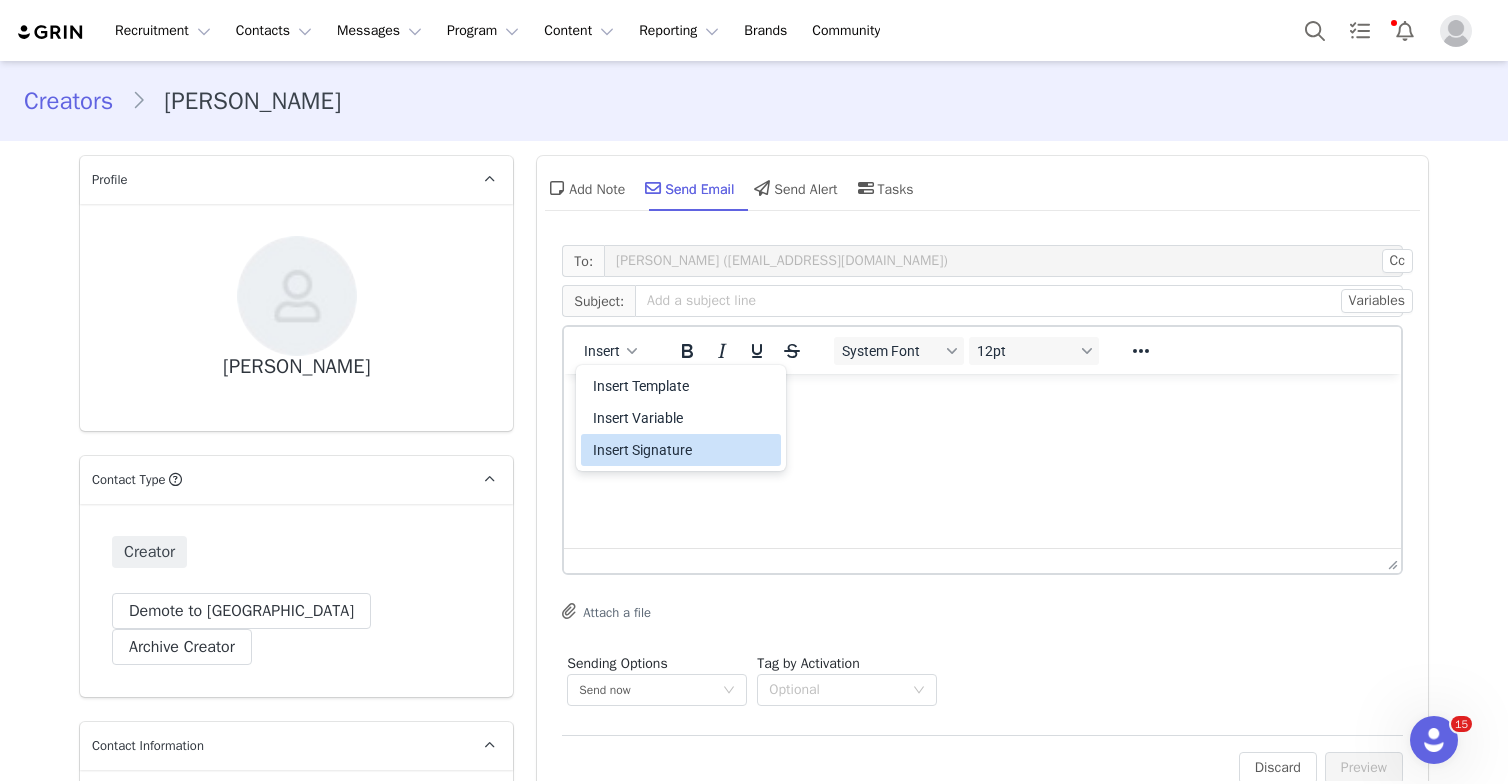 click on "Insert Signature" at bounding box center [683, 450] 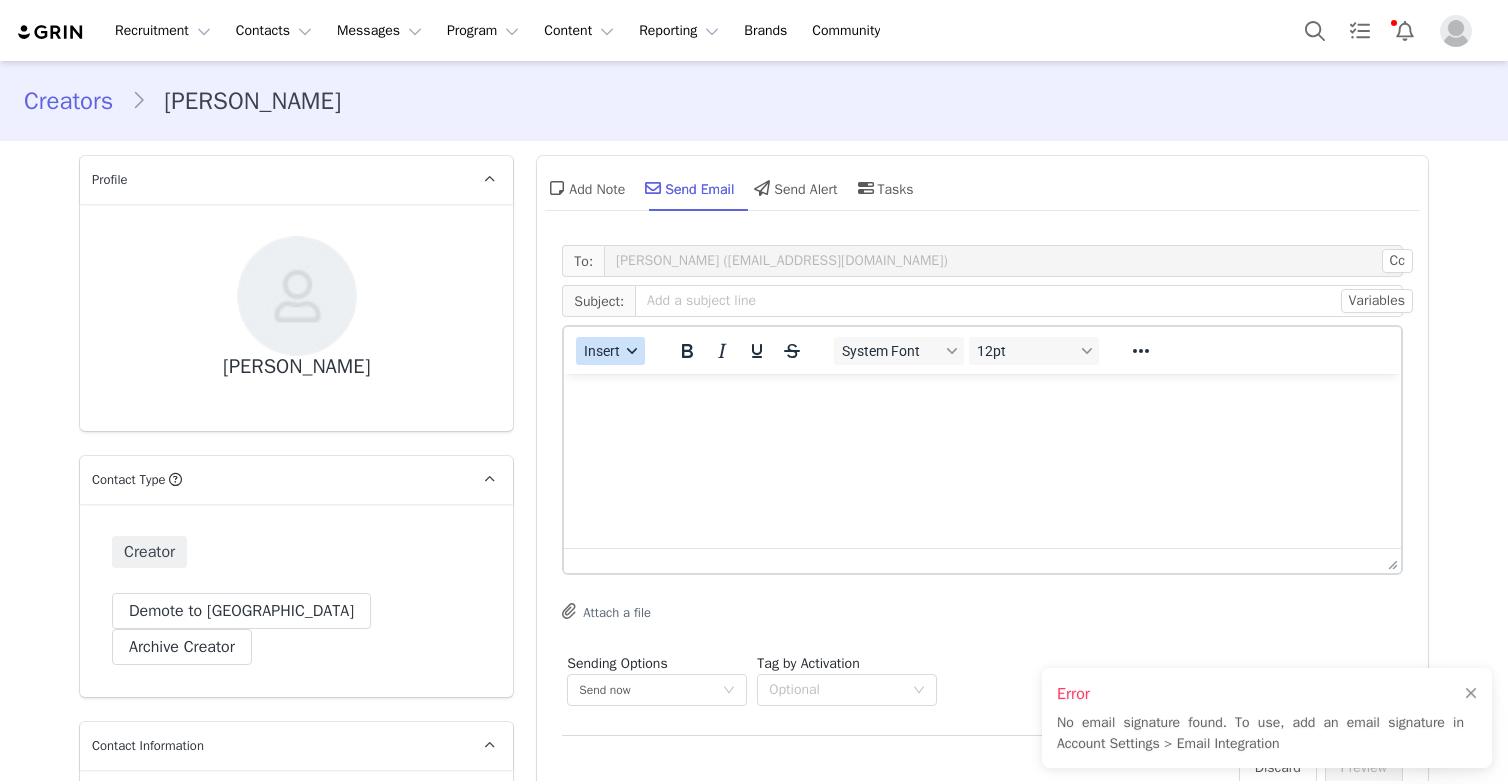 click on "Insert" at bounding box center [610, 351] 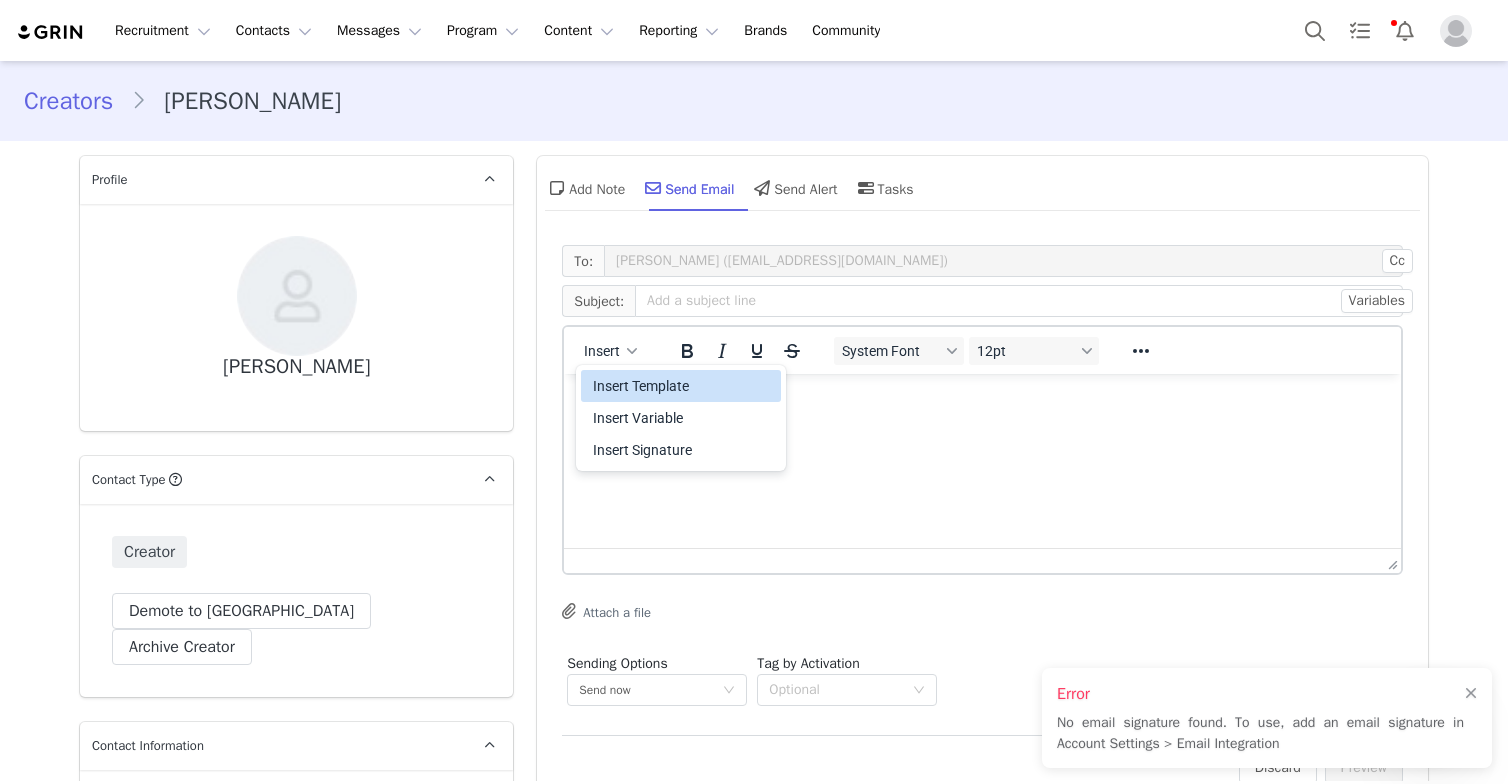 click on "Insert Template" at bounding box center (683, 386) 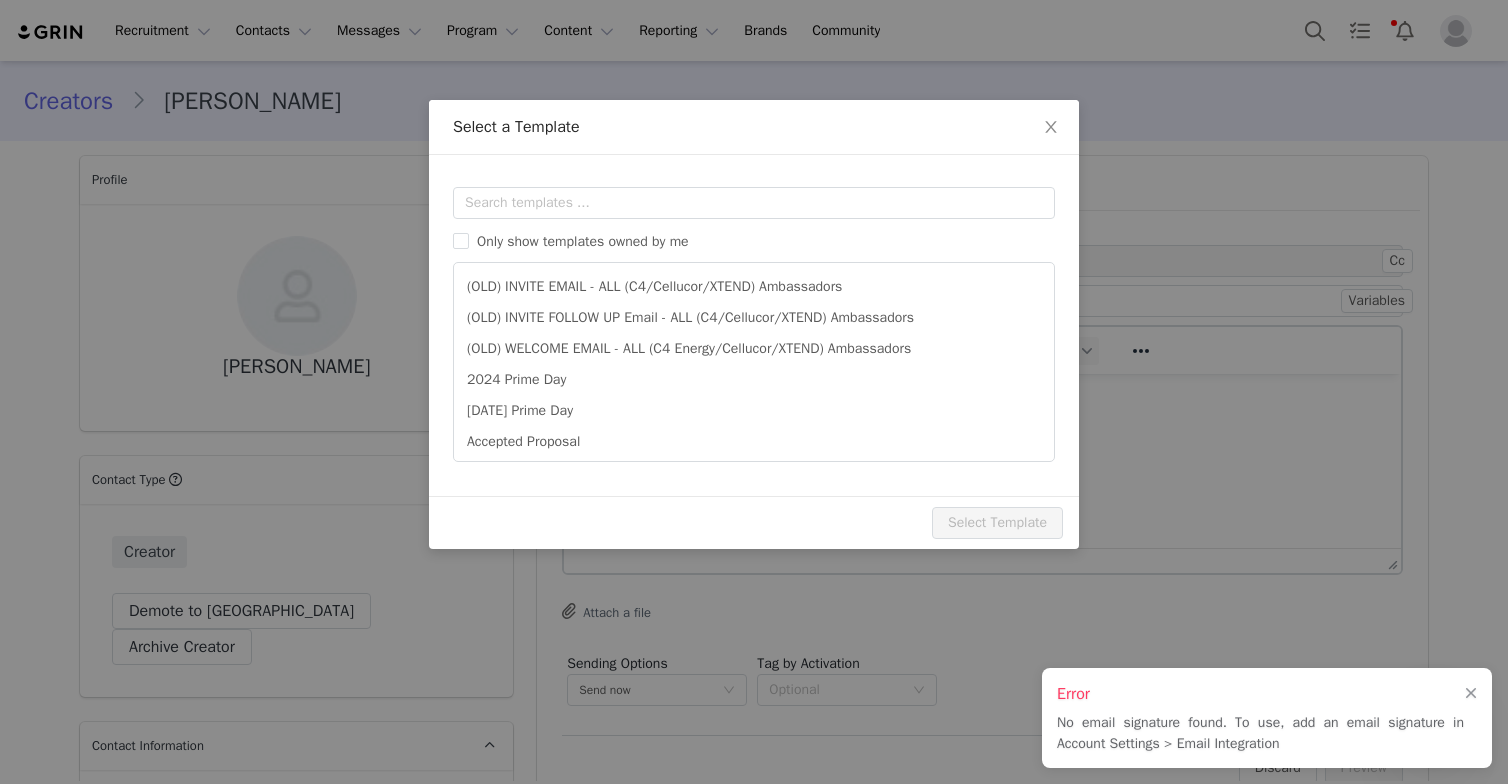 scroll, scrollTop: 0, scrollLeft: 0, axis: both 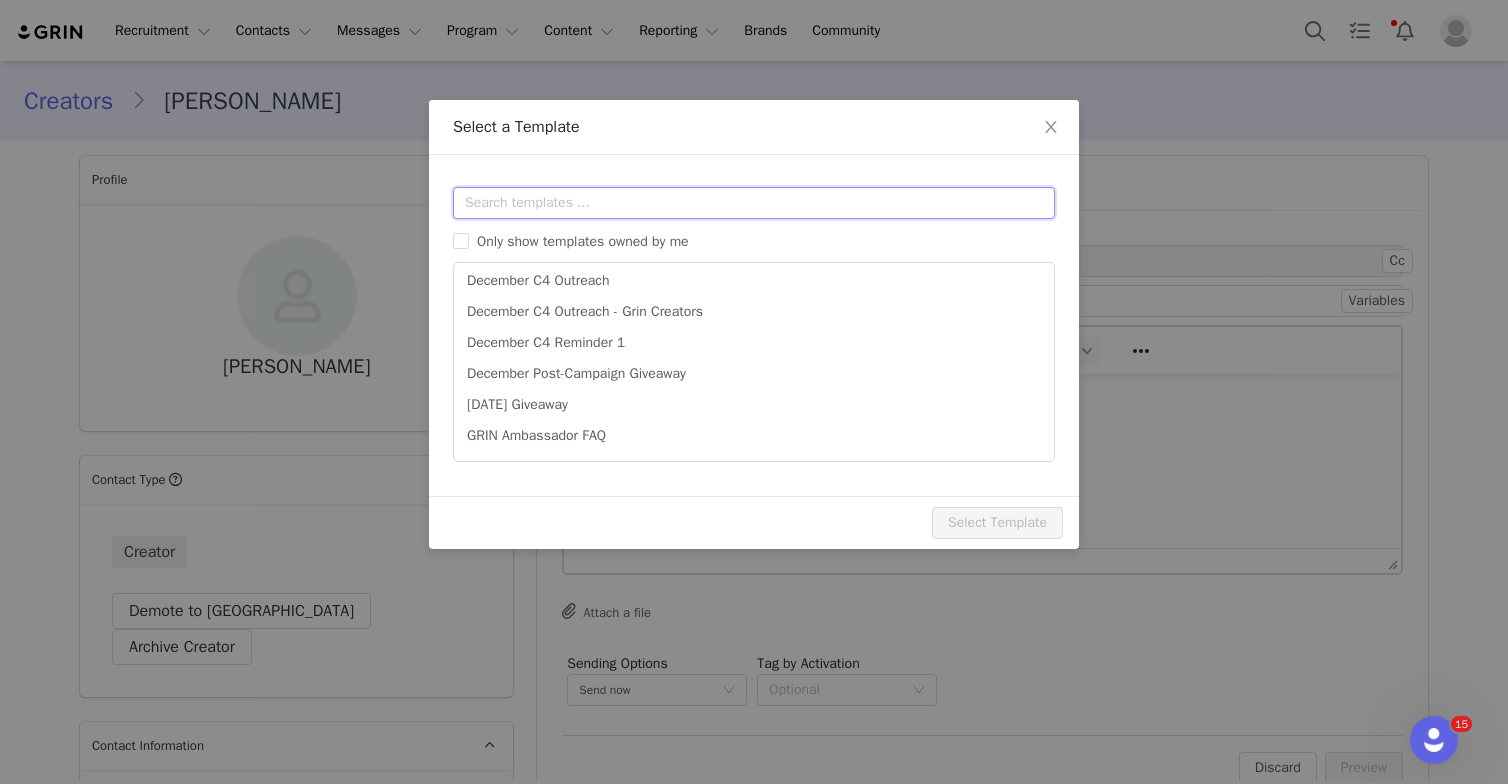 click at bounding box center [754, 203] 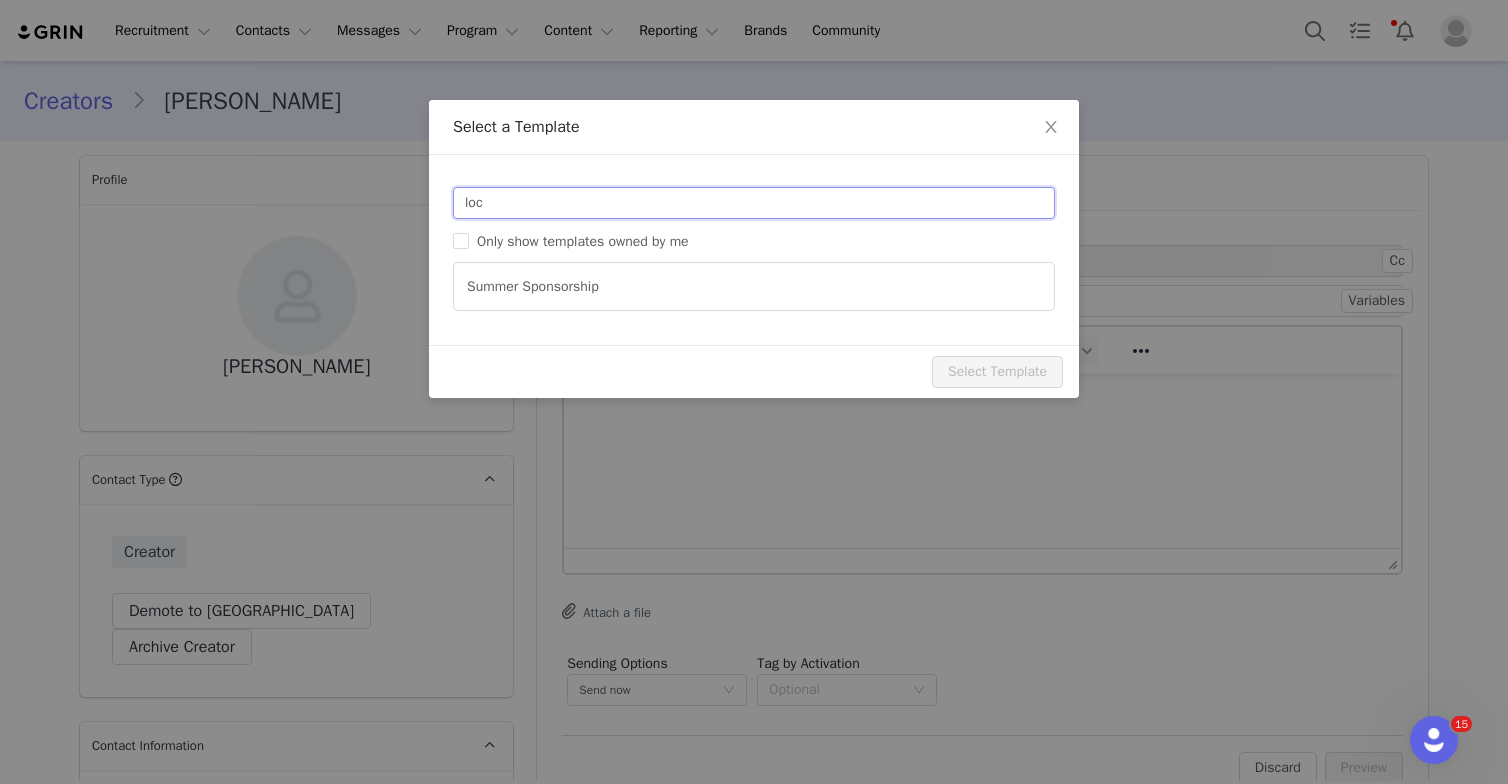 scroll, scrollTop: 0, scrollLeft: 0, axis: both 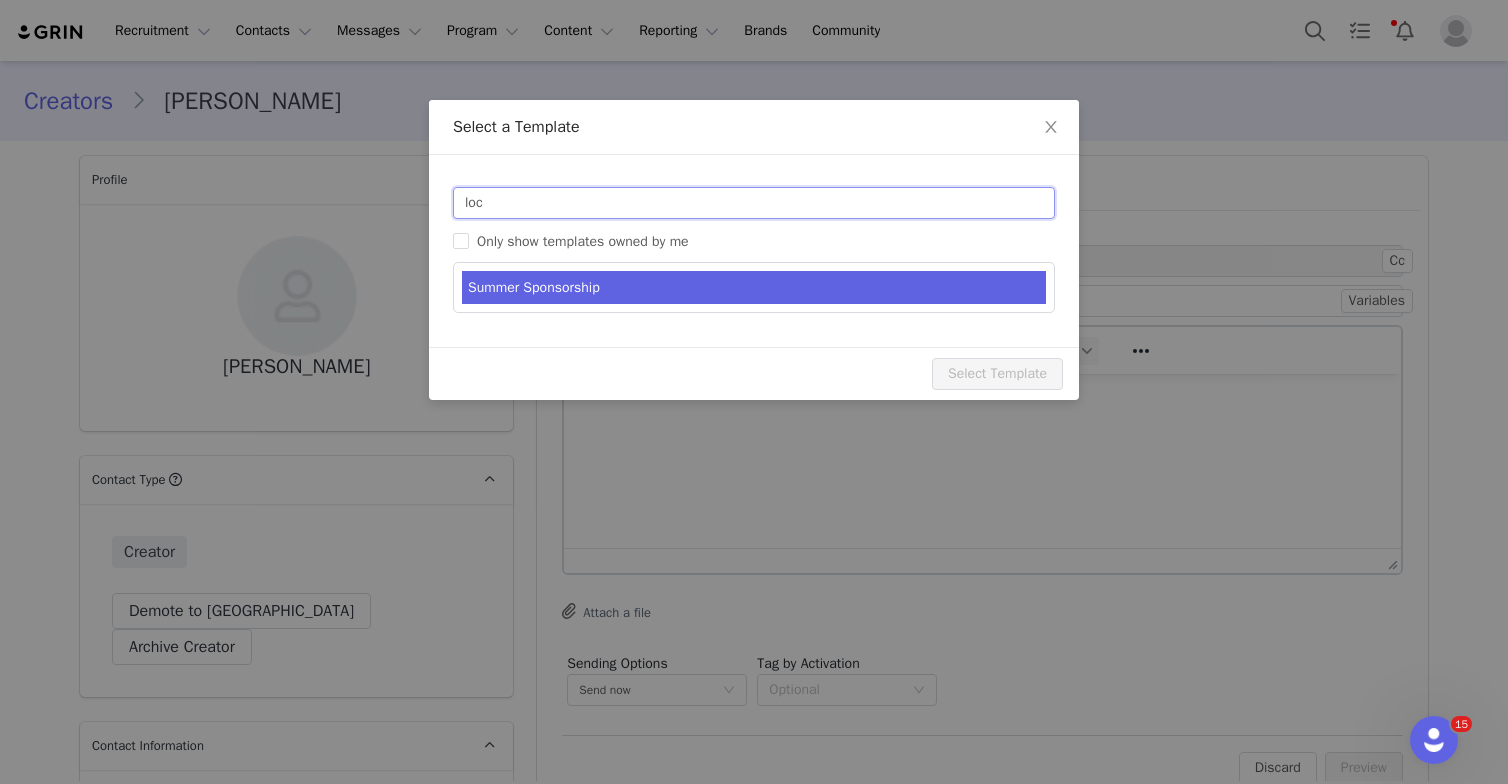 type on "loc" 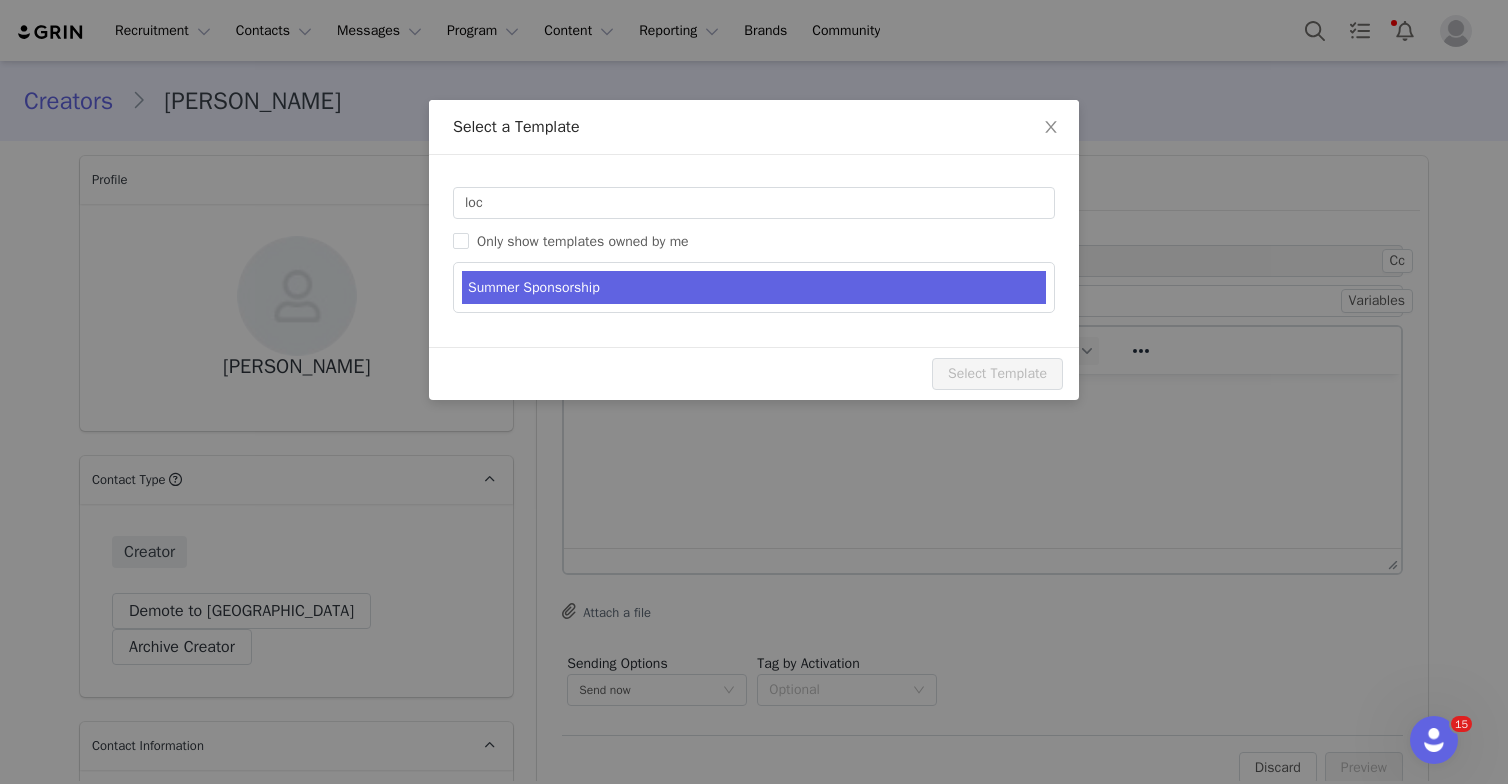 type on "LOC4L LEGENDS: You Have been Accepted" 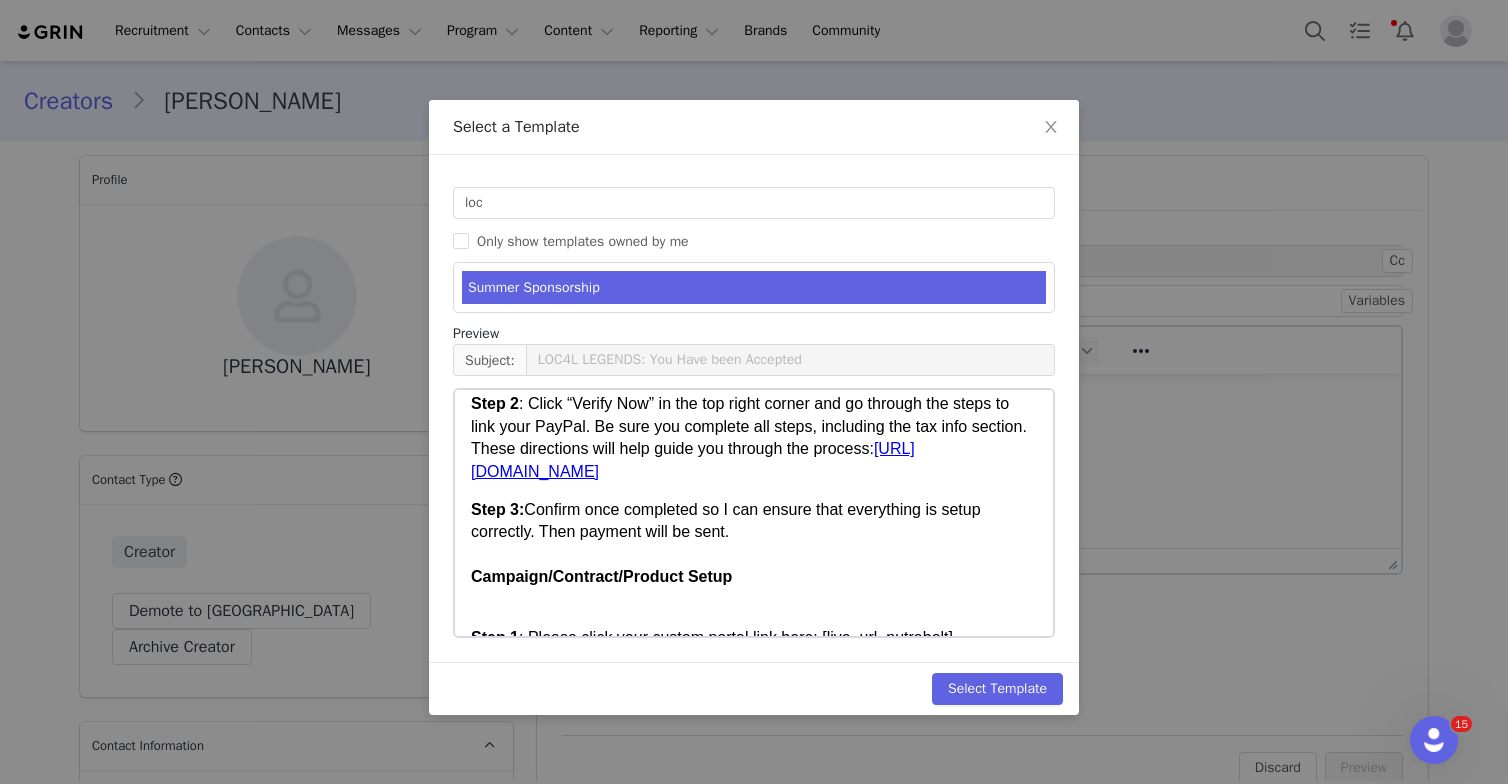scroll, scrollTop: 727, scrollLeft: 0, axis: vertical 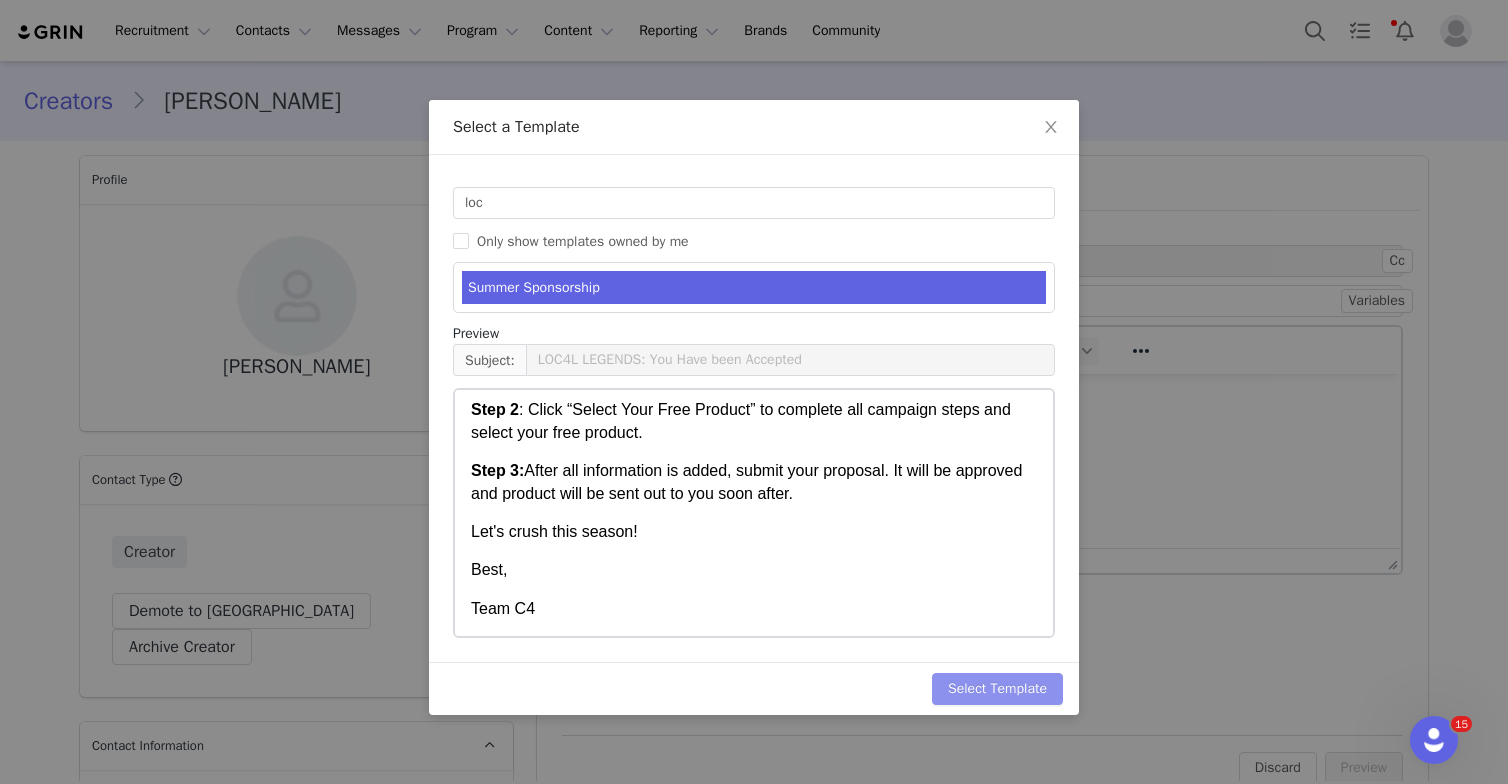 click on "Select Template" at bounding box center [997, 689] 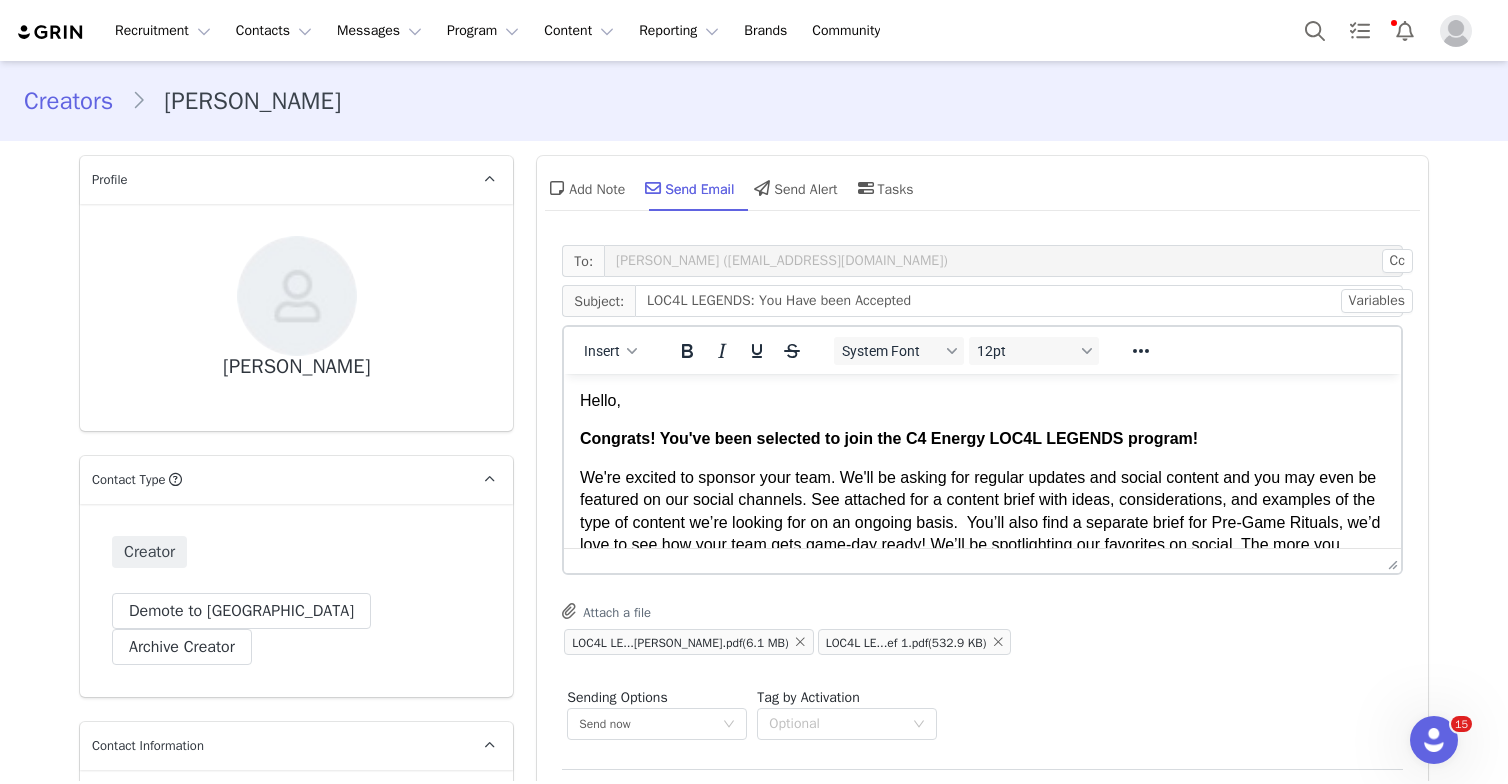 scroll, scrollTop: 0, scrollLeft: 0, axis: both 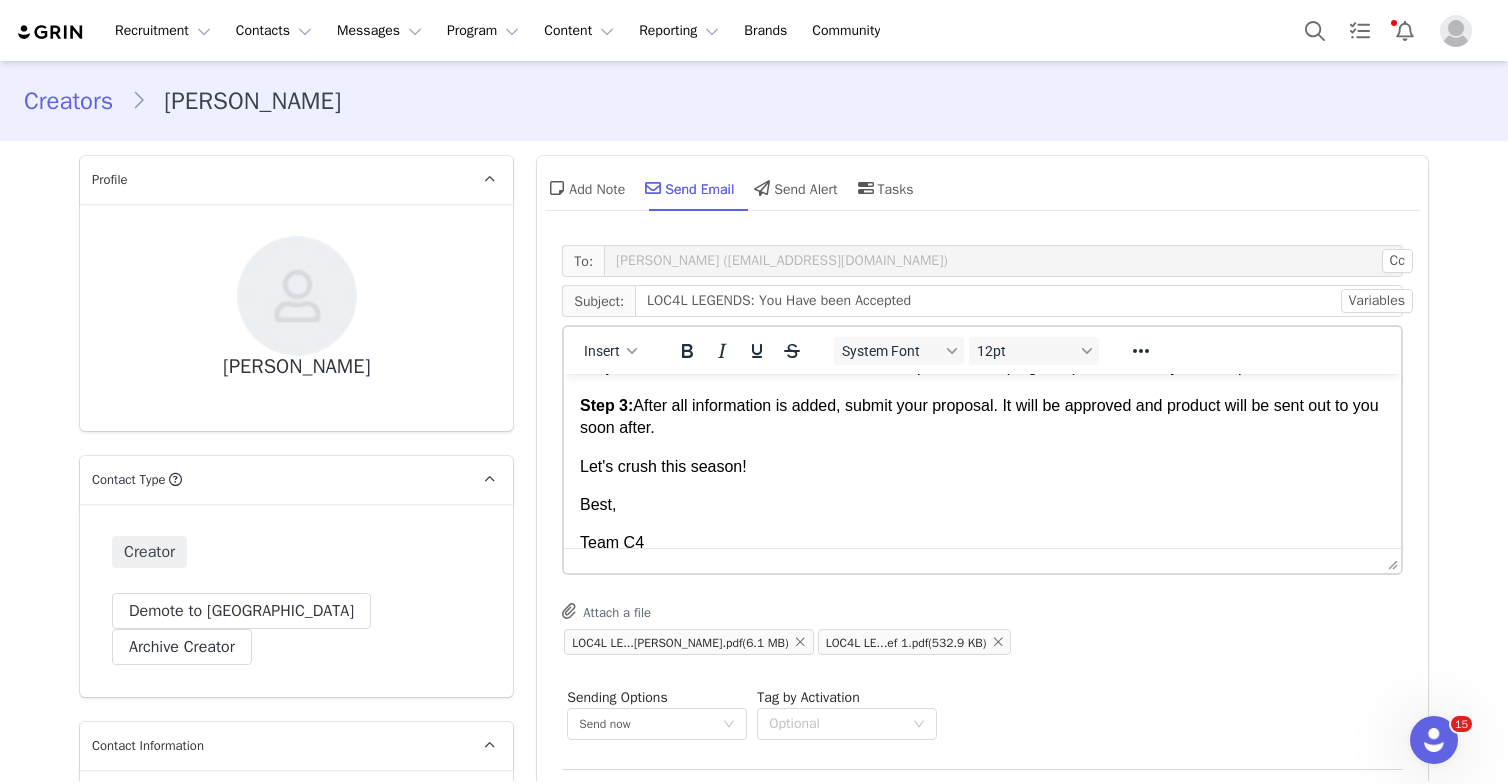 click on "Let's crush this season!" at bounding box center [982, 467] 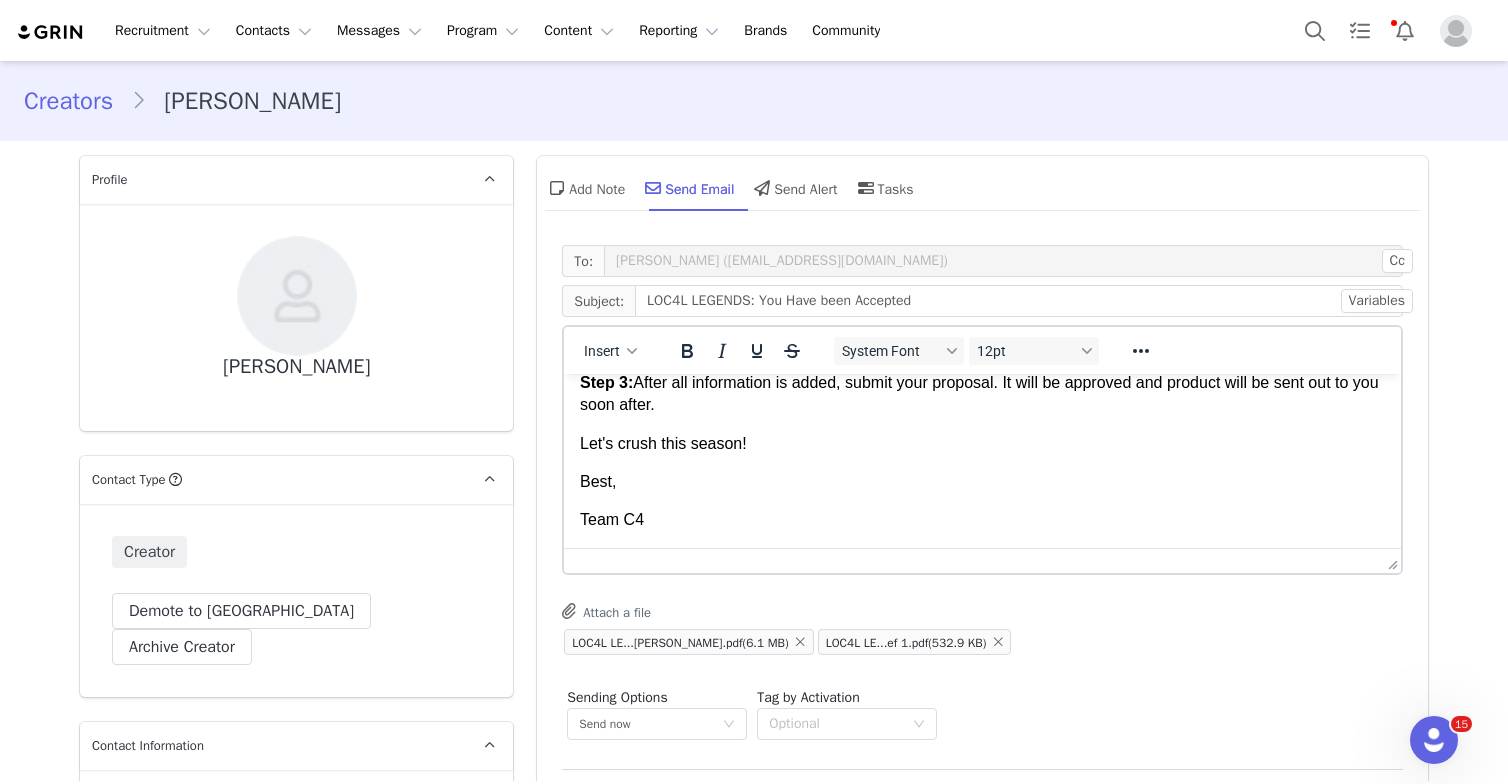 scroll, scrollTop: 601, scrollLeft: 0, axis: vertical 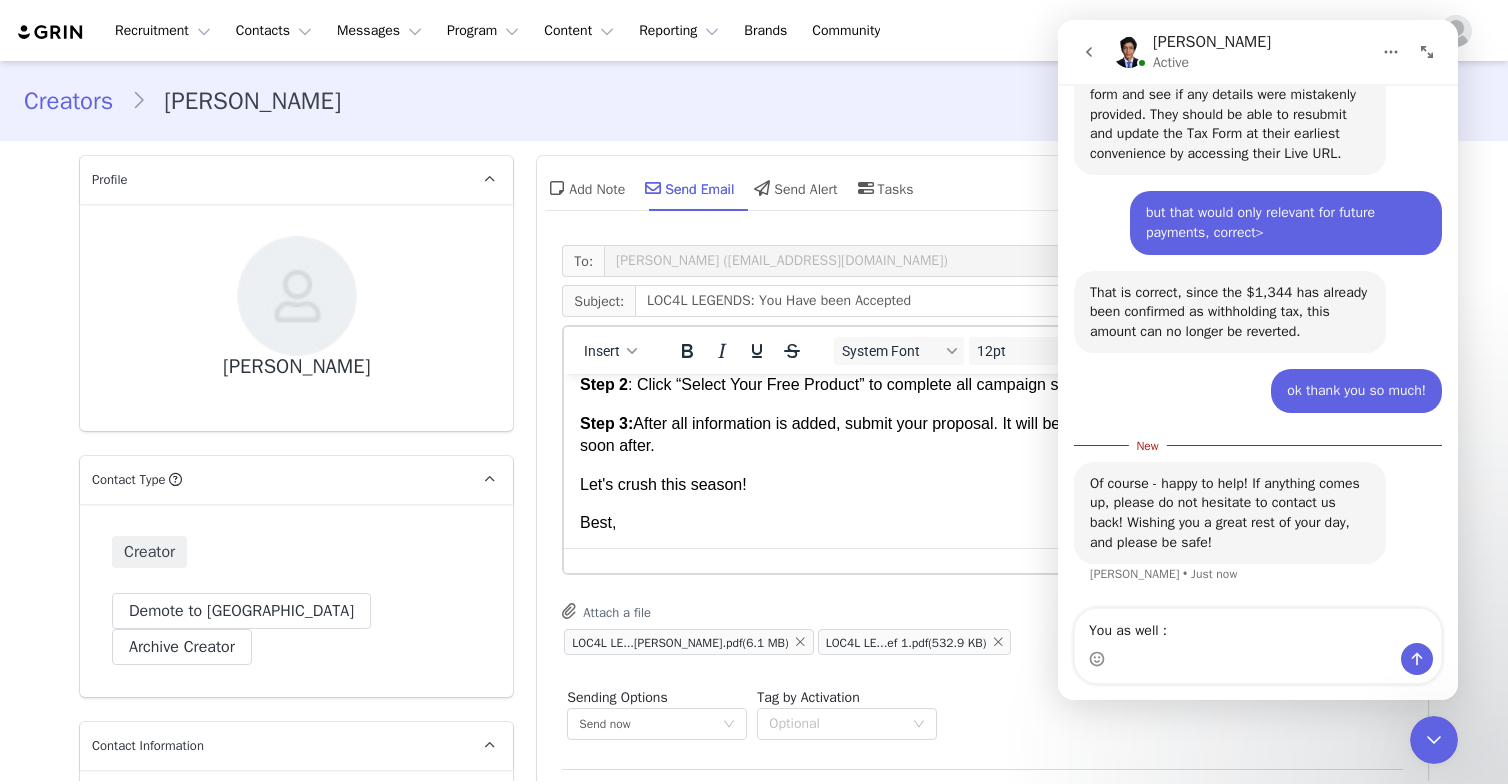 type on "You as well :)" 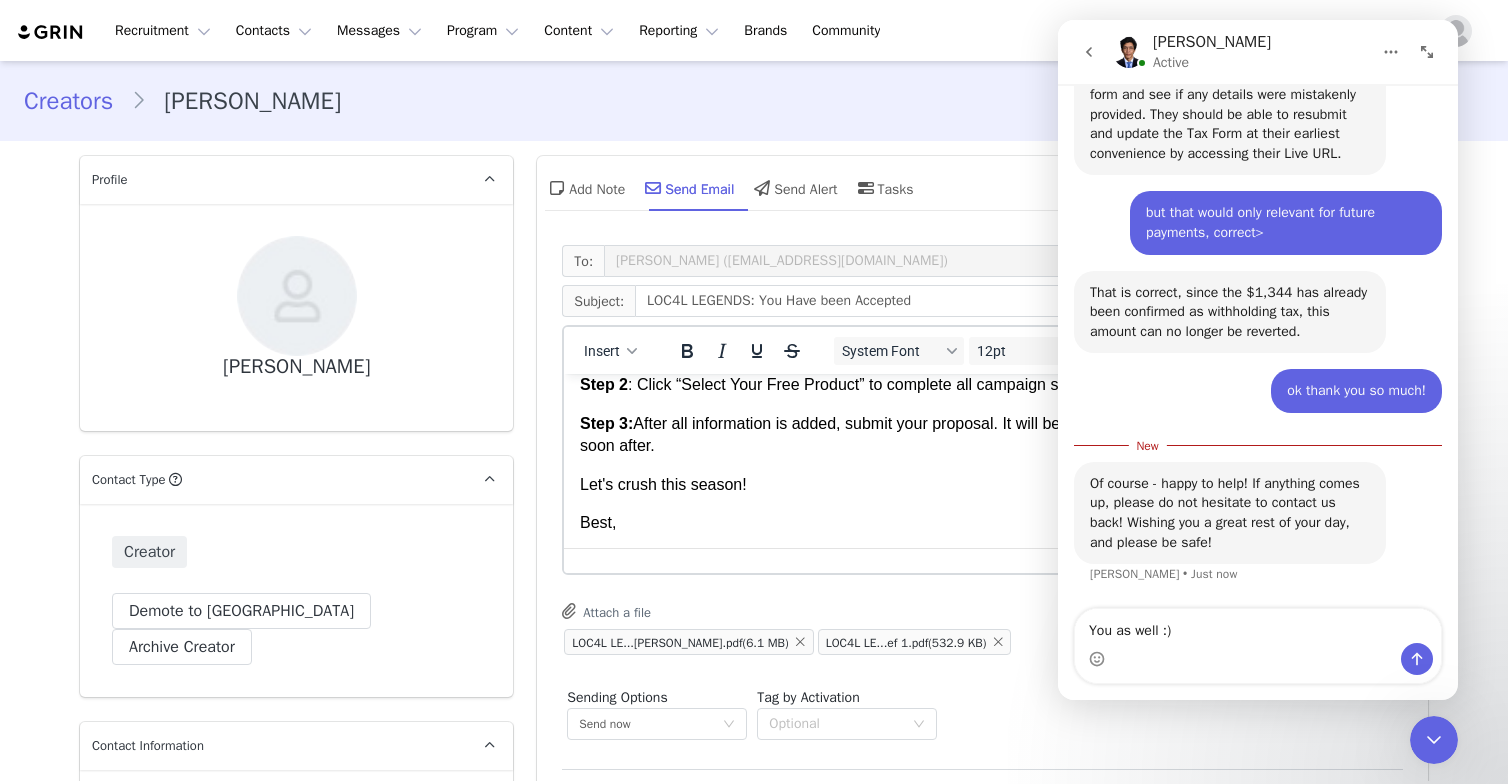 type 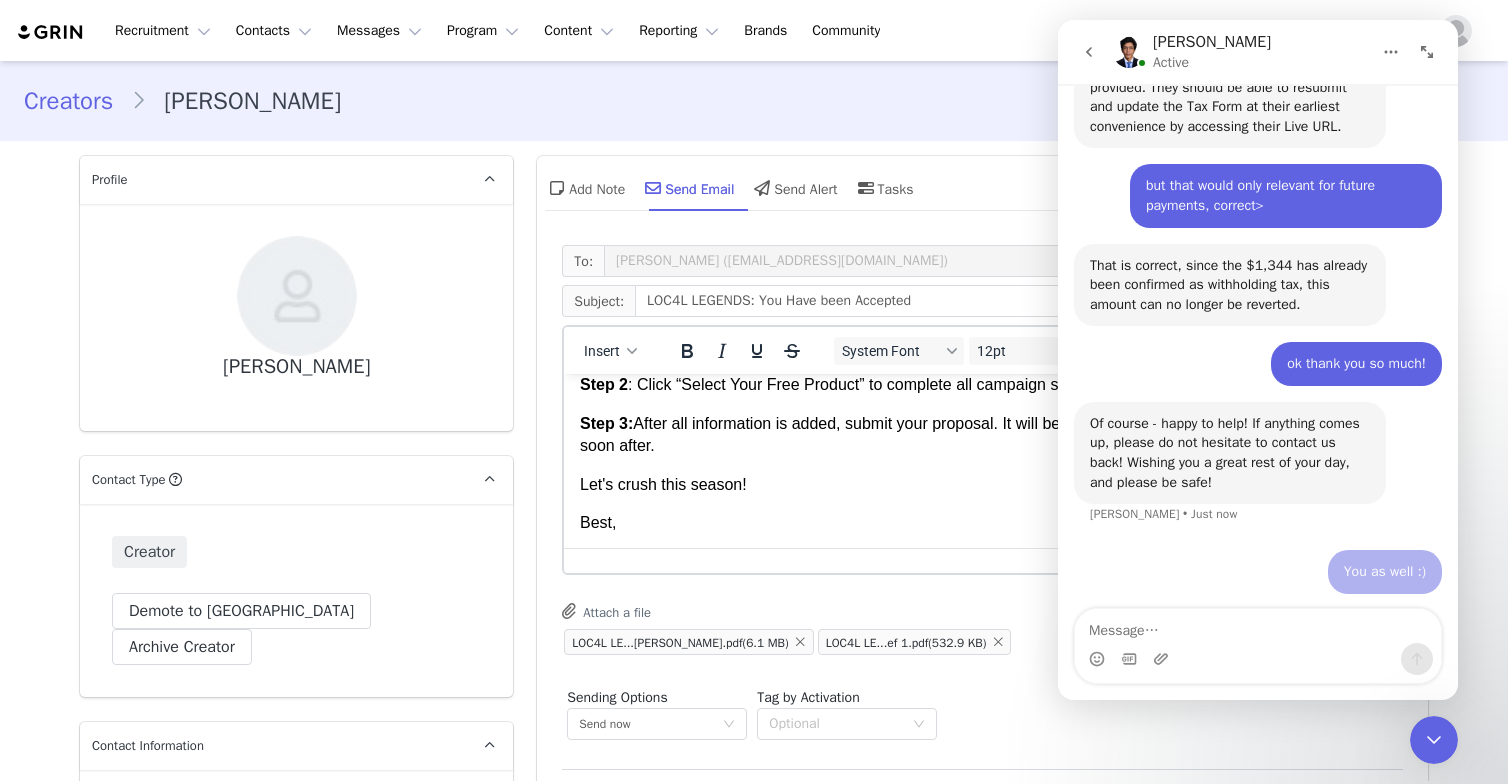 scroll, scrollTop: 4255, scrollLeft: 0, axis: vertical 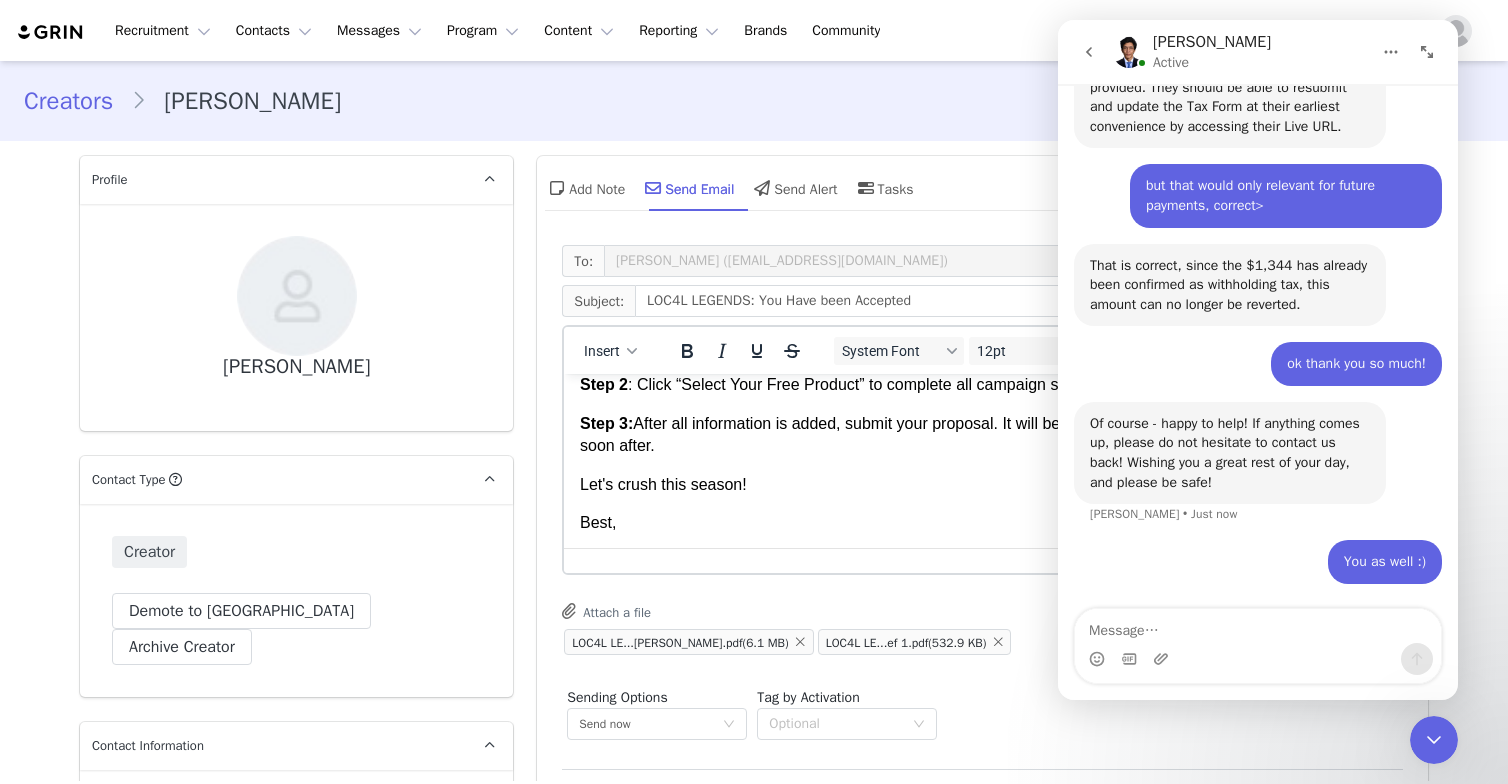 click on "Hello,  Congrats! You've been selected to join the C4 Energy LOC4L LEGENDS program! We're excited to sponsor your team. We'll be asking for regular updates and social content and you may even be featured on our social channels. See attached for a content brief with ideas, considerations, and examples of the type of content we’re looking for on an ongoing basis.  You’ll also find a separate brief for Pre-Game Rituals, we’d love to see how your team gets game-day ready! We’ll be spotlighting our favorites on social. The more you engage, the more chances you'll have for plus ups and exclusive opportunities.  Feel free to get creative. Your original ideas are always welcome! Lace up your cleats, own the court, bring your A-game:  Here is how to get started:  Step 1:  Payment & GRIN profile set up here:  Live Url: [DOMAIN_NAME]   Step 2 [URL][DOMAIN_NAME]   Step 3:  Confirm once completed so I can ensure that everything is setup correctly. Then payment will be sent." at bounding box center [982, 181] 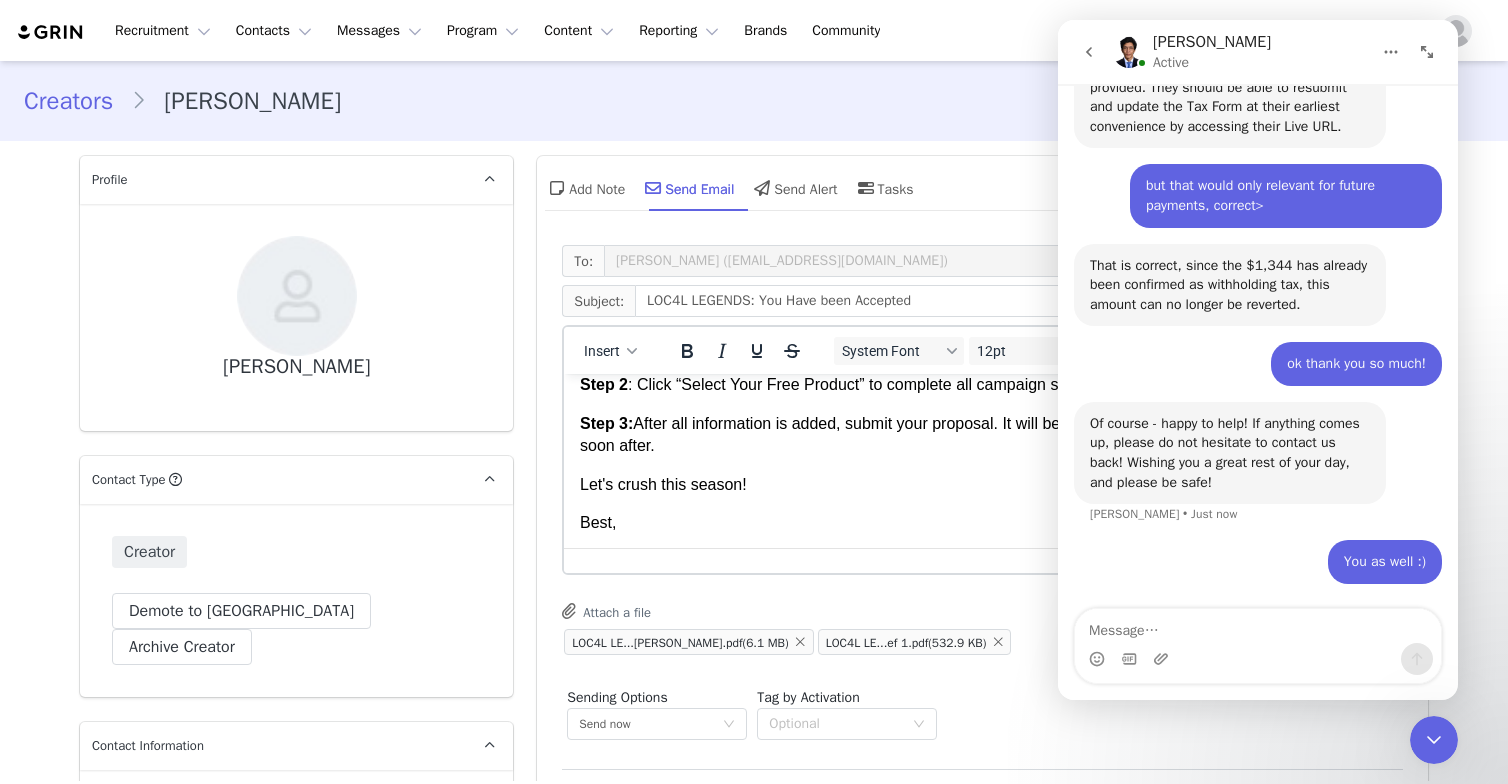 click on "Step 3:  After all information is added, submit your proposal. It will be approved and product will be sent out to you soon after." at bounding box center [982, 435] 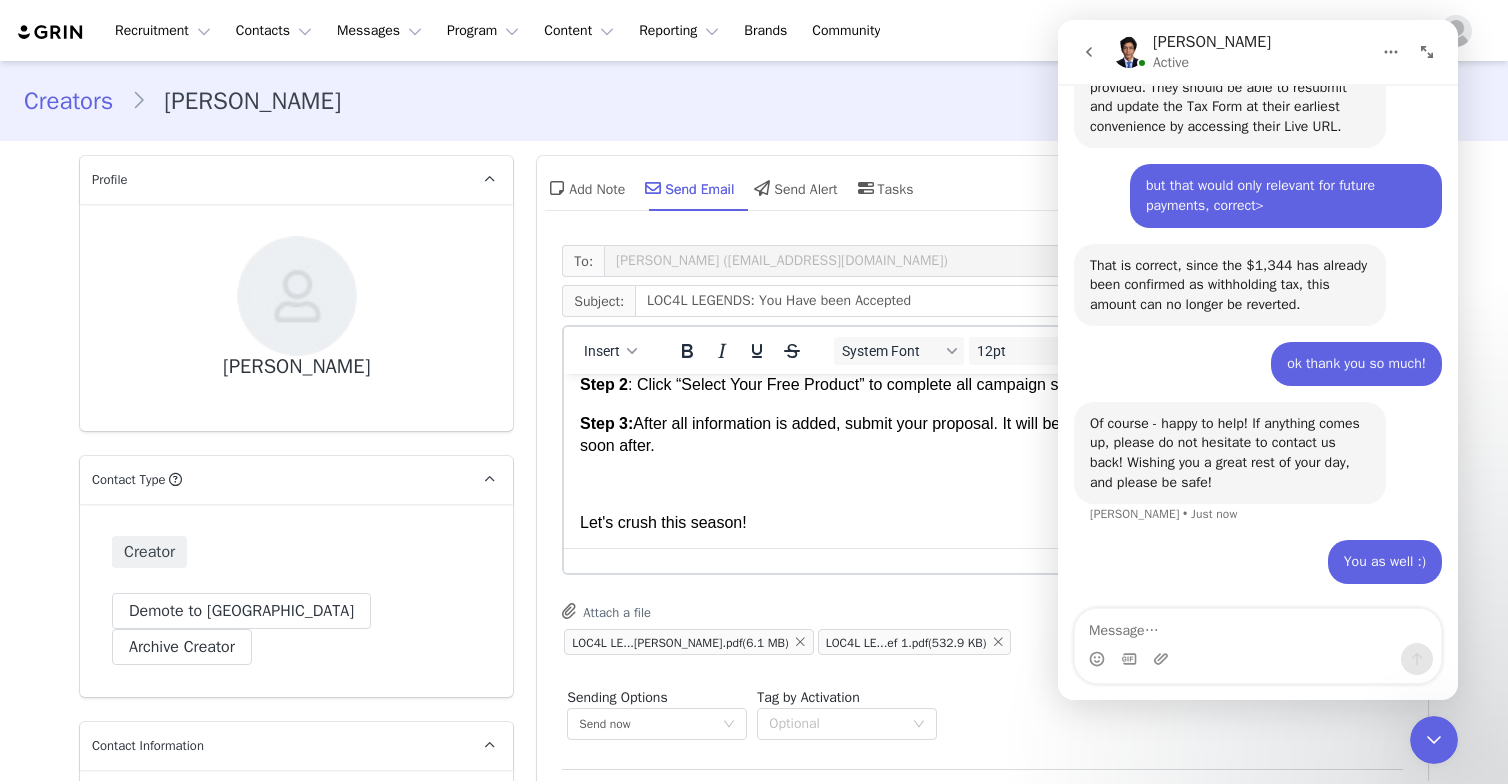 type 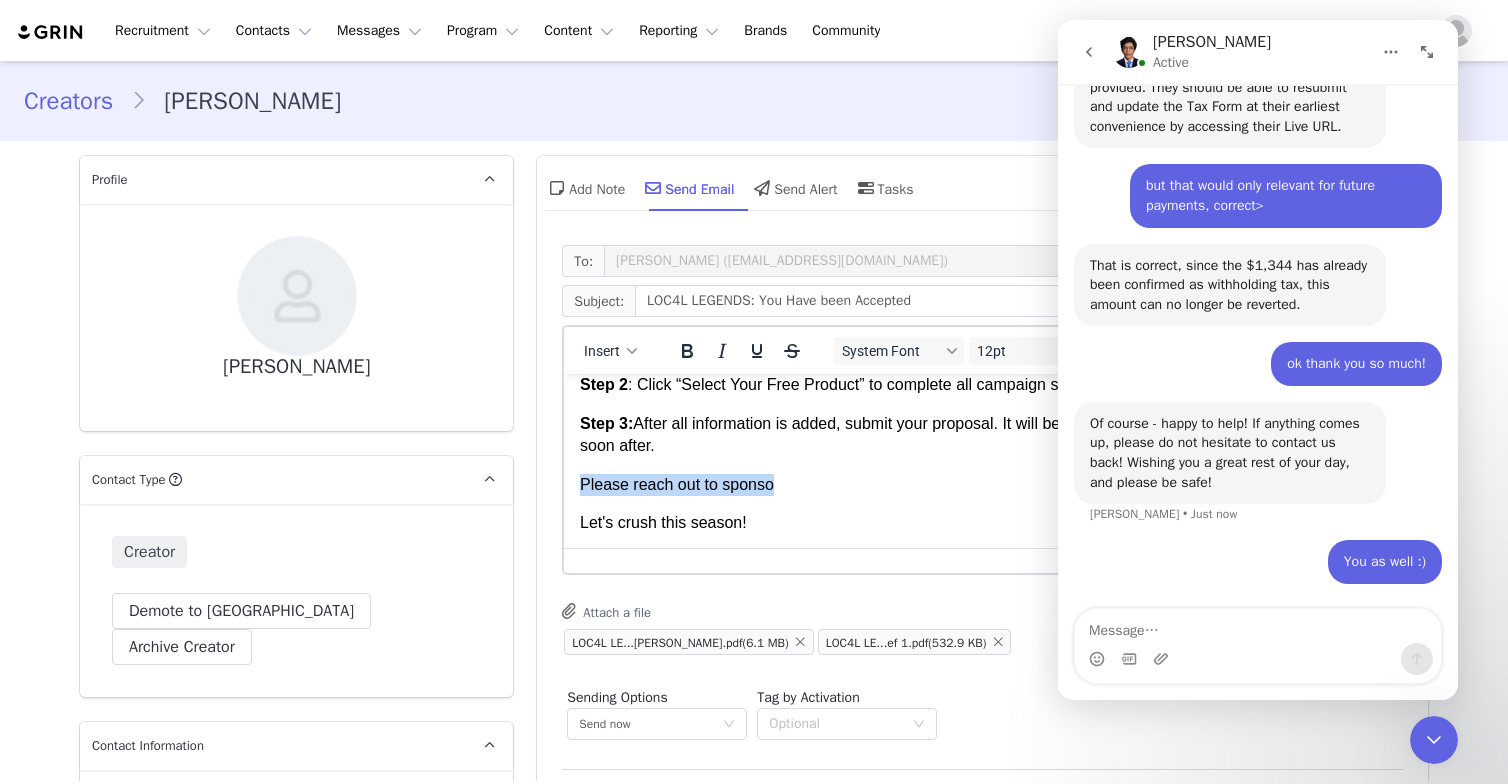 drag, startPoint x: 801, startPoint y: 476, endPoint x: 536, endPoint y: 480, distance: 265.03018 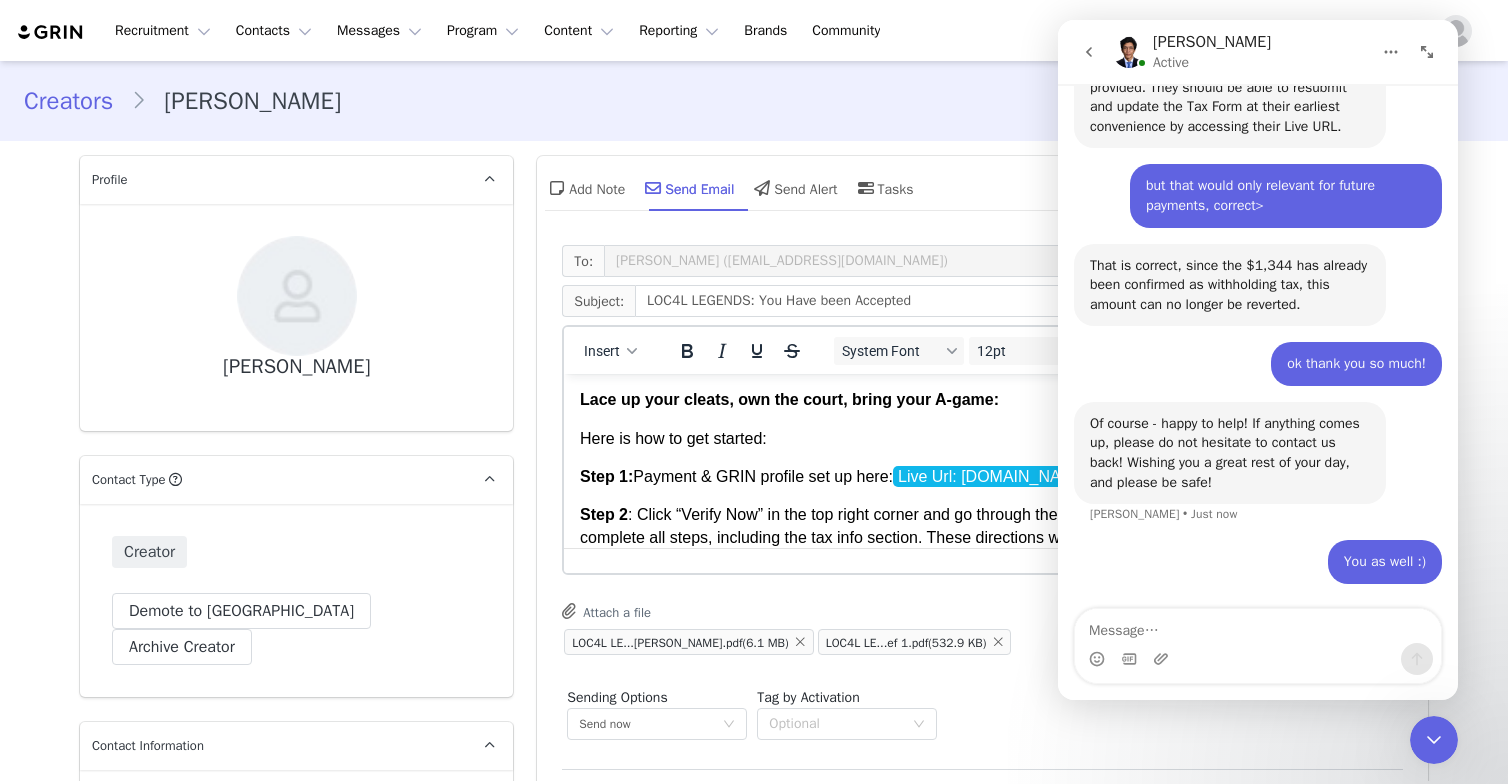 scroll, scrollTop: 69, scrollLeft: 0, axis: vertical 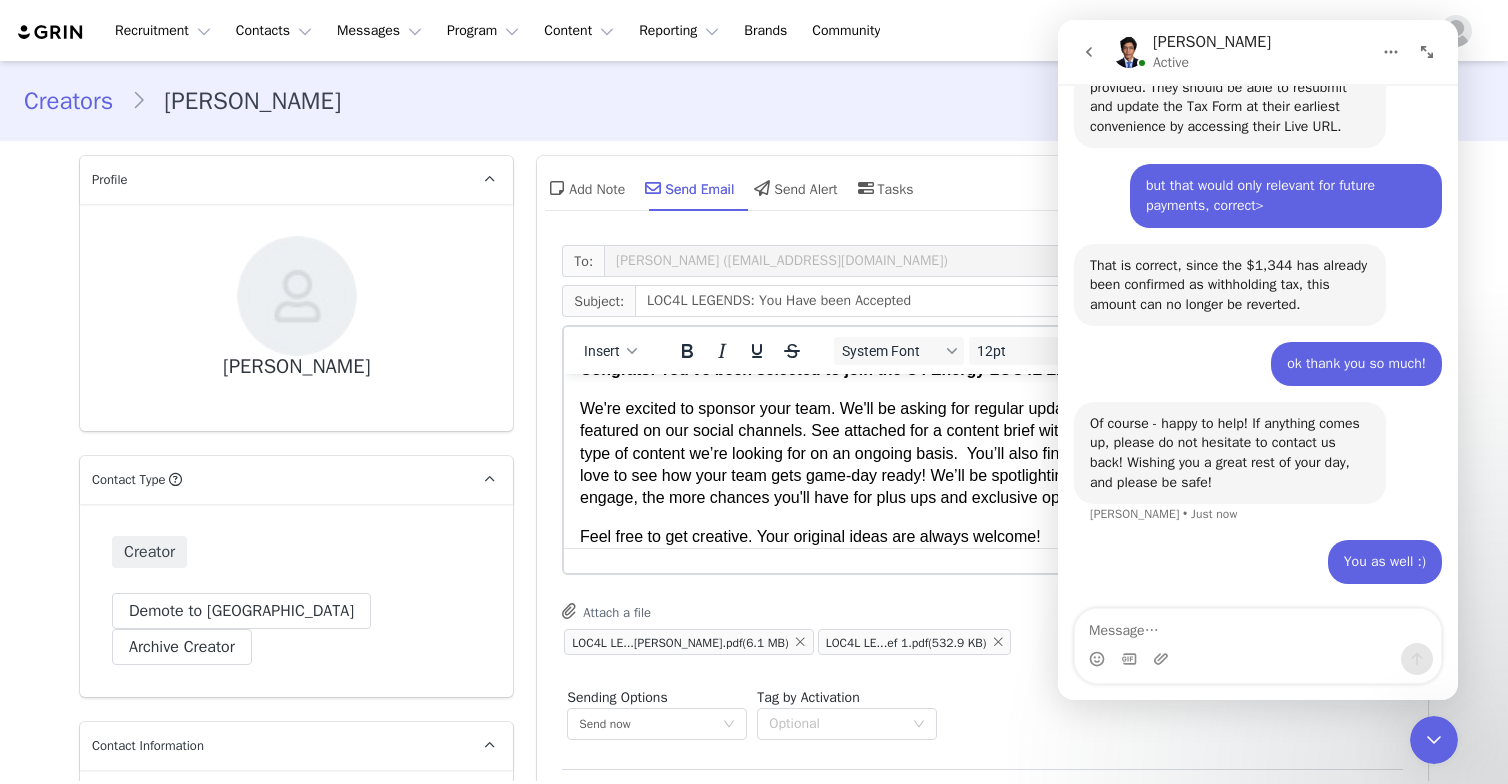 click at bounding box center (1434, 740) 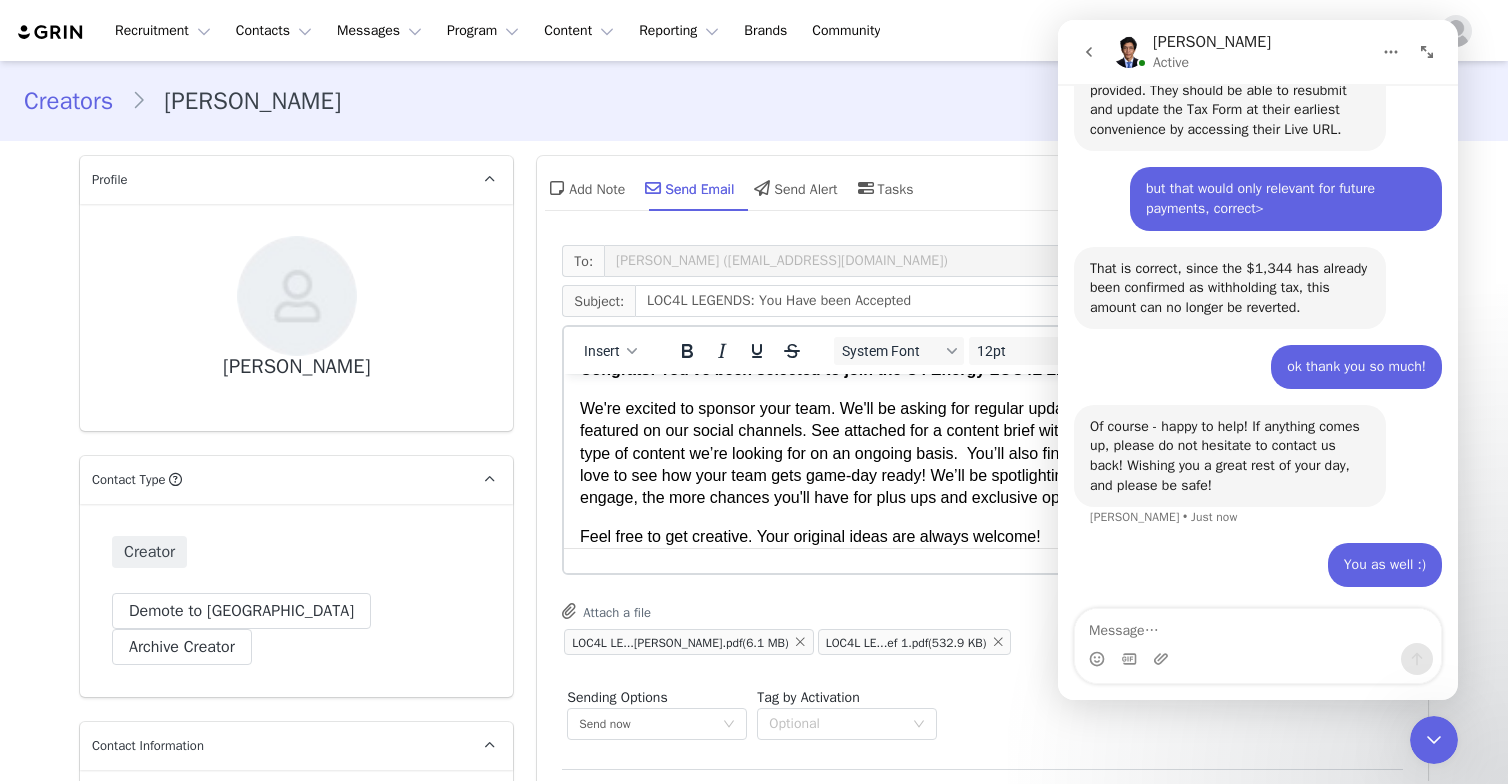 click 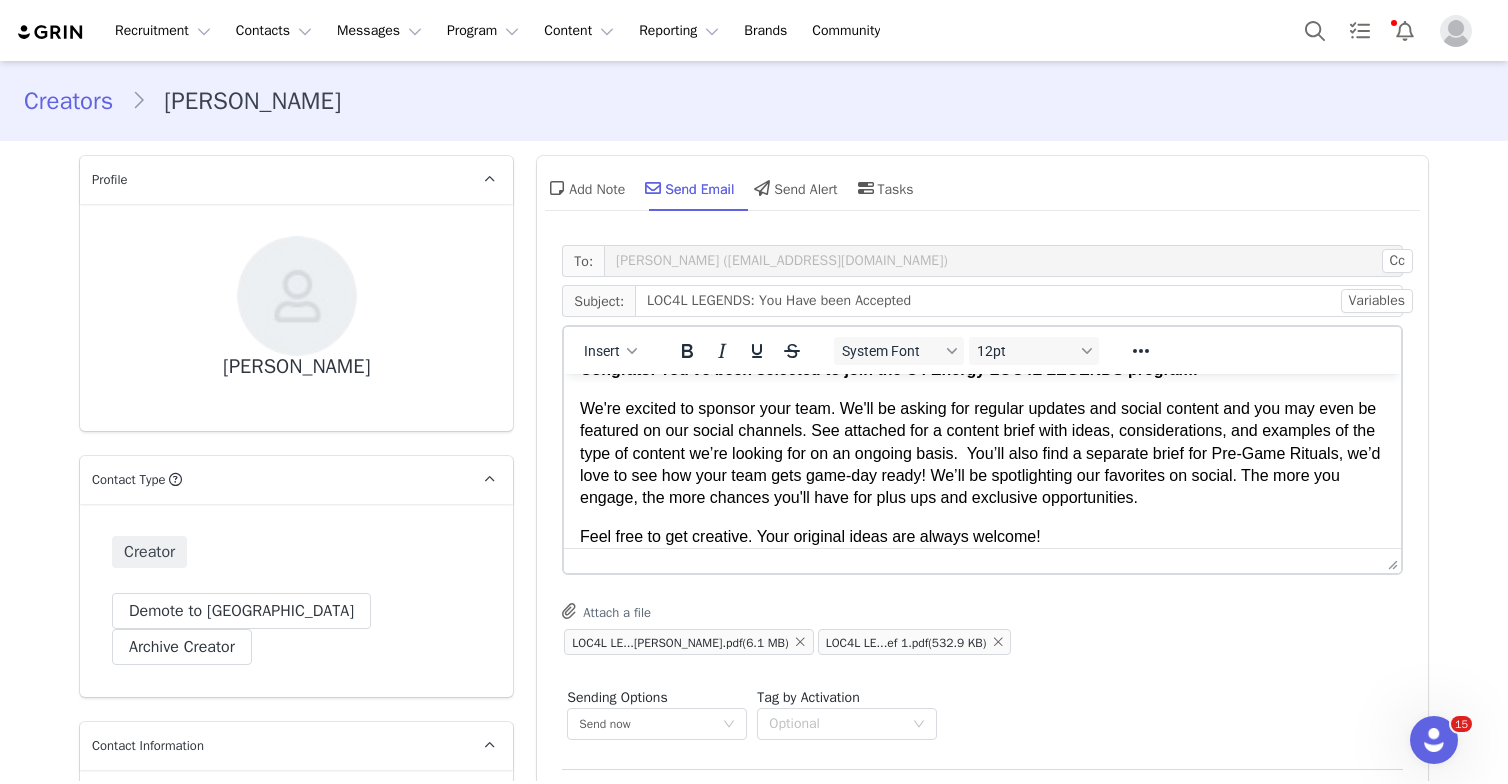 scroll, scrollTop: 4243, scrollLeft: 0, axis: vertical 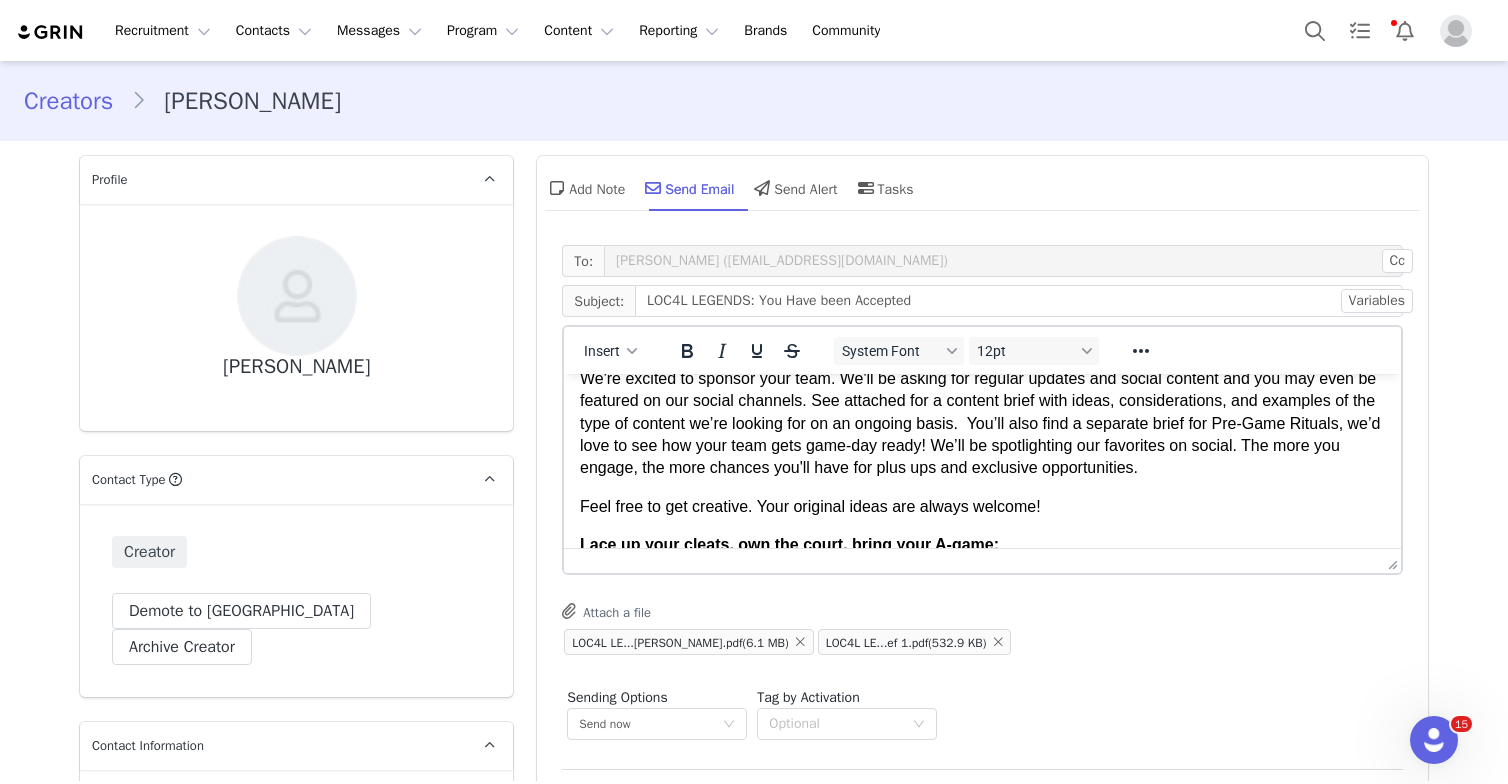 click on "We're excited to sponsor your team. We'll be asking for regular updates and social content and you may even be featured on our social channels. See attached for a content brief with ideas, considerations, and examples of the type of content we’re looking for on an ongoing basis.  You’ll also find a separate brief for Pre-Game Rituals, we’d love to see how your team gets game-day ready! We’ll be spotlighting our favorites on social. The more you engage, the more chances you'll have for plus ups and exclusive opportunities." at bounding box center (982, 424) 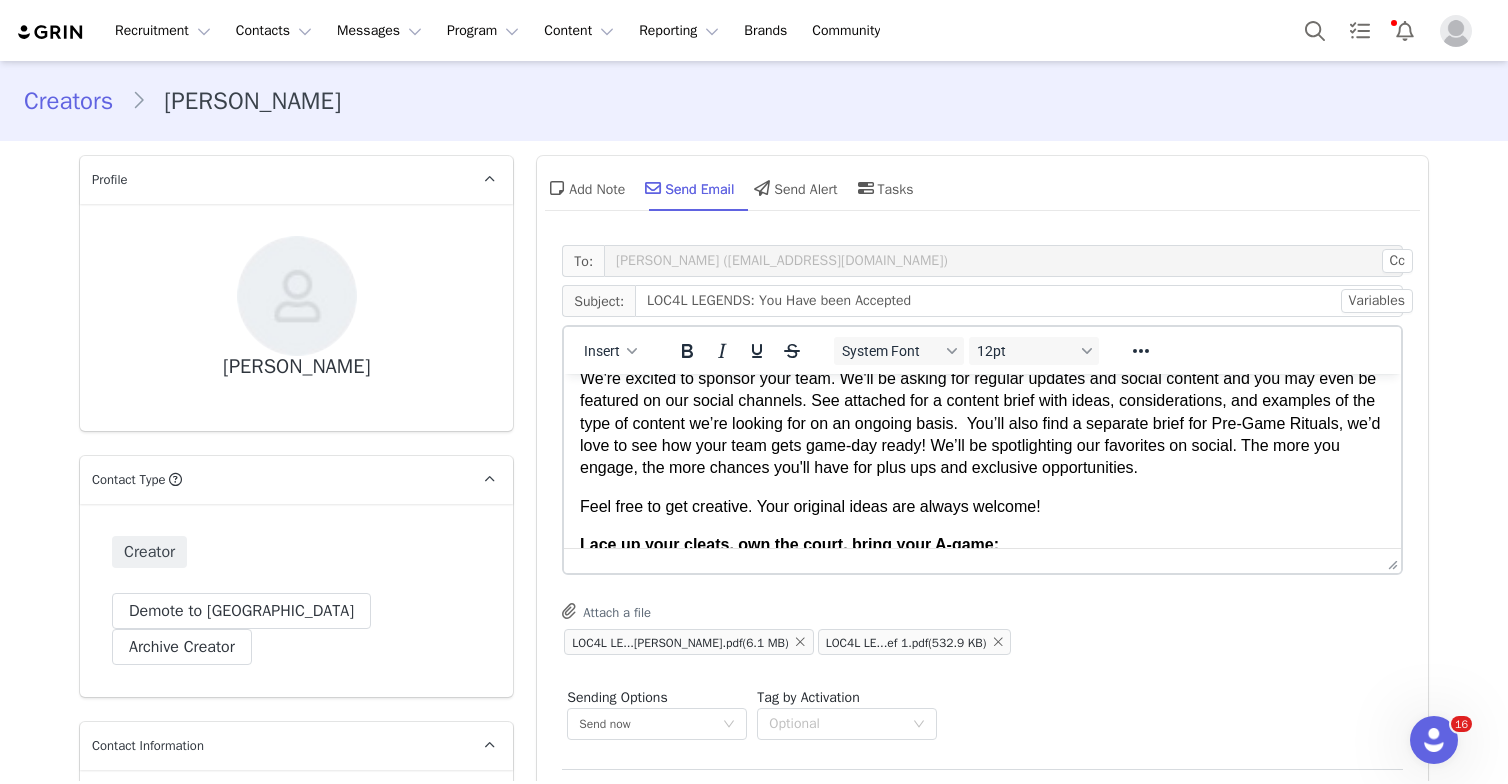 click on "Feel free to get creative. Your original ideas are always welcome!" at bounding box center [982, 507] 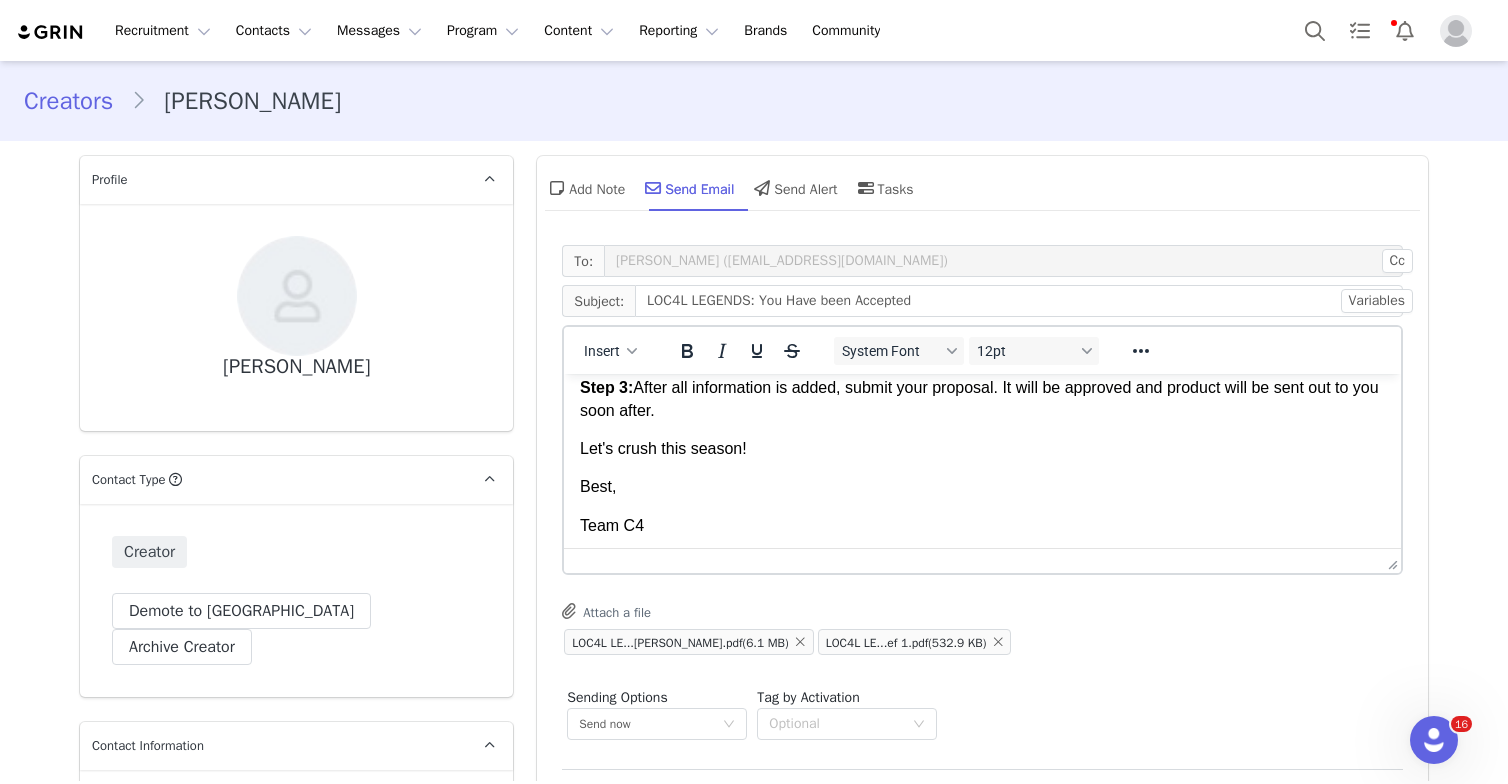 scroll, scrollTop: 664, scrollLeft: 0, axis: vertical 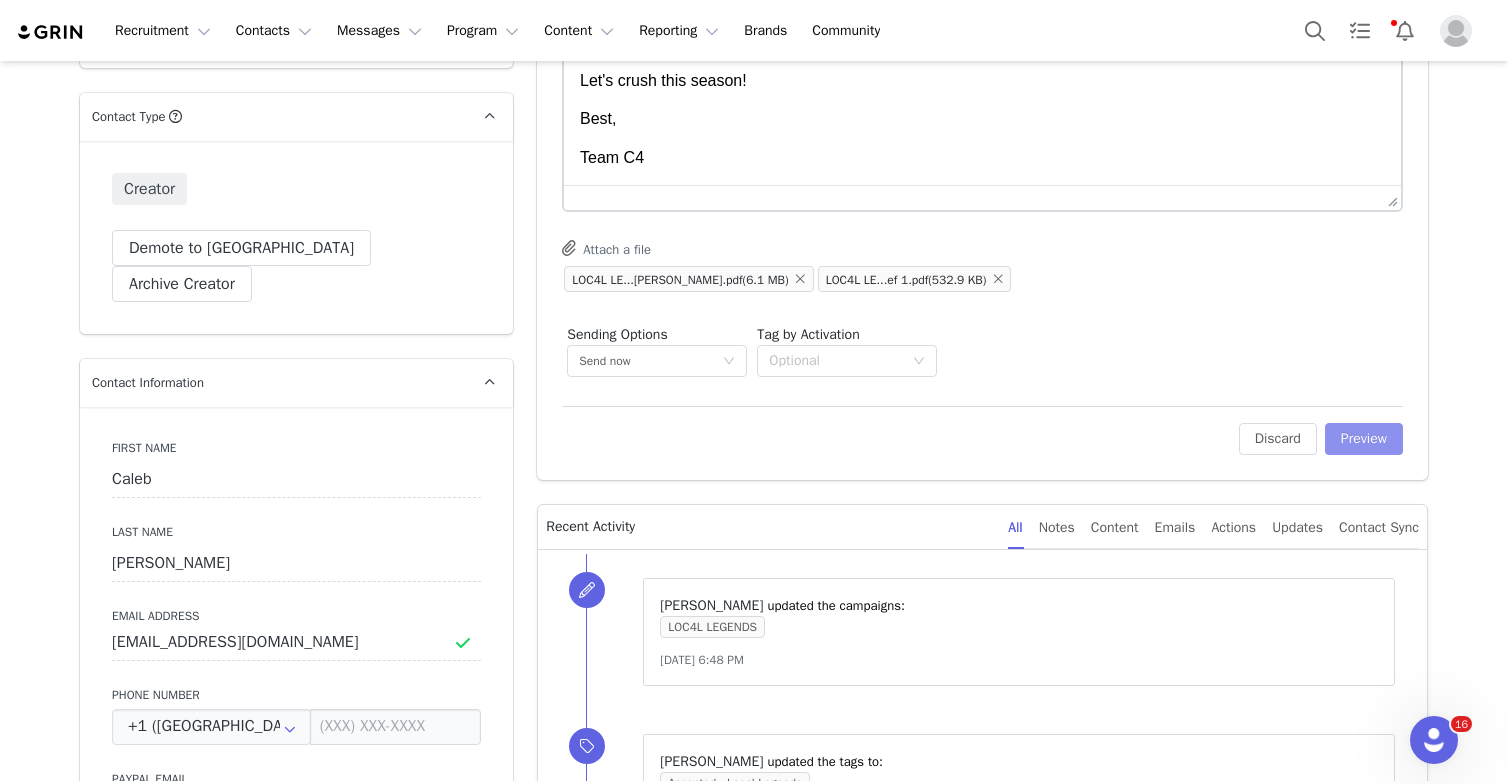 click on "Preview" at bounding box center [1364, 439] 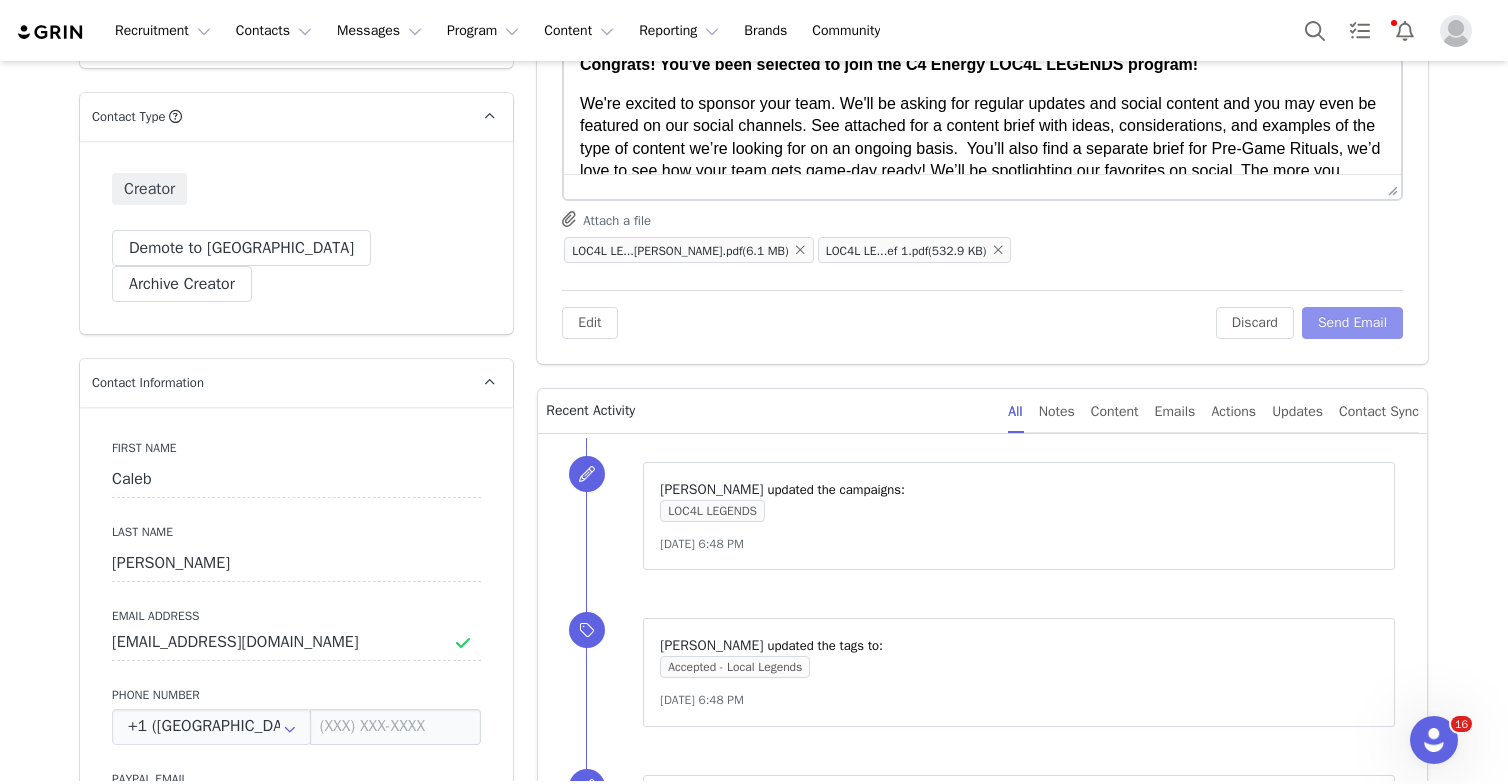scroll, scrollTop: 0, scrollLeft: 0, axis: both 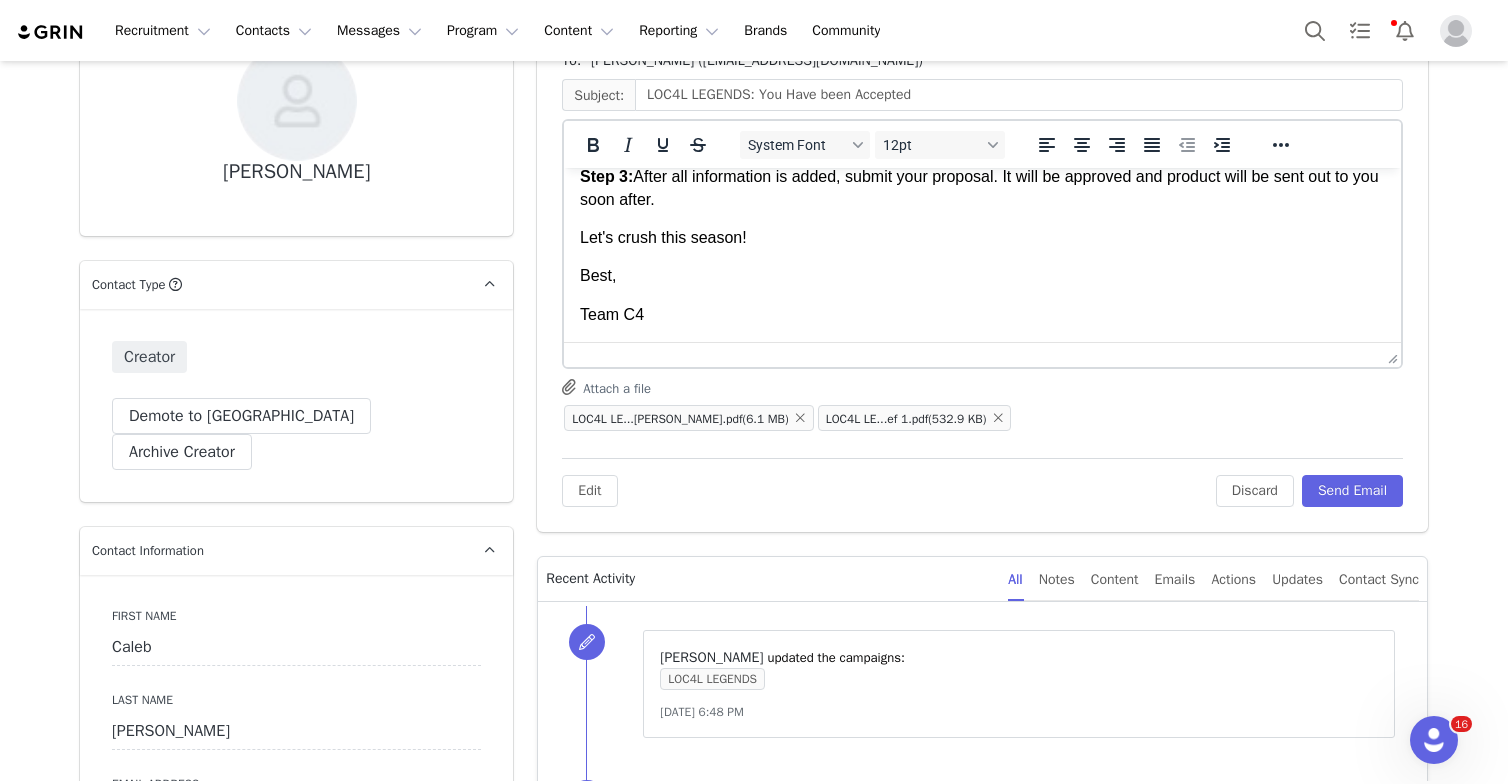 click on "Best," at bounding box center [982, 276] 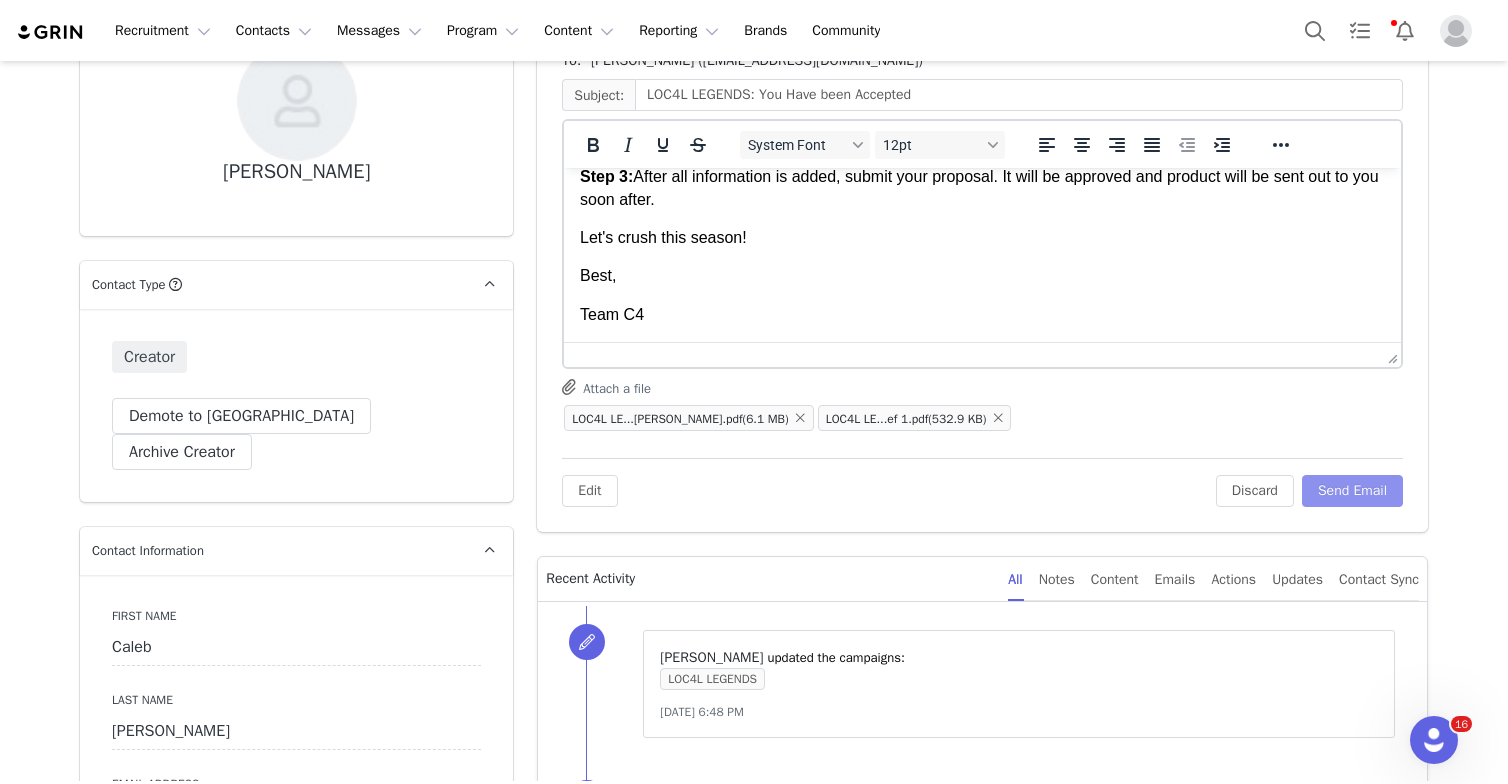 click on "Send Email" at bounding box center (1352, 491) 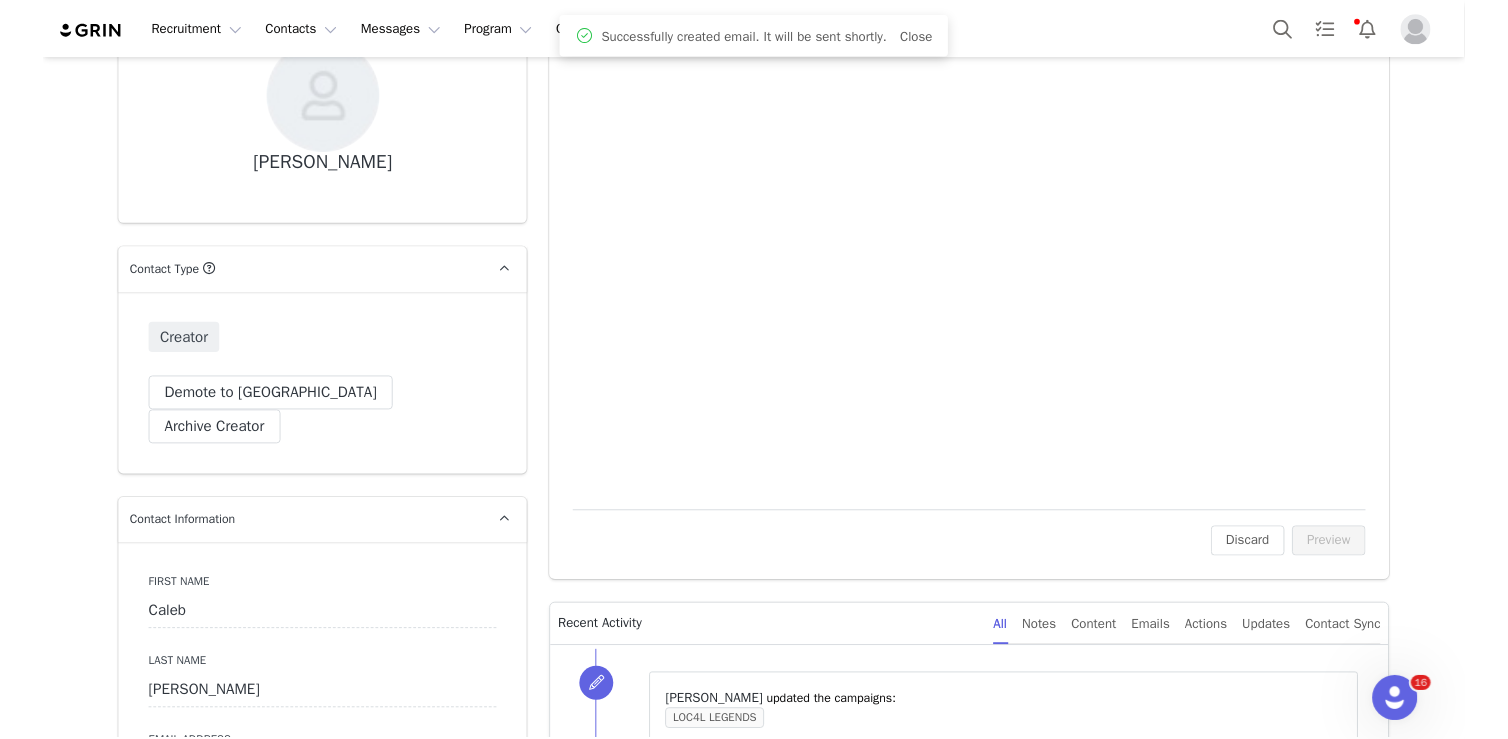 scroll, scrollTop: 0, scrollLeft: 0, axis: both 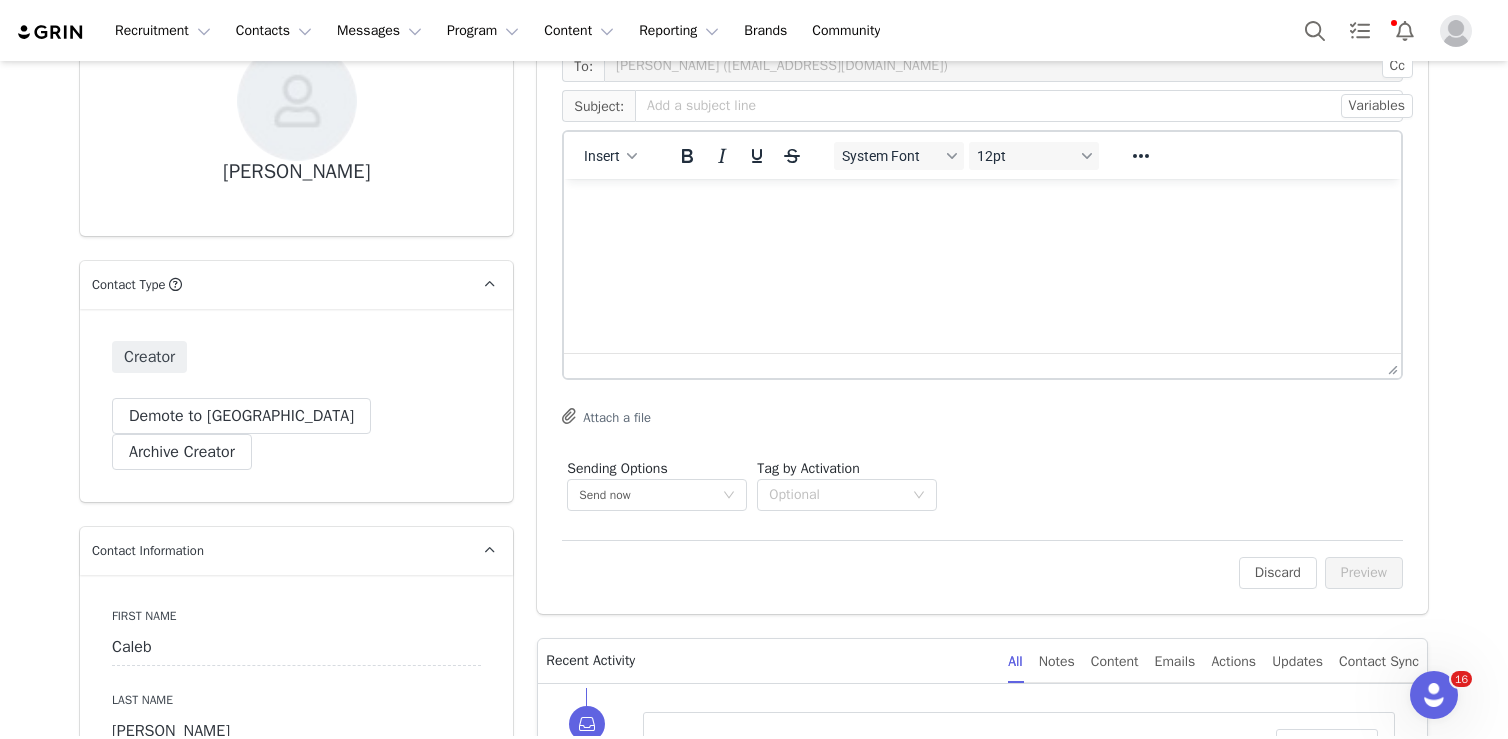 click at bounding box center [1434, 695] 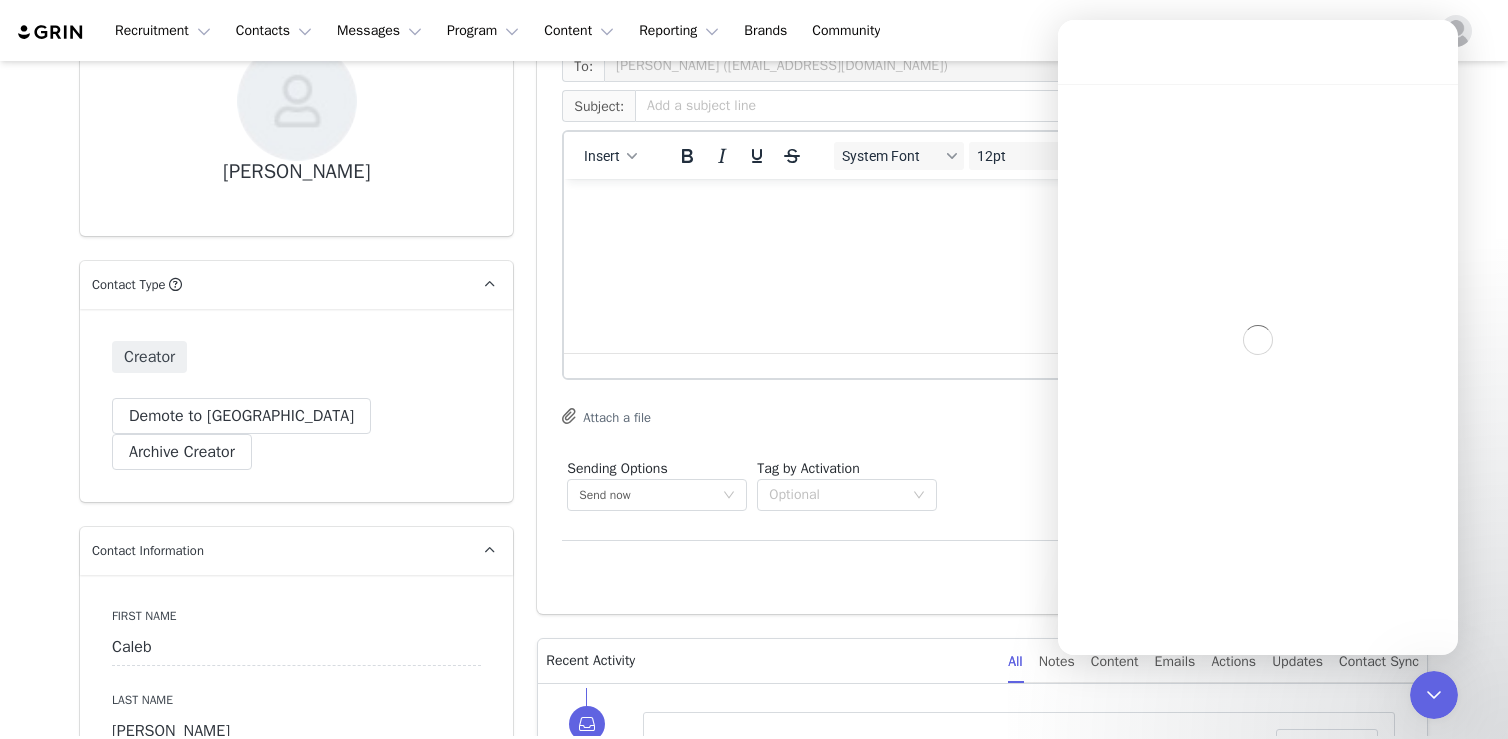 scroll, scrollTop: 3, scrollLeft: 0, axis: vertical 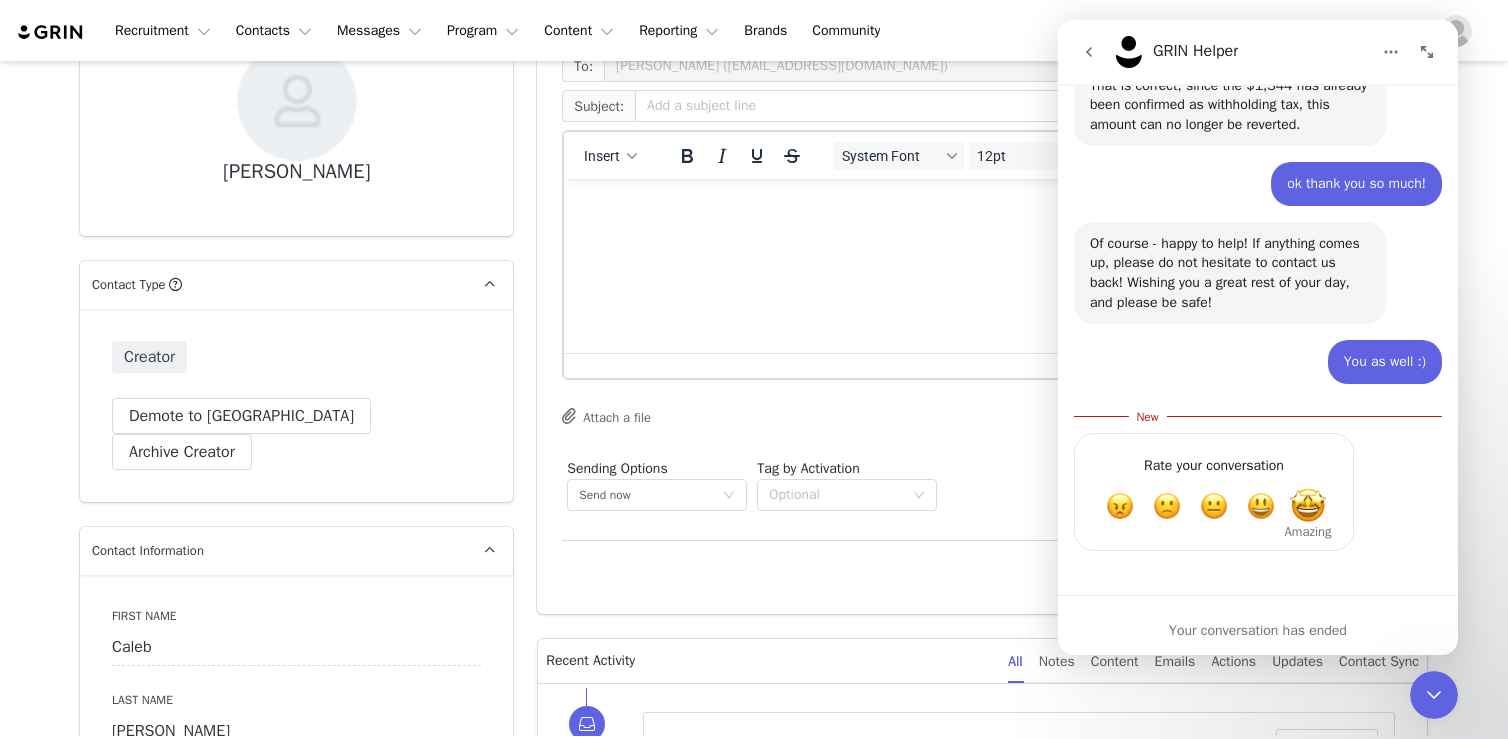 click at bounding box center (1308, 506) 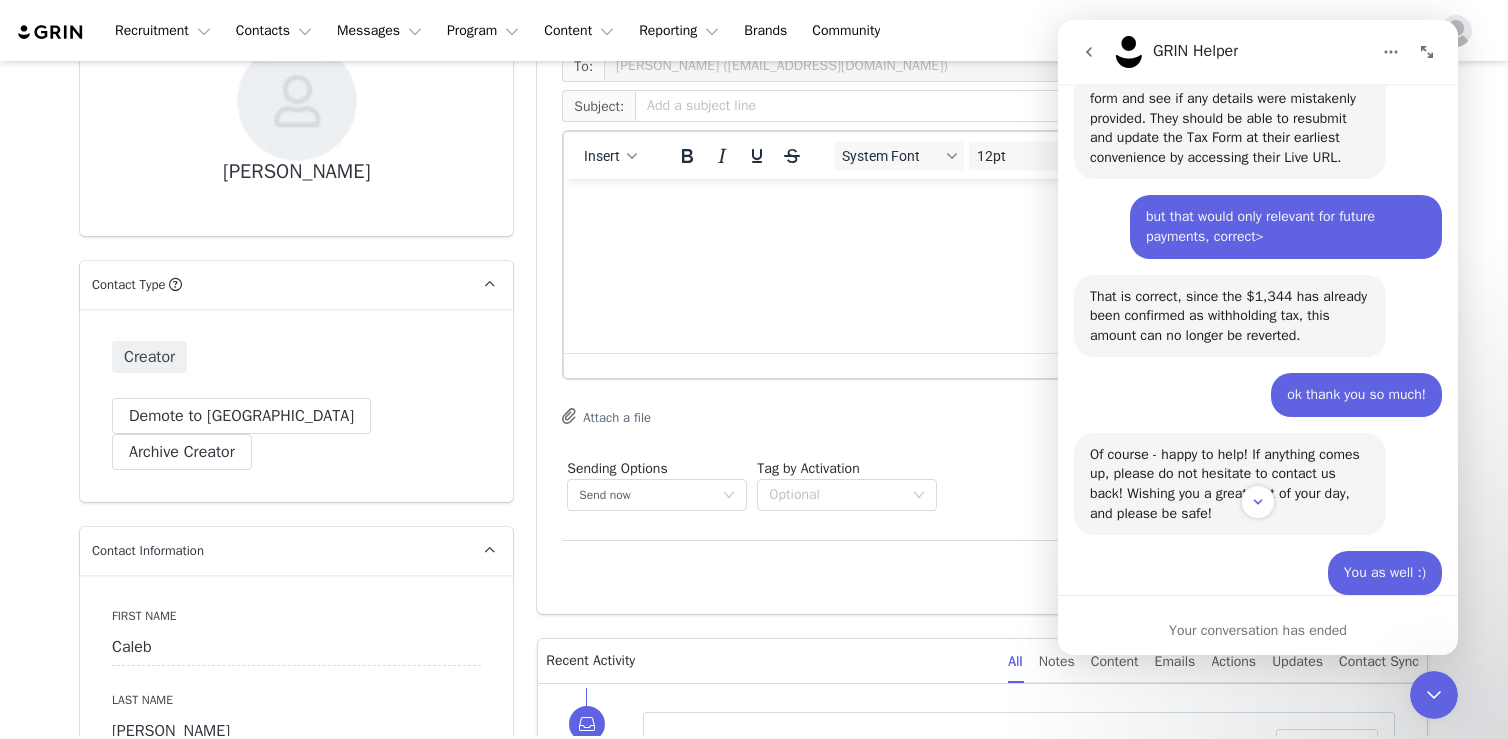 scroll, scrollTop: 4489, scrollLeft: 0, axis: vertical 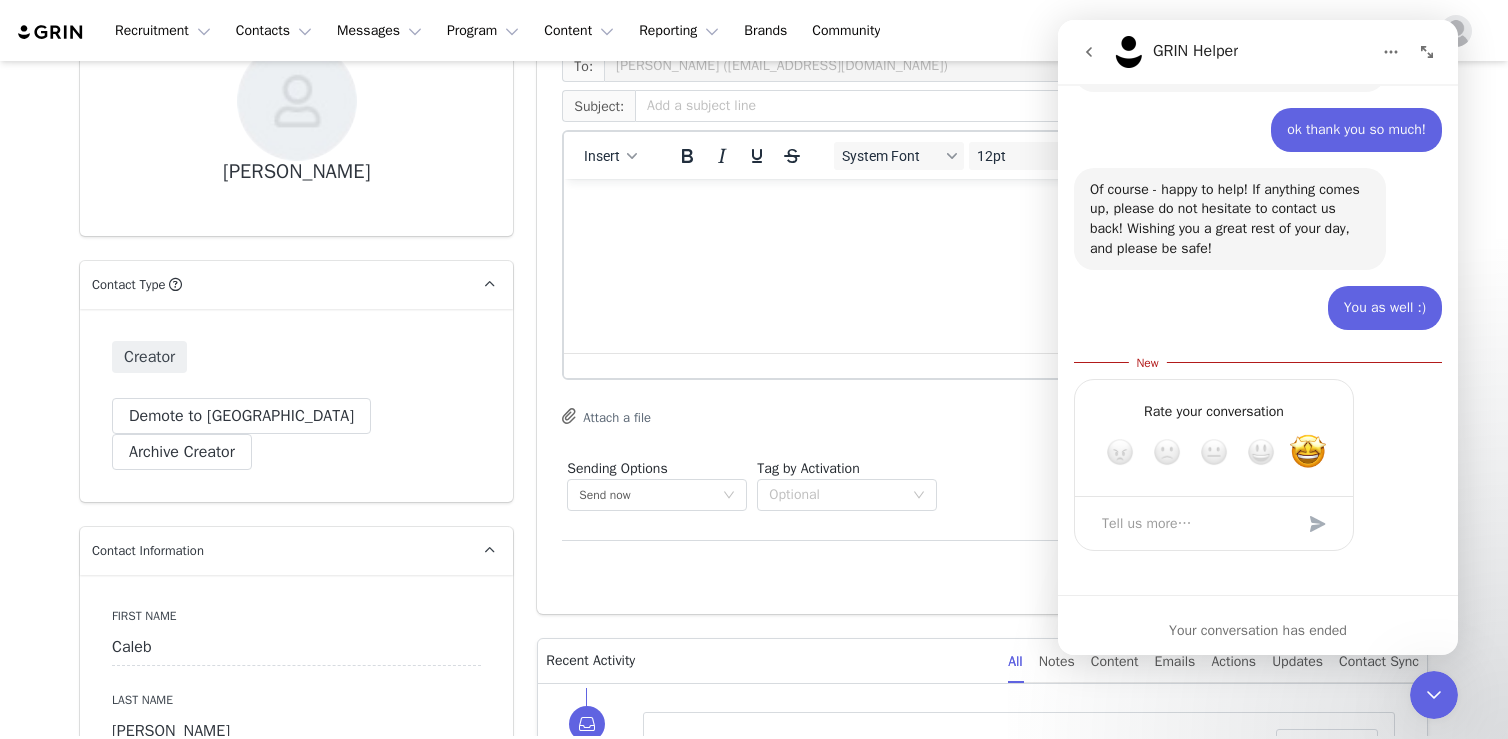 click at bounding box center [1318, 524] 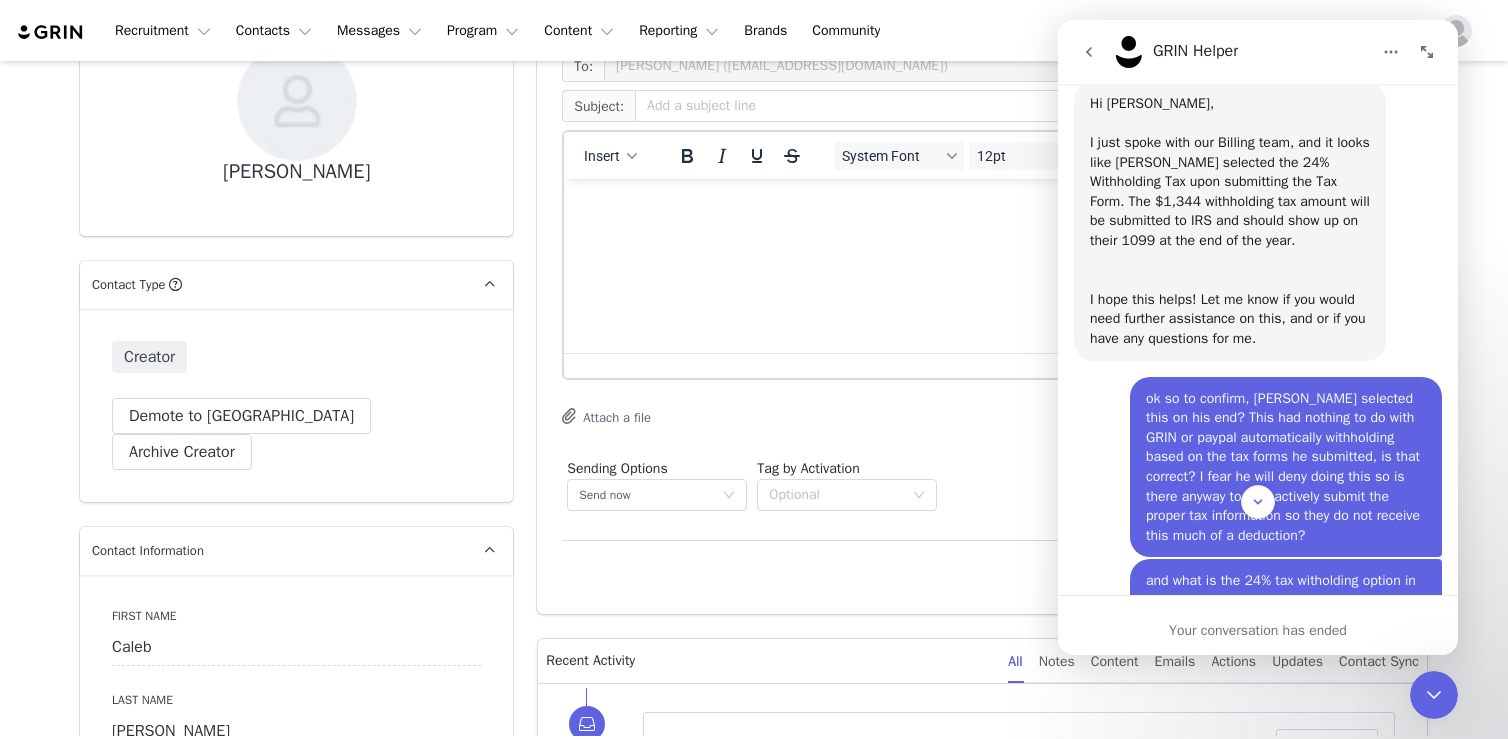 scroll, scrollTop: 2191, scrollLeft: 0, axis: vertical 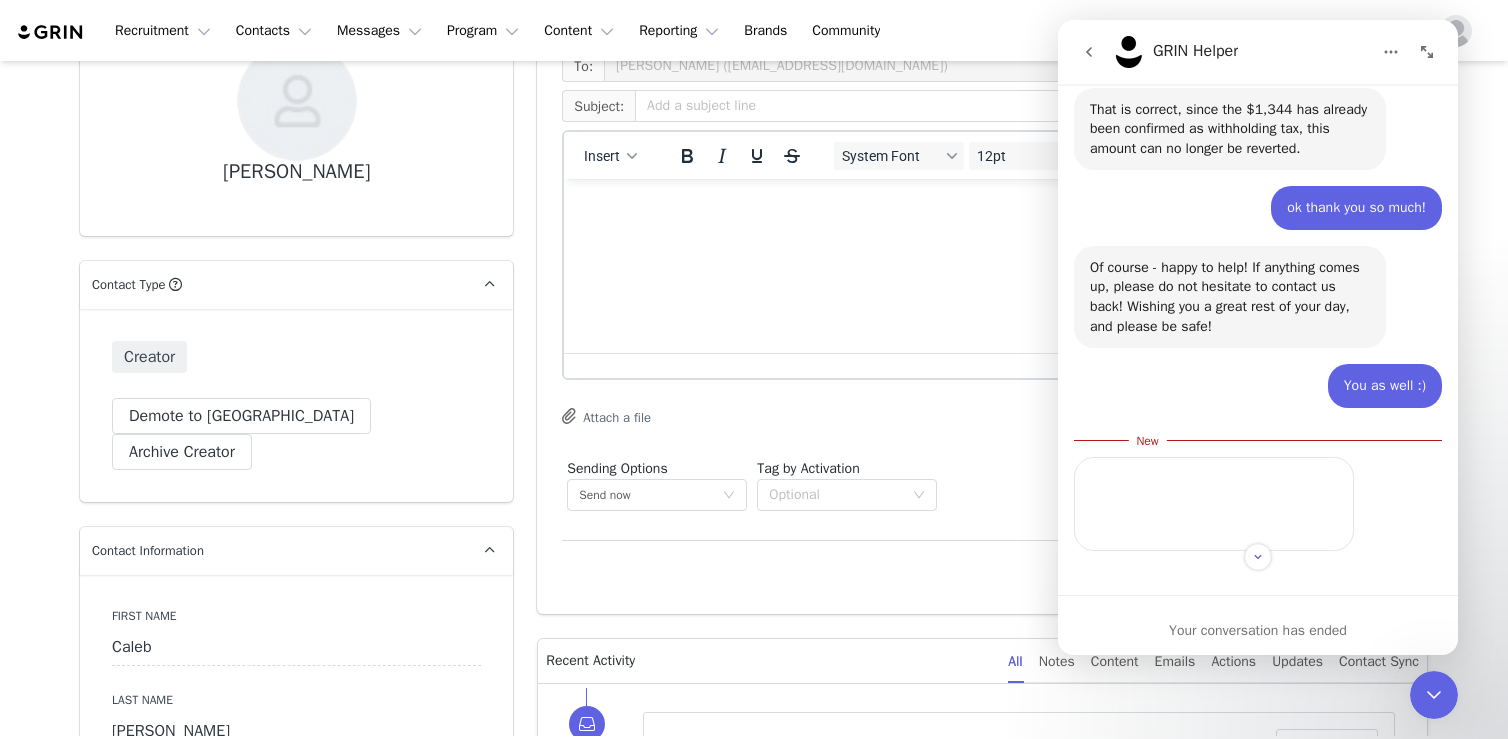 drag, startPoint x: 1136, startPoint y: 276, endPoint x: 1351, endPoint y: 311, distance: 217.83022 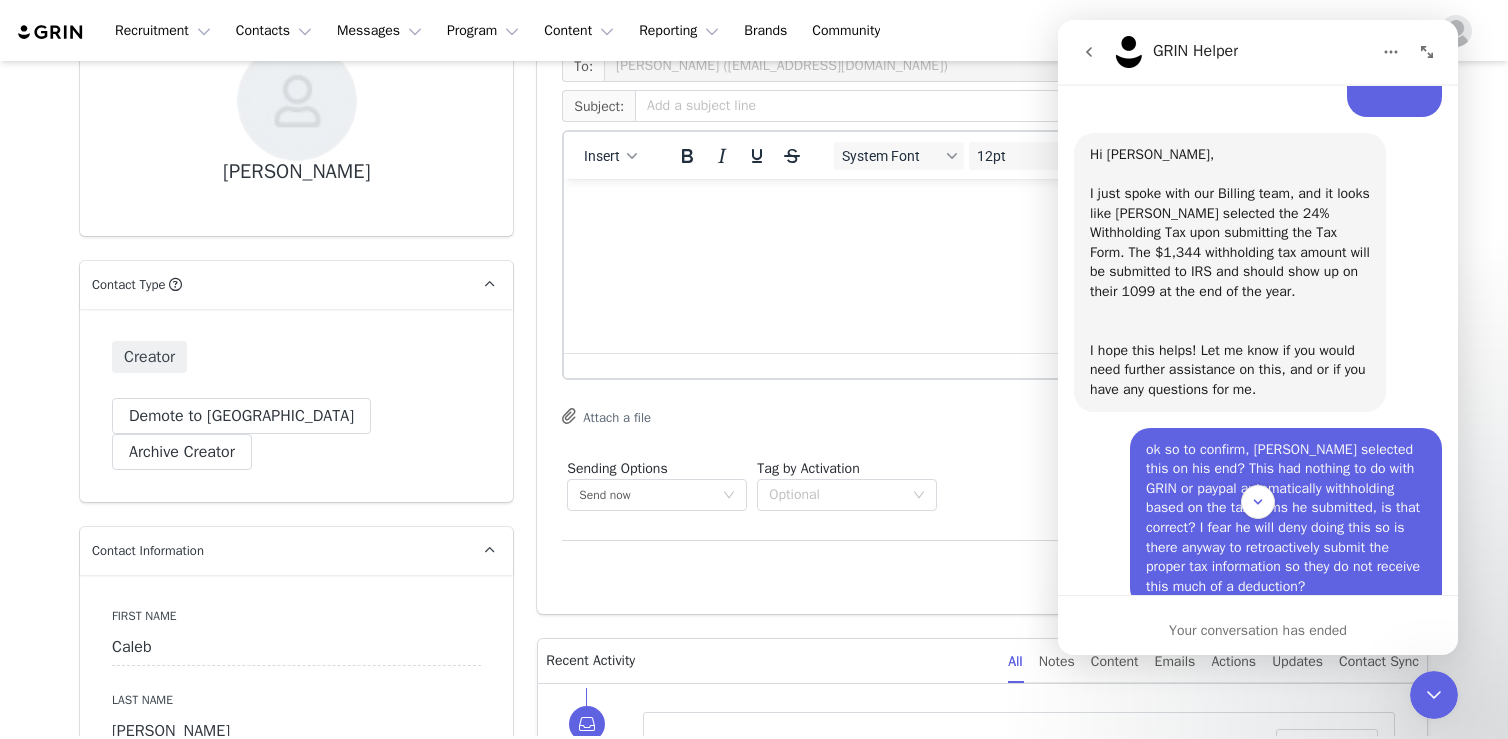 scroll, scrollTop: 2170, scrollLeft: 0, axis: vertical 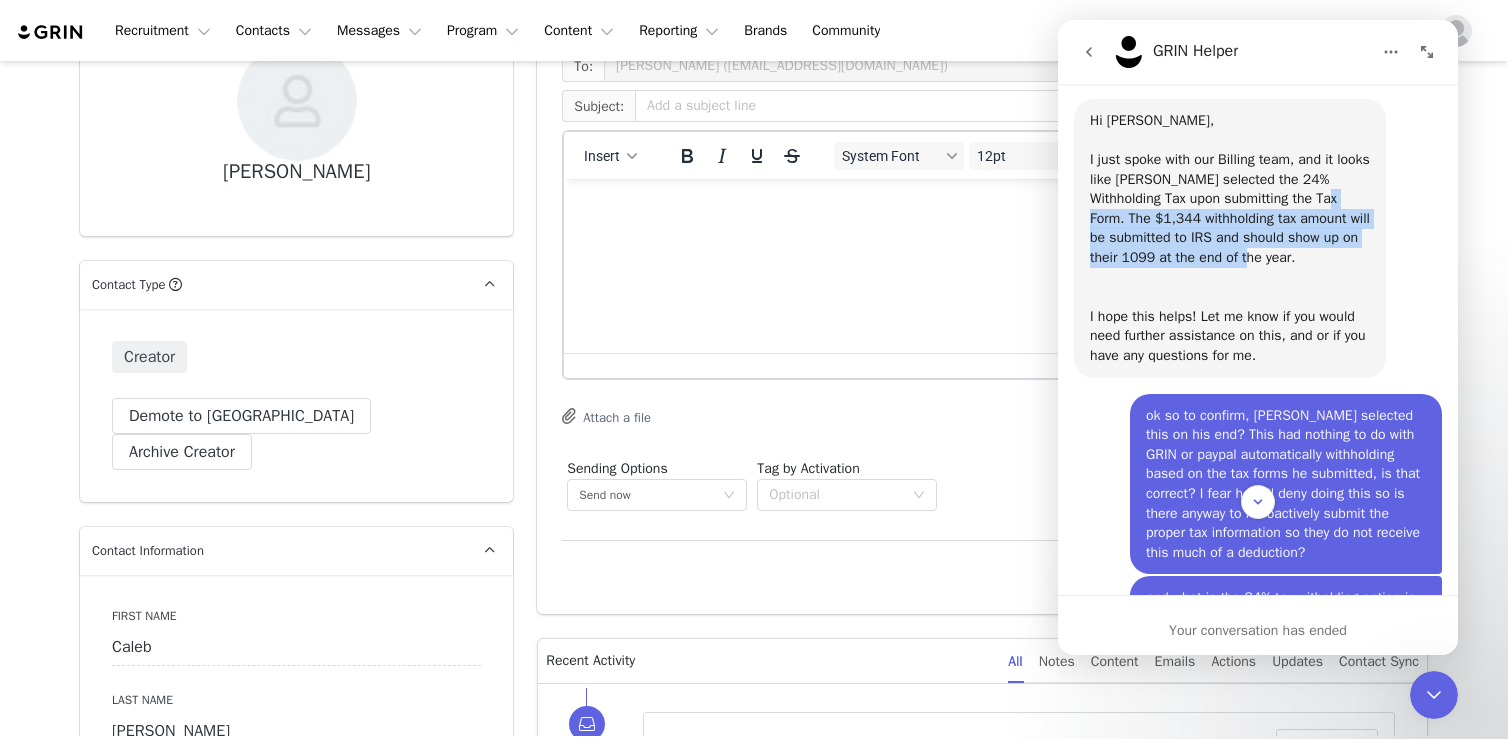 drag, startPoint x: 1132, startPoint y: 291, endPoint x: 1370, endPoint y: 332, distance: 241.50569 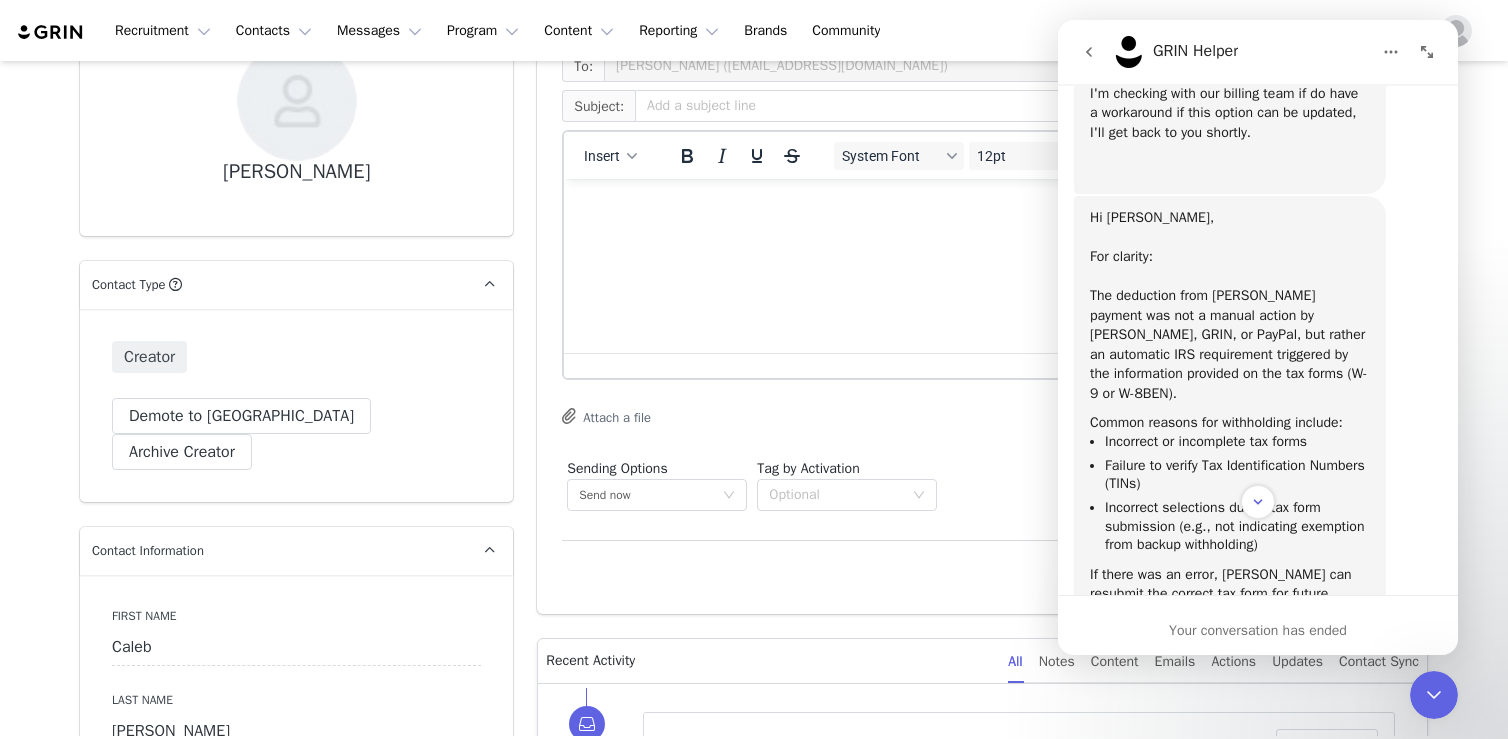 scroll, scrollTop: 3122, scrollLeft: 0, axis: vertical 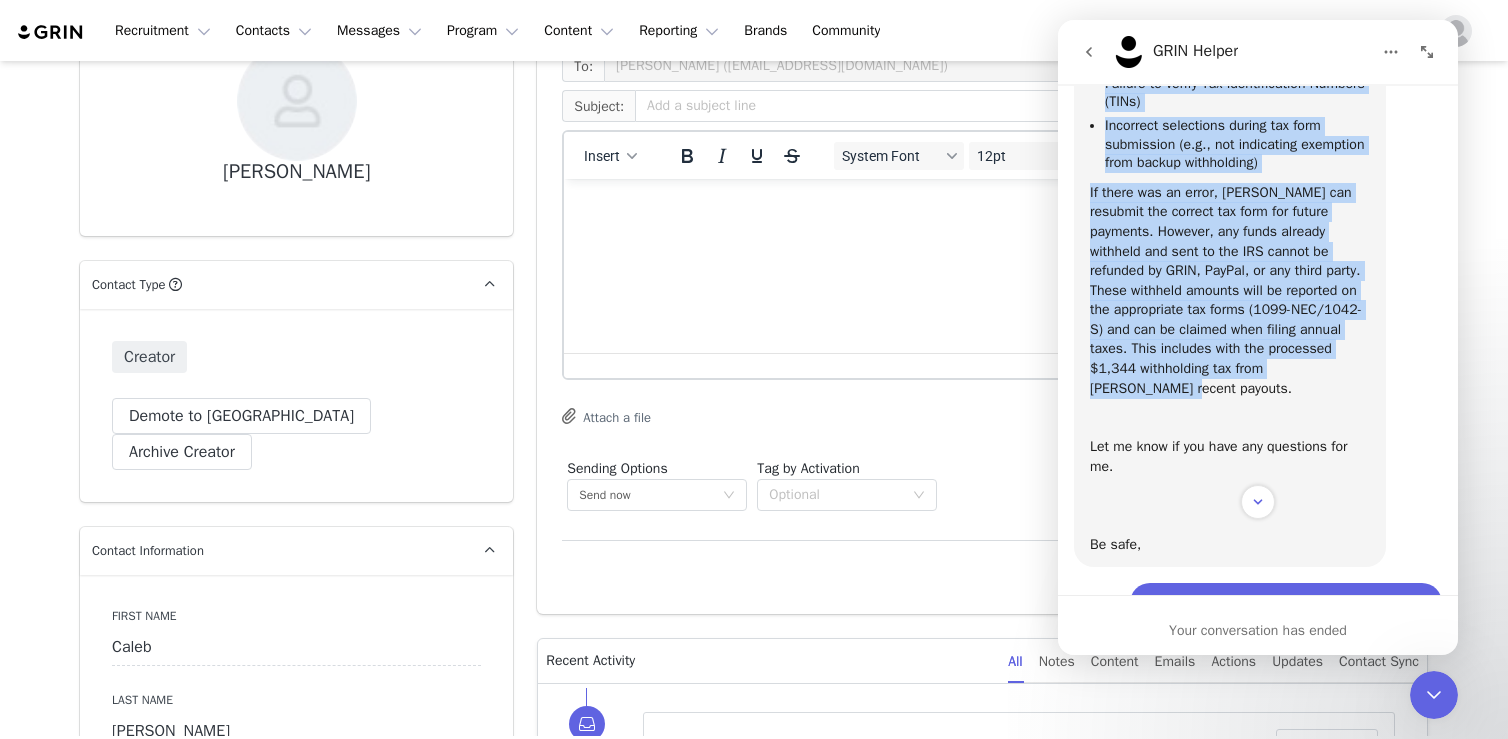 drag, startPoint x: 1089, startPoint y: 311, endPoint x: 1245, endPoint y: 463, distance: 217.80725 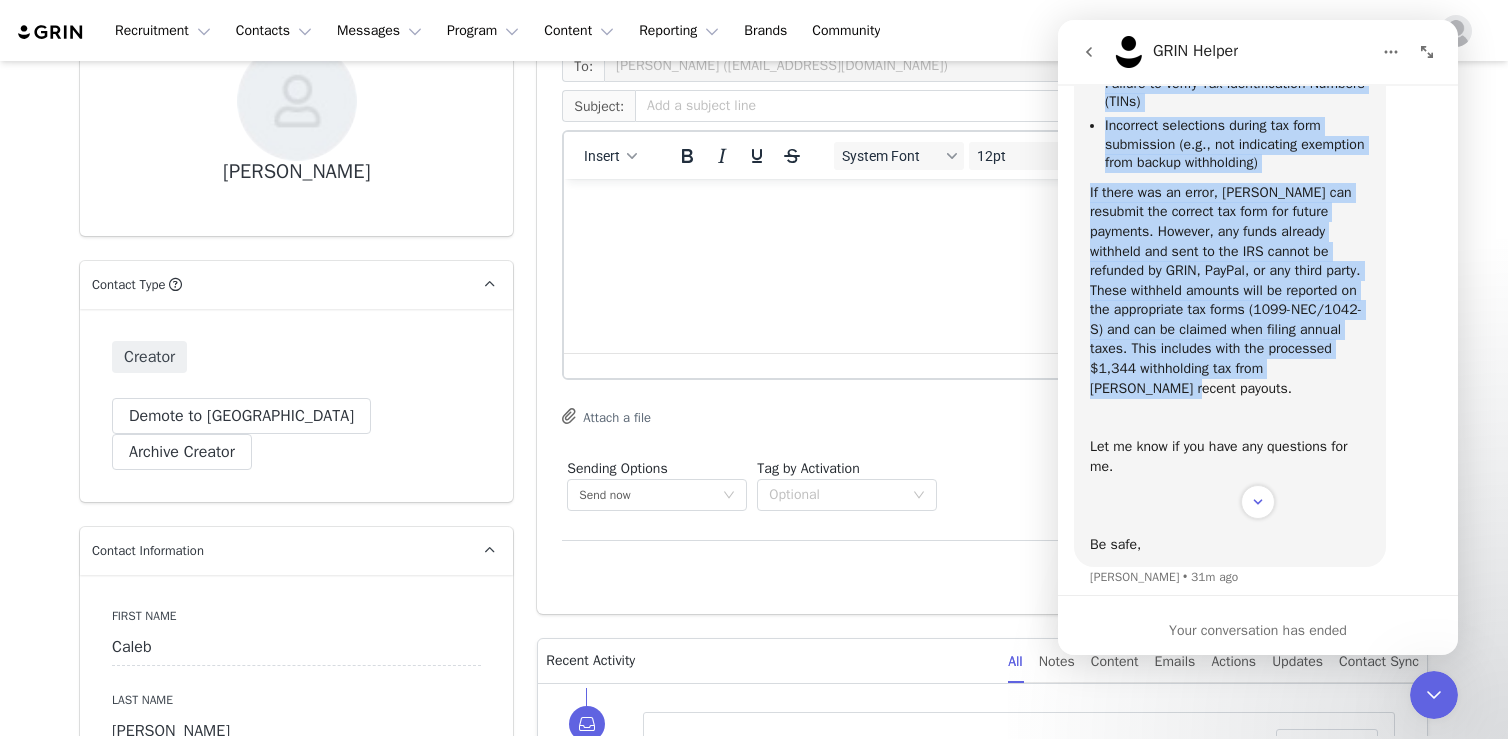 copy on "​The deduction from [PERSON_NAME] payment was not a manual action by [PERSON_NAME], GRIN, or PayPal, but rather an automatic IRS requirement triggered by the information provided on the tax forms (W-9 or W-8BEN).   Common reasons for withholding include: Incorrect or incomplete tax forms Failure to verify Tax Identification Numbers (TINs) Incorrect selections during tax form submission (e.g., not indicating exemption from backup withholding) If there was an error, [PERSON_NAME] can resubmit the correct tax form for future payments. However, any funds already withheld and sent to the IRS cannot be refunded by GRIN, PayPal, or any third party. These withheld amounts will be reported on the appropriate tax forms (1099-NEC/1042-S) and can be claimed when filing annual taxes. This includes with the processed $1,344 withholding tax from [PERSON_NAME] recent payouts." 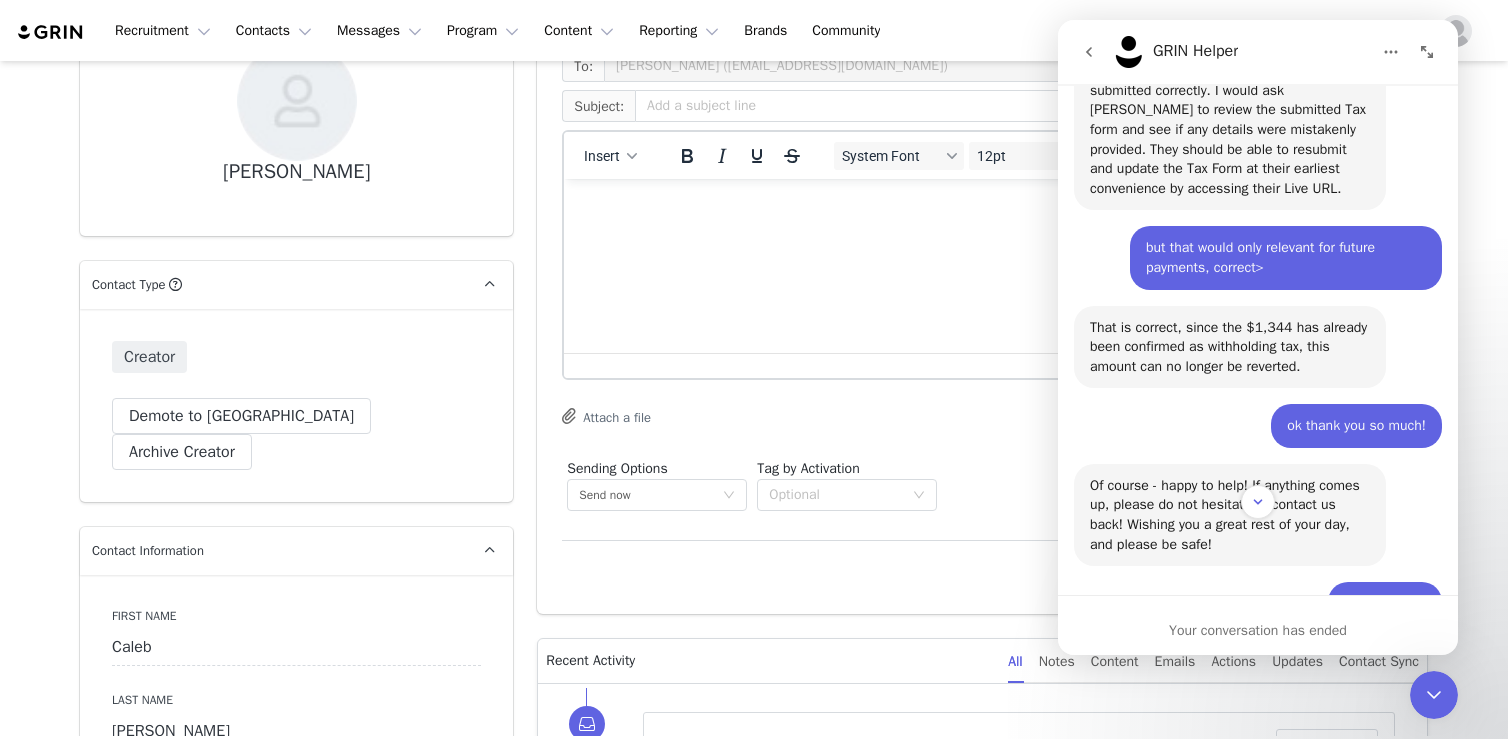 scroll, scrollTop: 4143, scrollLeft: 0, axis: vertical 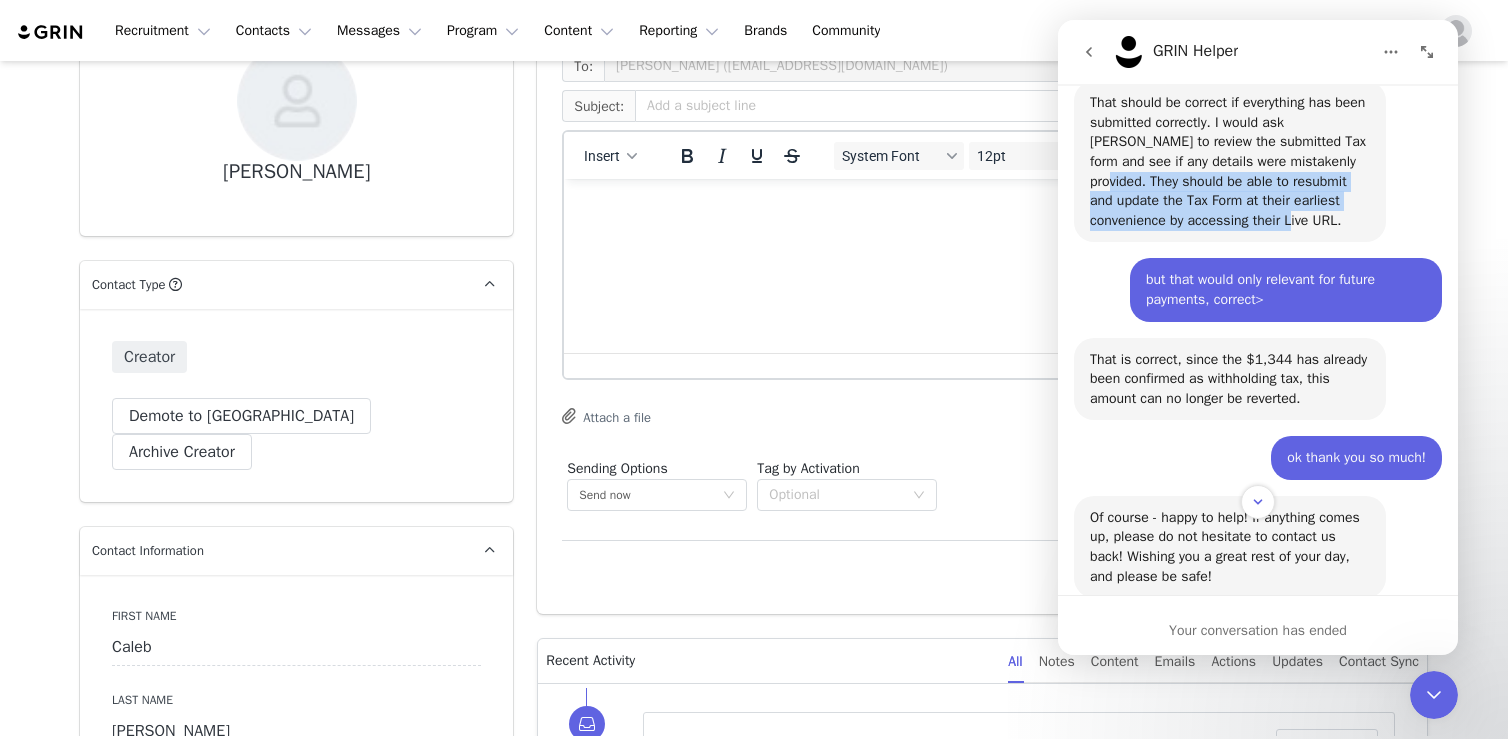 drag, startPoint x: 1343, startPoint y: 218, endPoint x: 1348, endPoint y: 278, distance: 60.207973 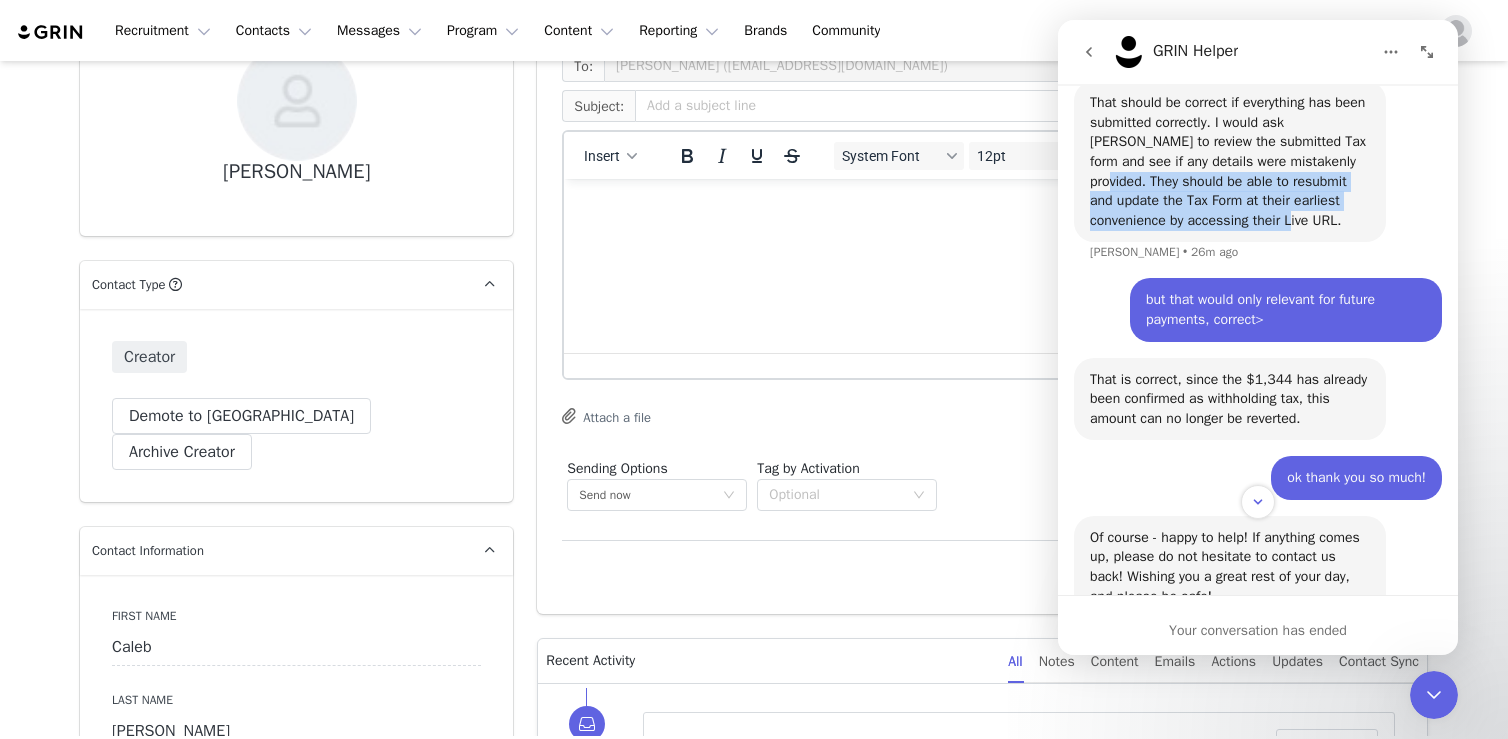copy on "hey should be able to resubmit and update the Tax Form at their earliest convenience by accessing their Live URL." 